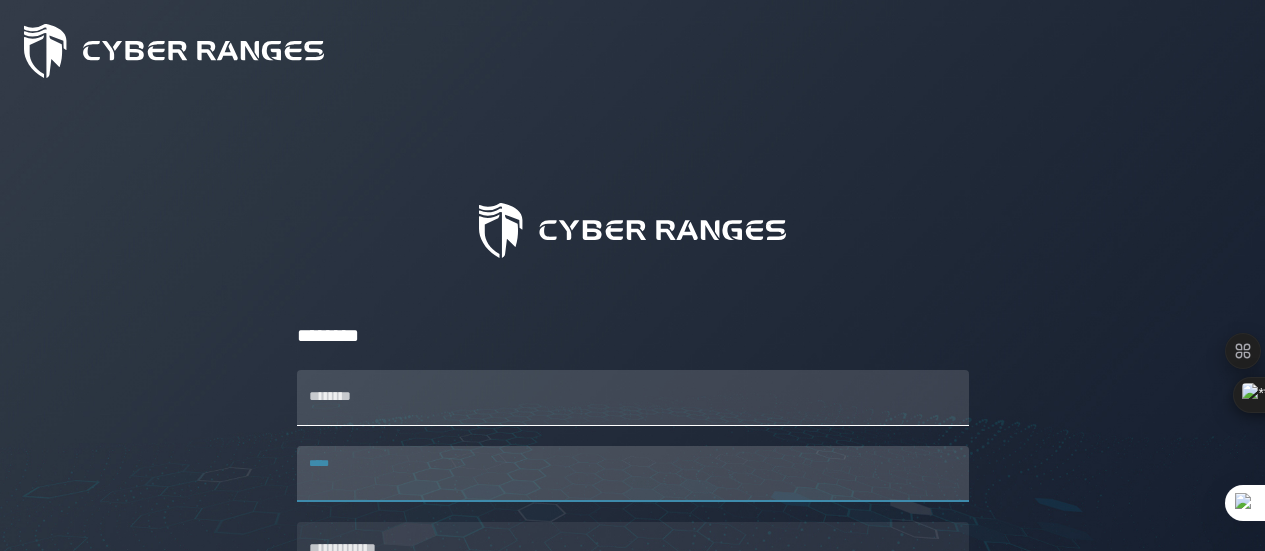 click on "********" at bounding box center (633, 398) 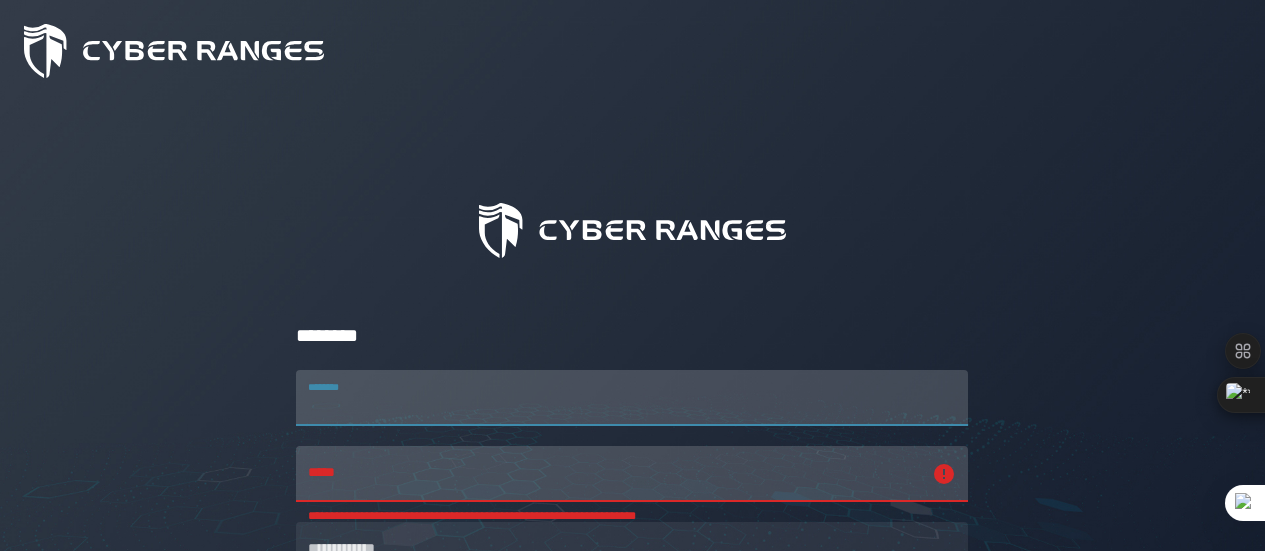 scroll, scrollTop: 266, scrollLeft: 0, axis: vertical 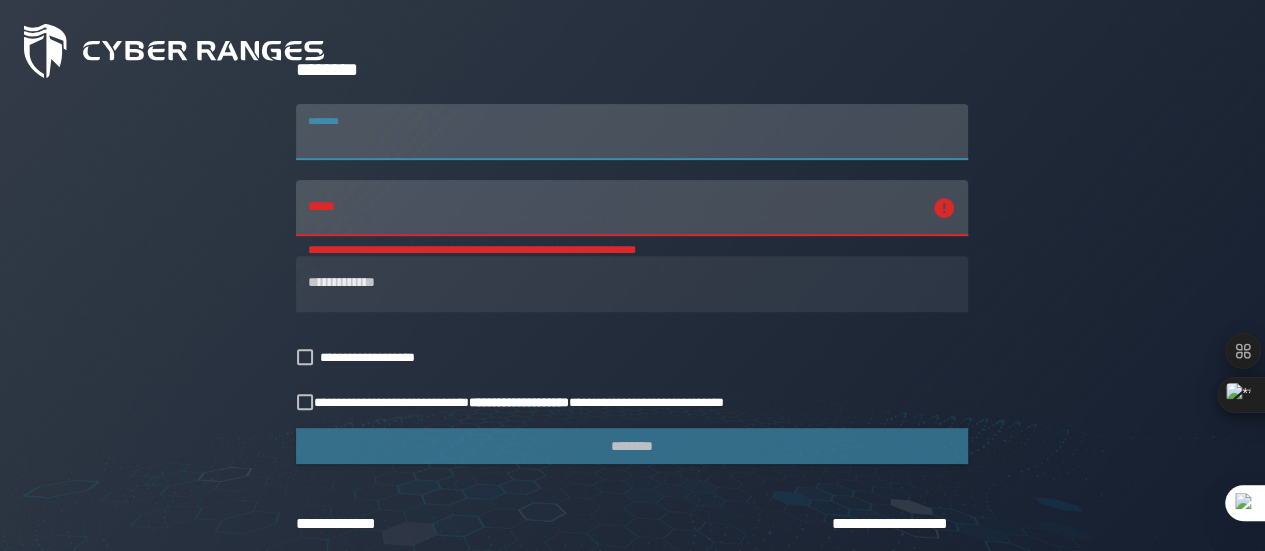 click on "**********" at bounding box center [614, 208] 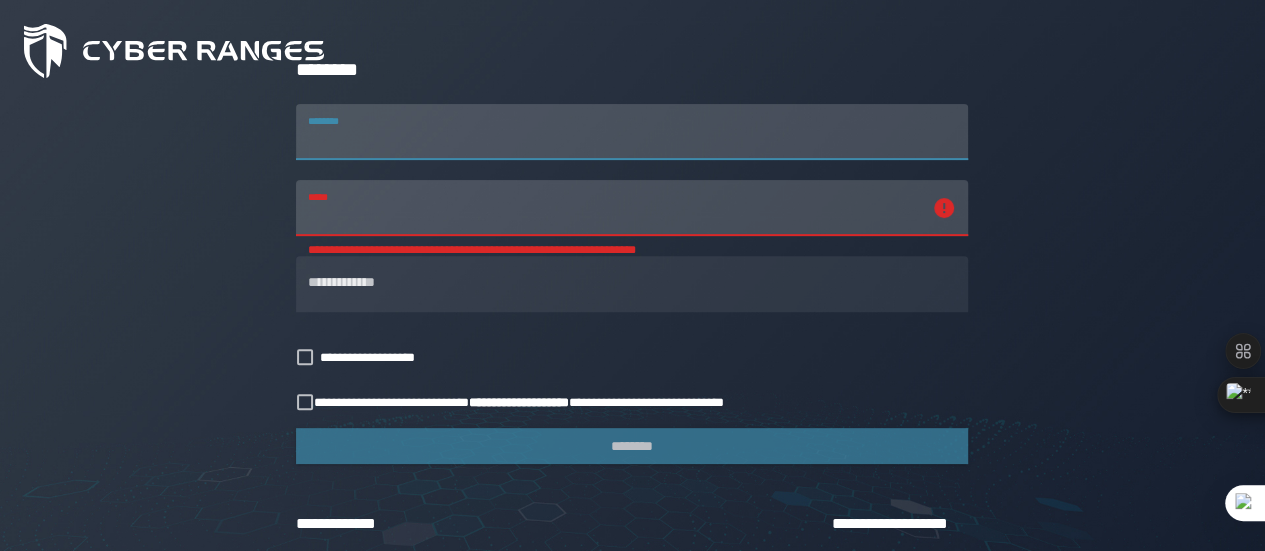 scroll, scrollTop: 266, scrollLeft: 0, axis: vertical 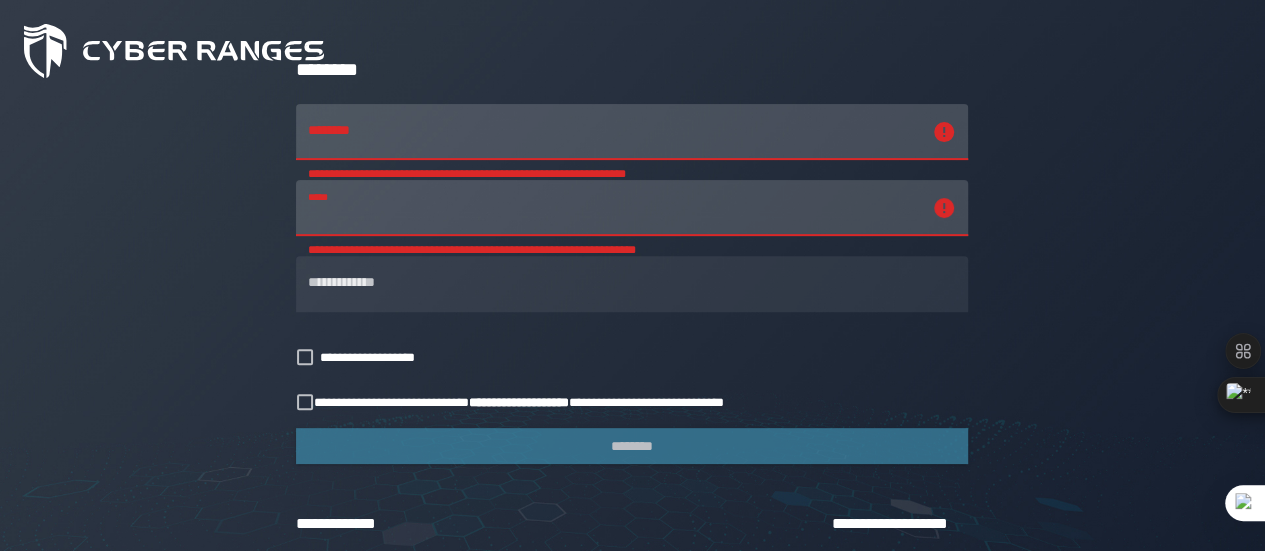 drag, startPoint x: 370, startPoint y: 208, endPoint x: 342, endPoint y: 211, distance: 28.160255 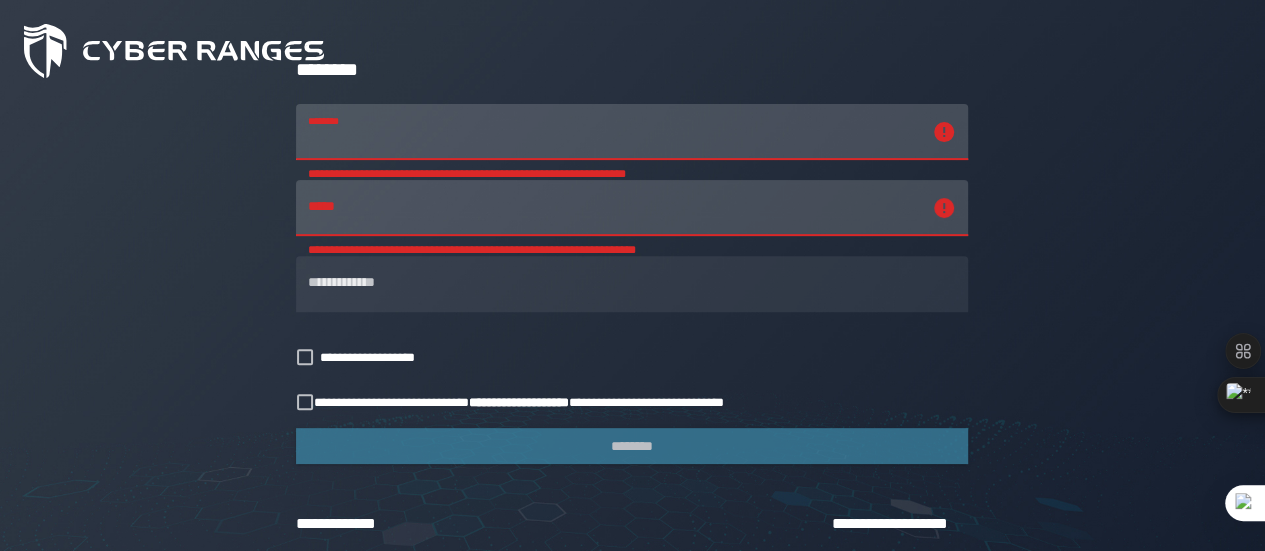 click on "**********" at bounding box center (614, 132) 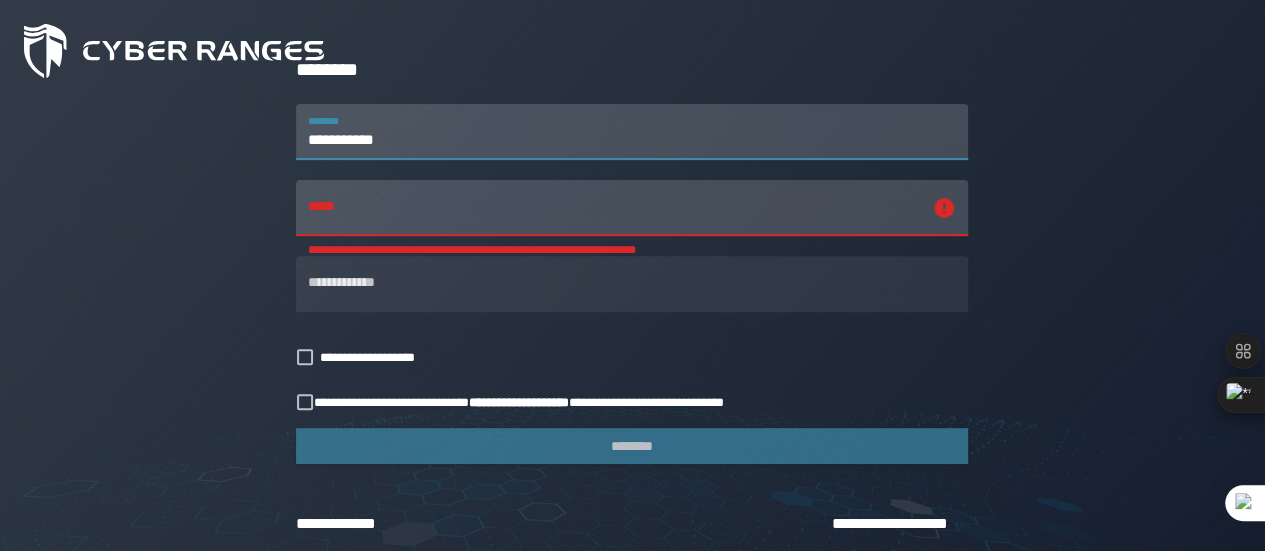 type on "**********" 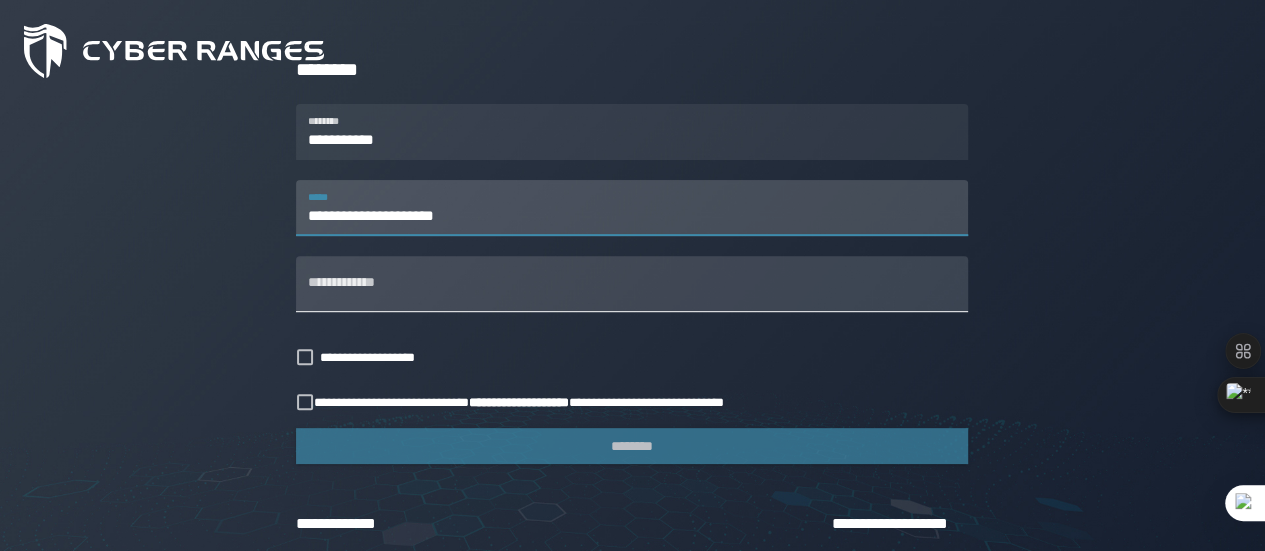 type on "**********" 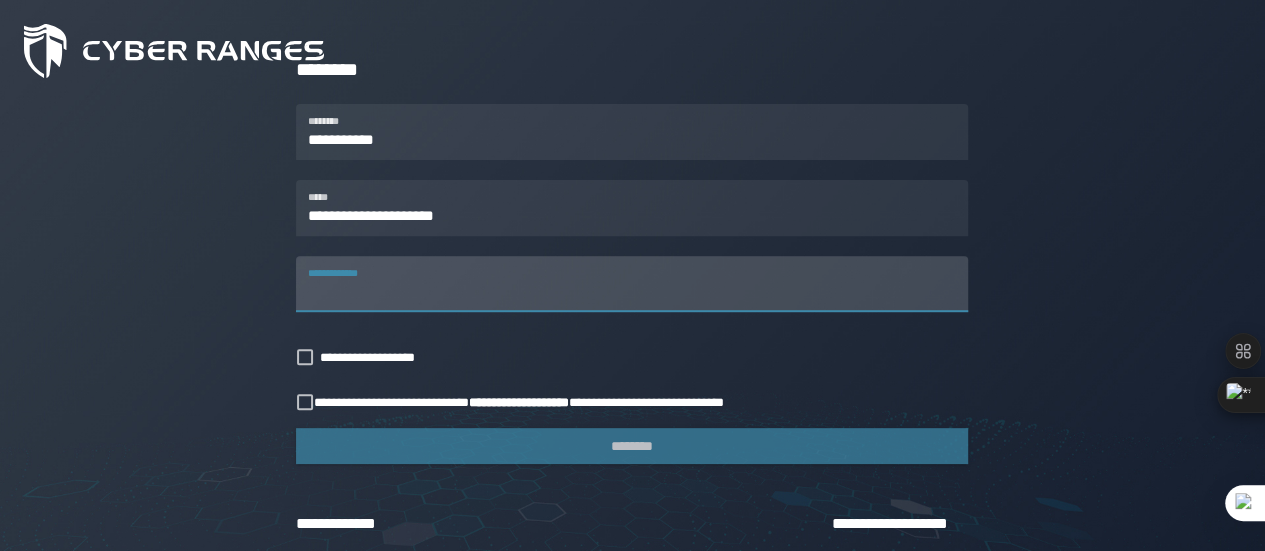 click on "**********" at bounding box center (632, 284) 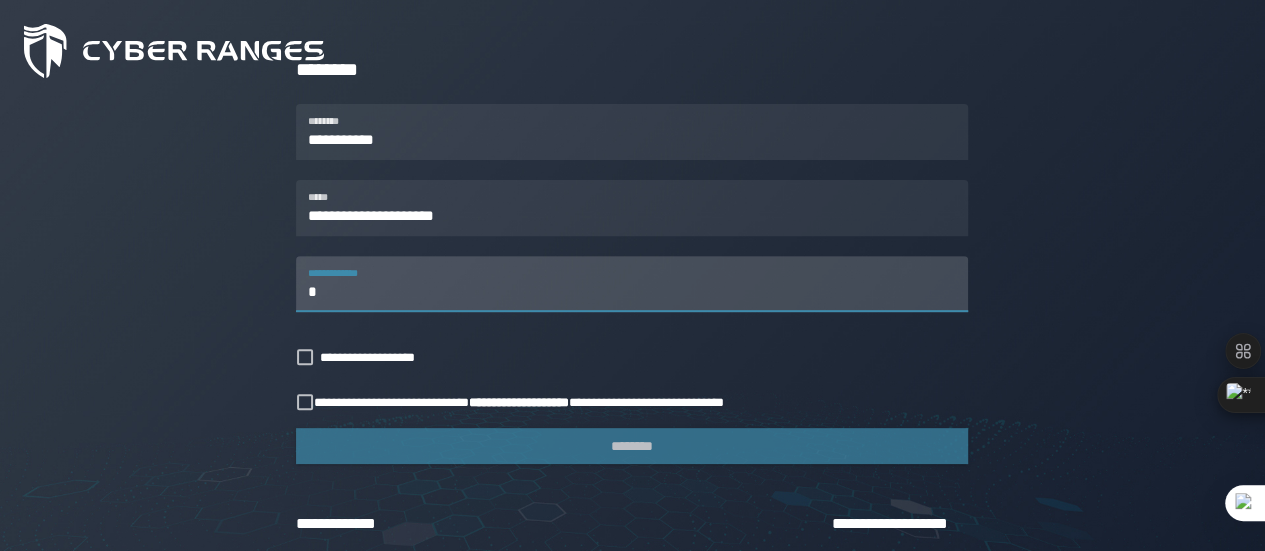 type on "**********" 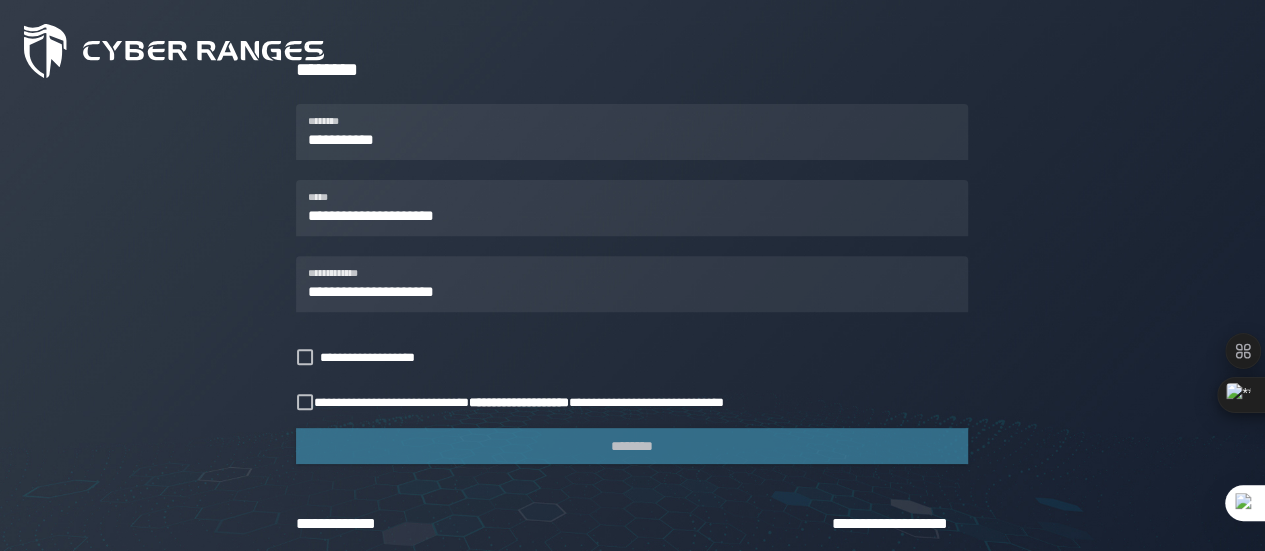 click on "**********" at bounding box center (632, 258) 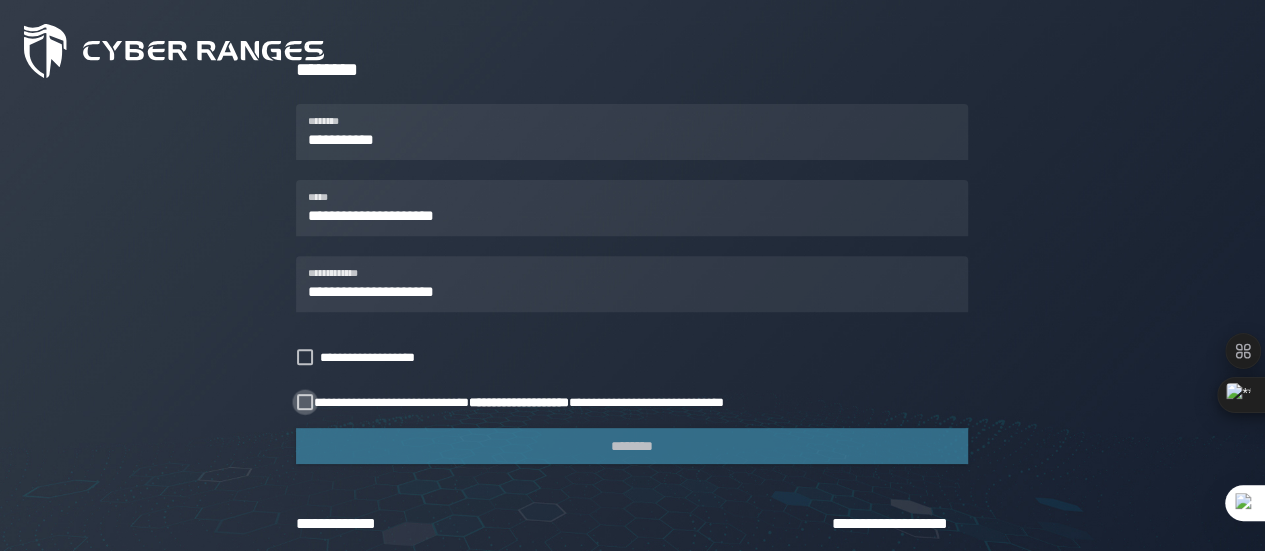 click 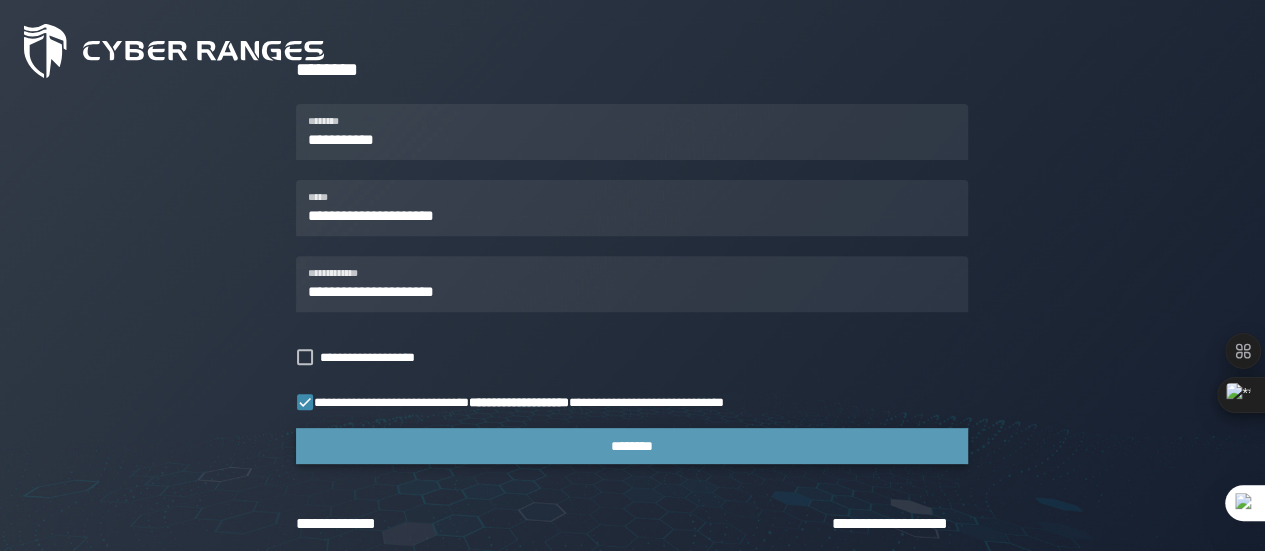 click on "********" at bounding box center [632, 446] 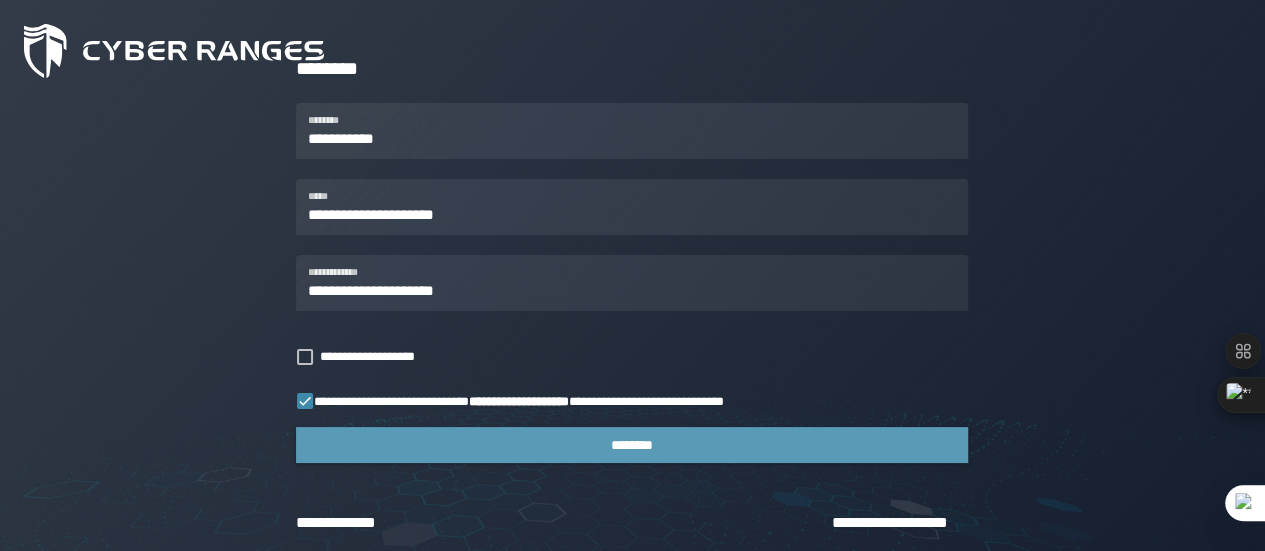 scroll, scrollTop: 0, scrollLeft: 0, axis: both 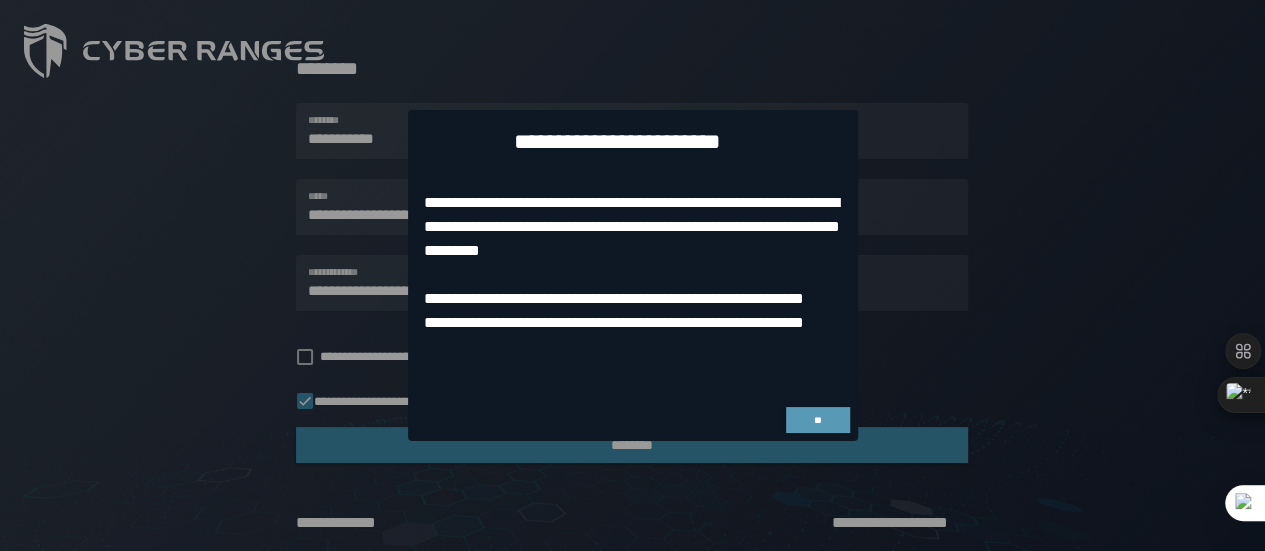 click on "**" at bounding box center [818, 420] 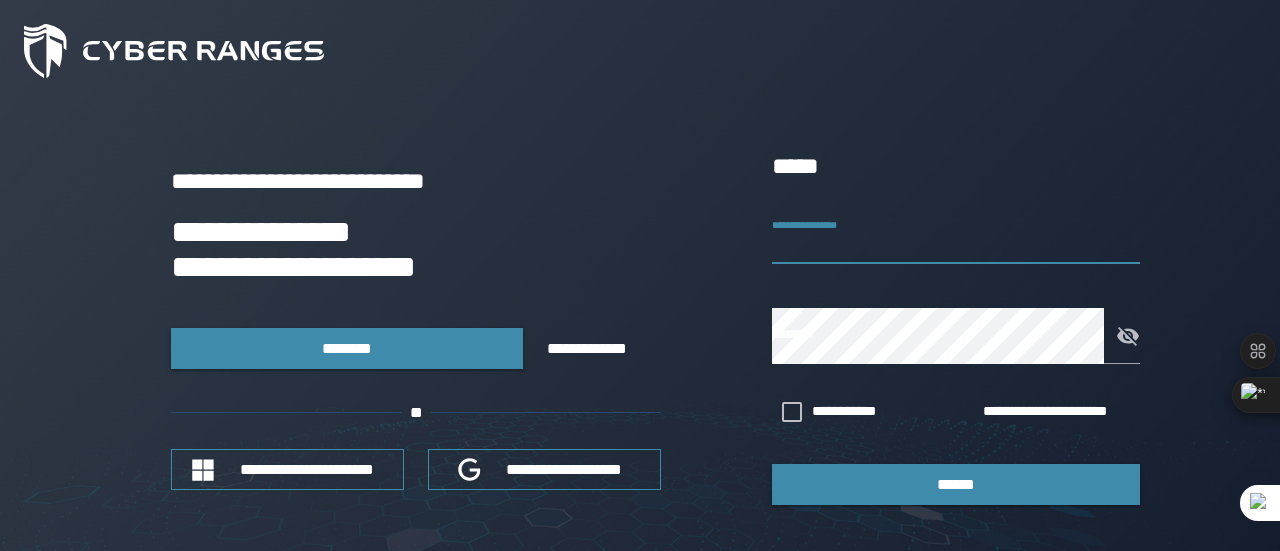 click on "**********" at bounding box center [956, 236] 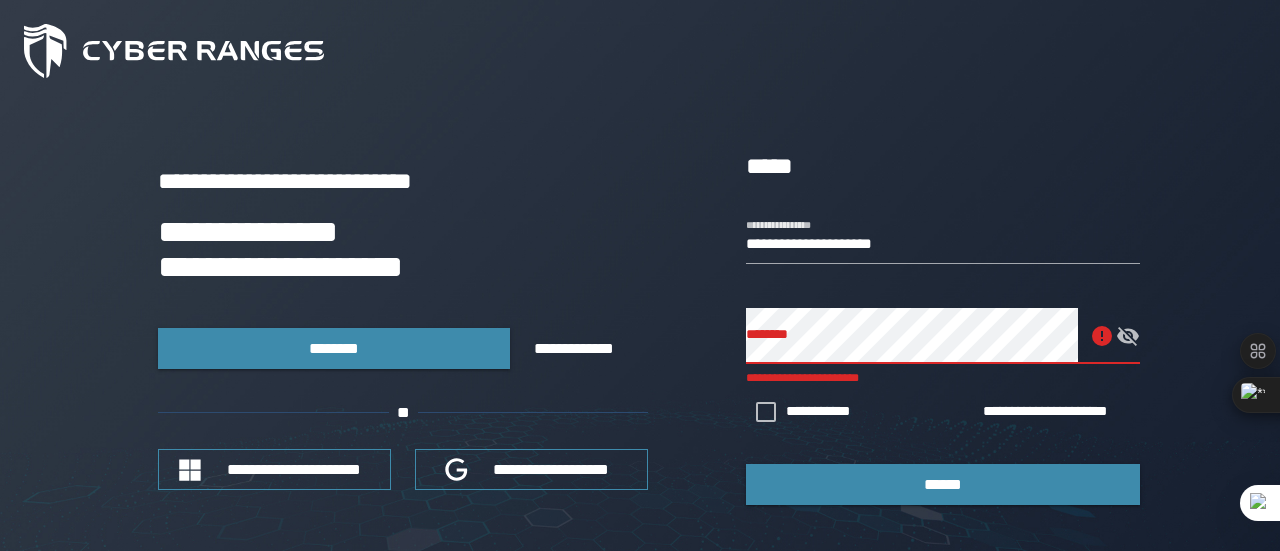 drag, startPoint x: 941, startPoint y: 390, endPoint x: 1014, endPoint y: 377, distance: 74.1485 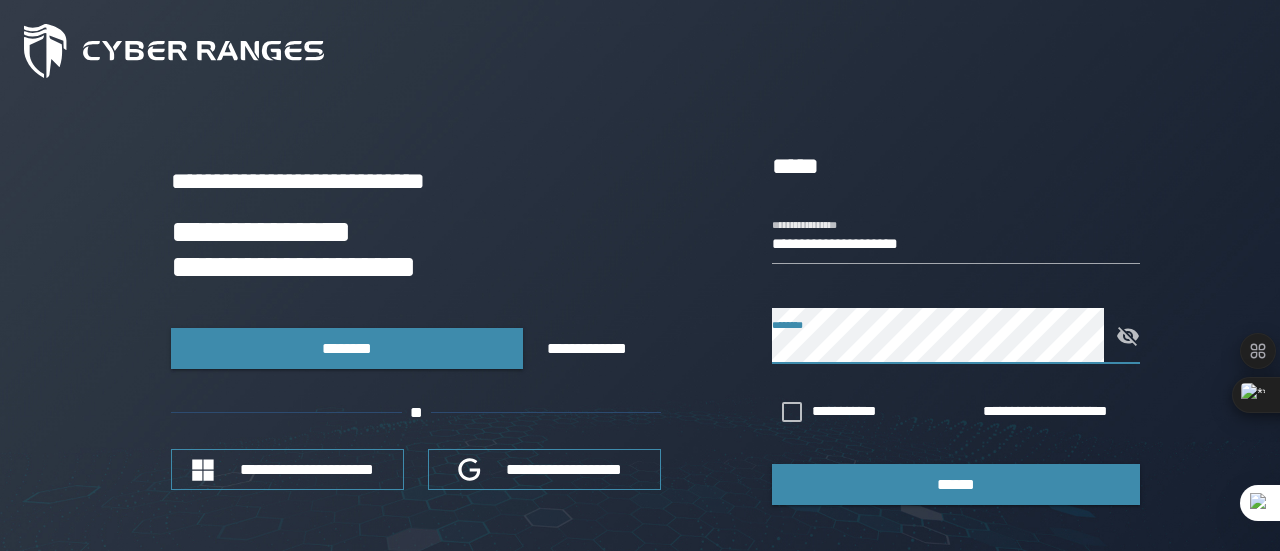 click 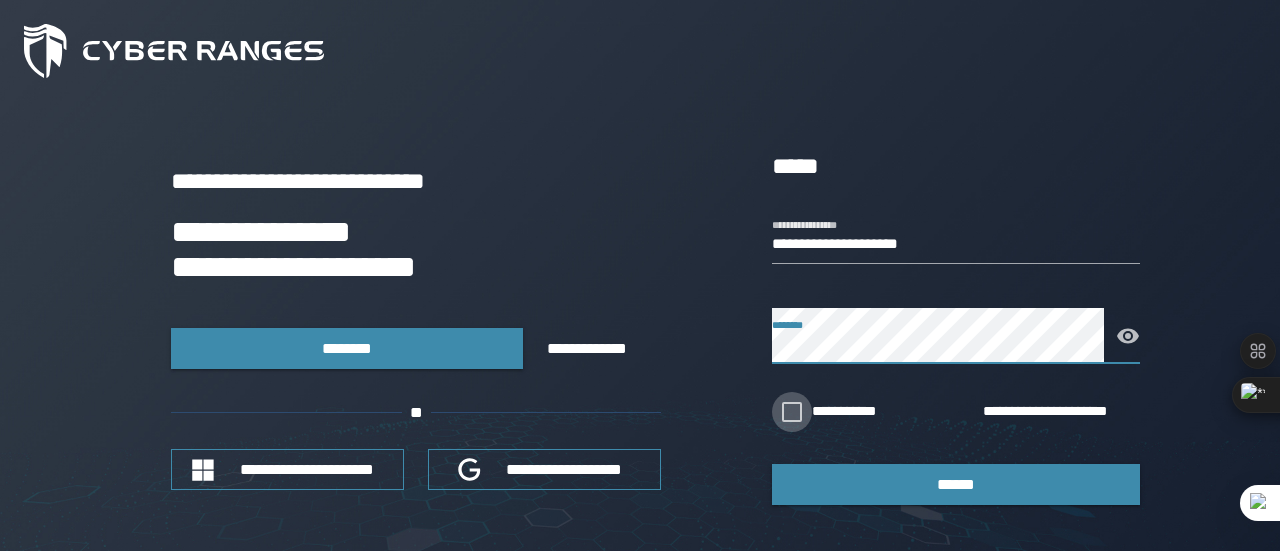 click 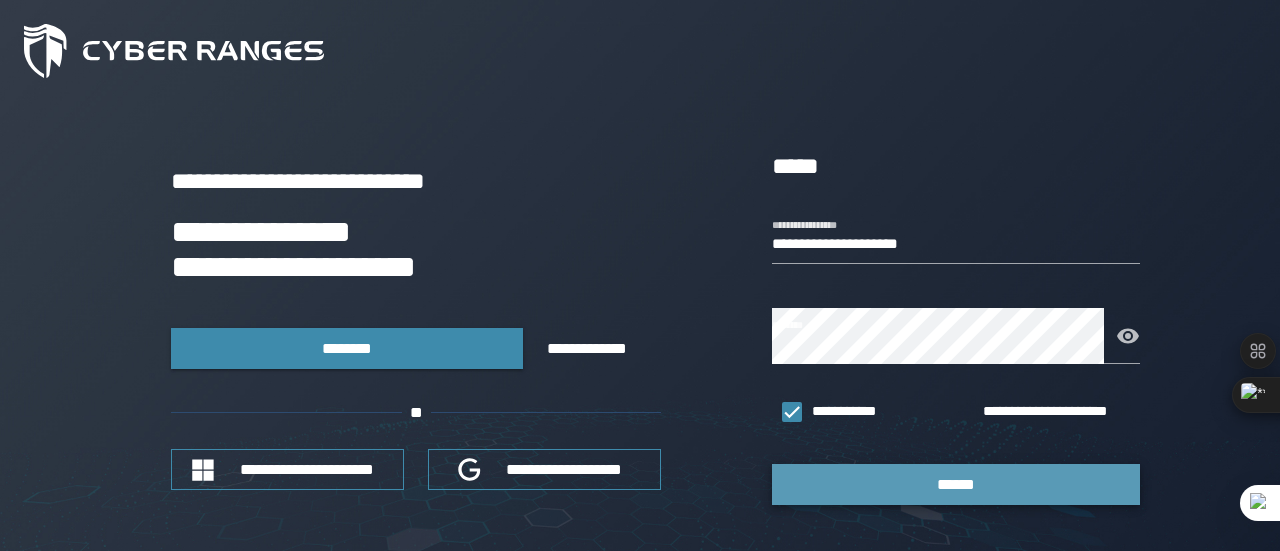 click on "******" at bounding box center [956, 484] 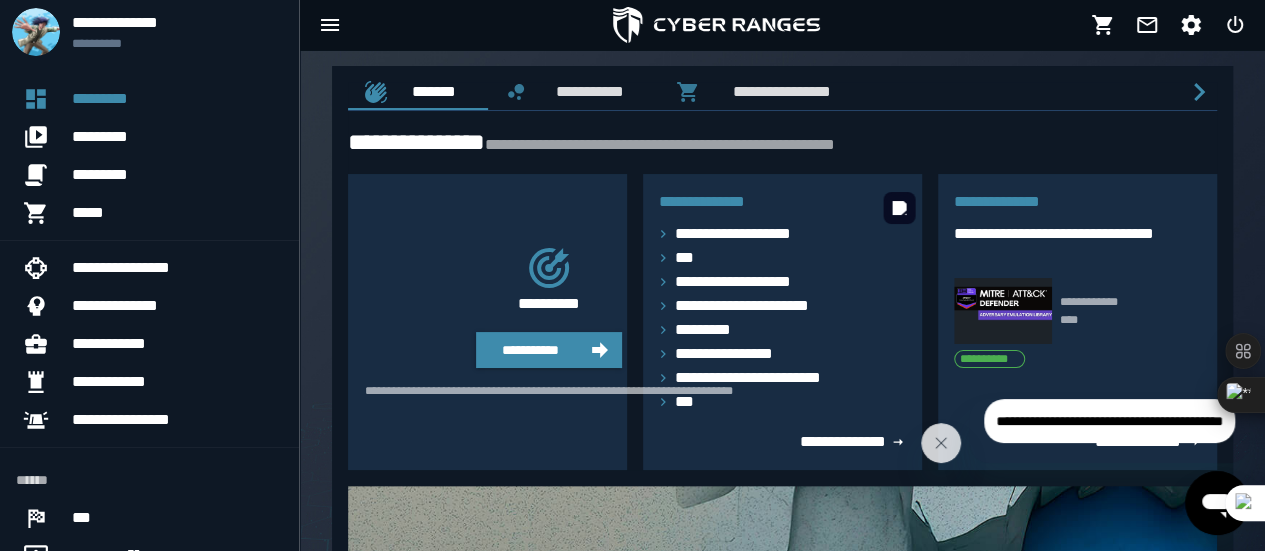 scroll, scrollTop: 0, scrollLeft: 0, axis: both 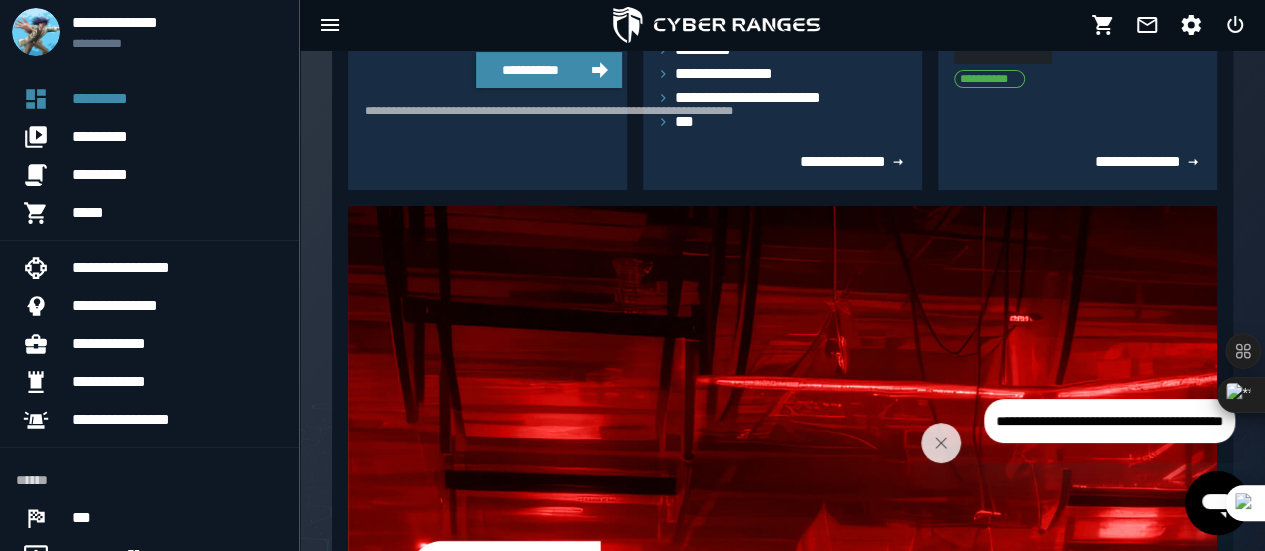 drag, startPoint x: 1278, startPoint y: 536, endPoint x: 854, endPoint y: 522, distance: 424.23108 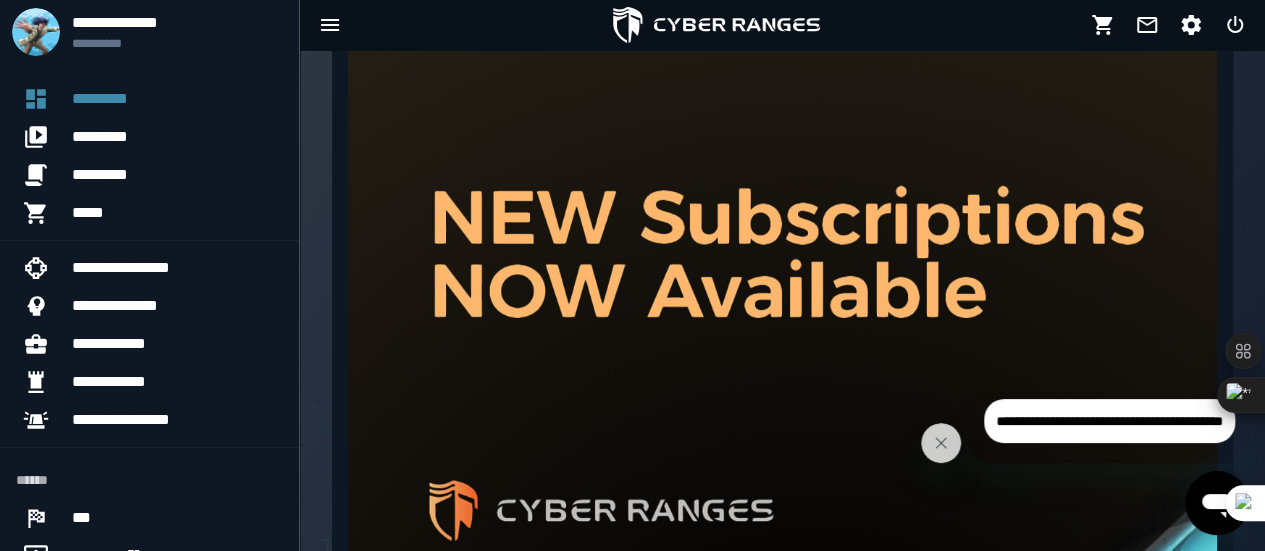 scroll, scrollTop: 686, scrollLeft: 0, axis: vertical 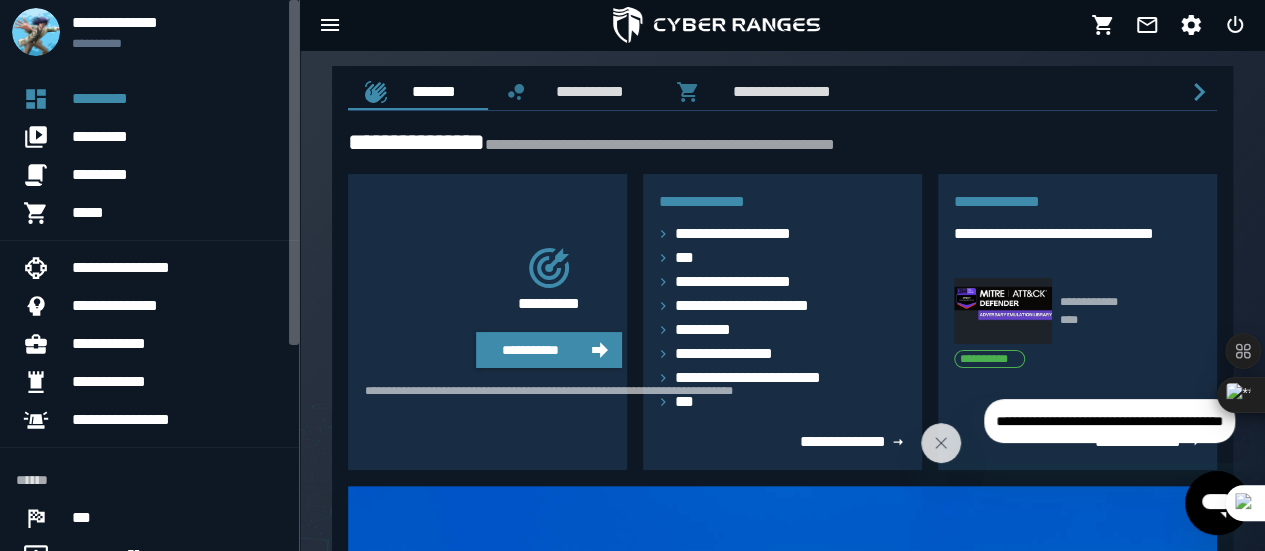 click 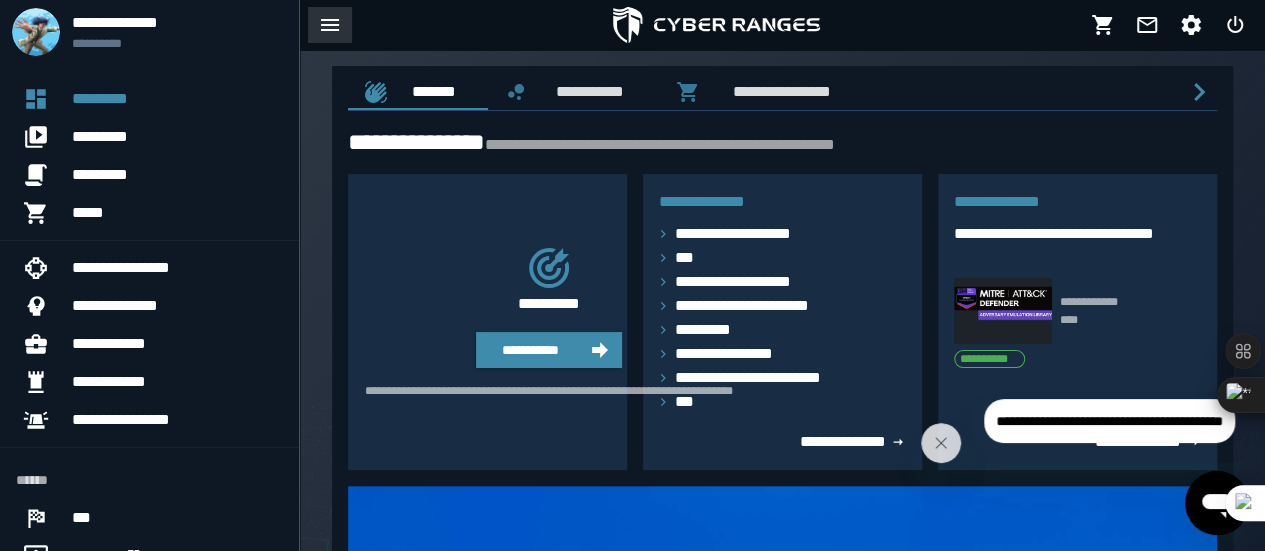 click 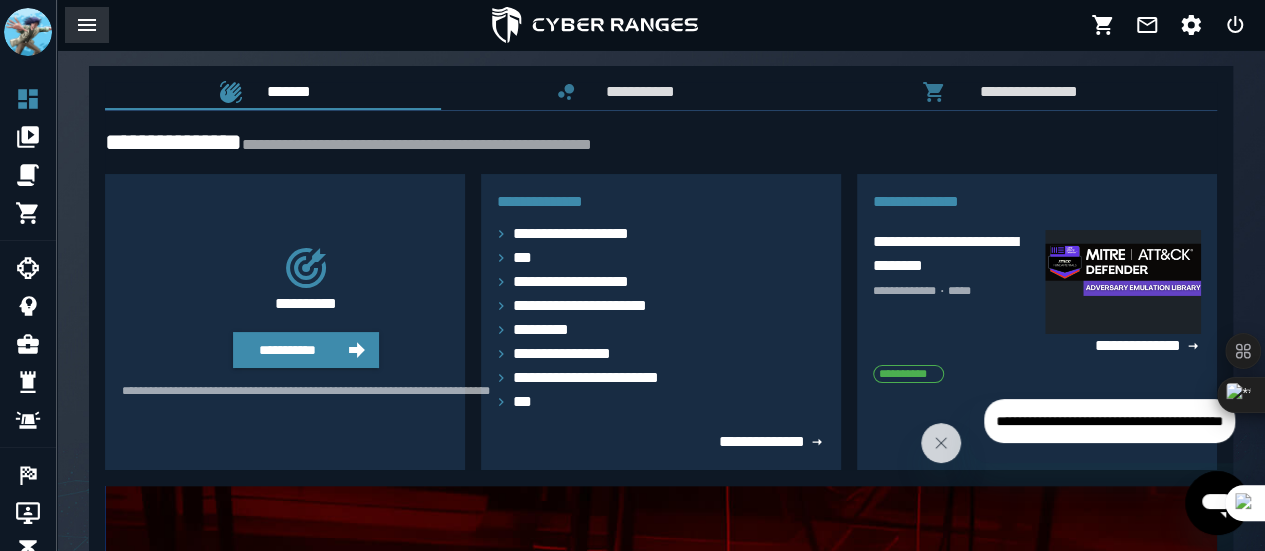 click at bounding box center (87, 25) 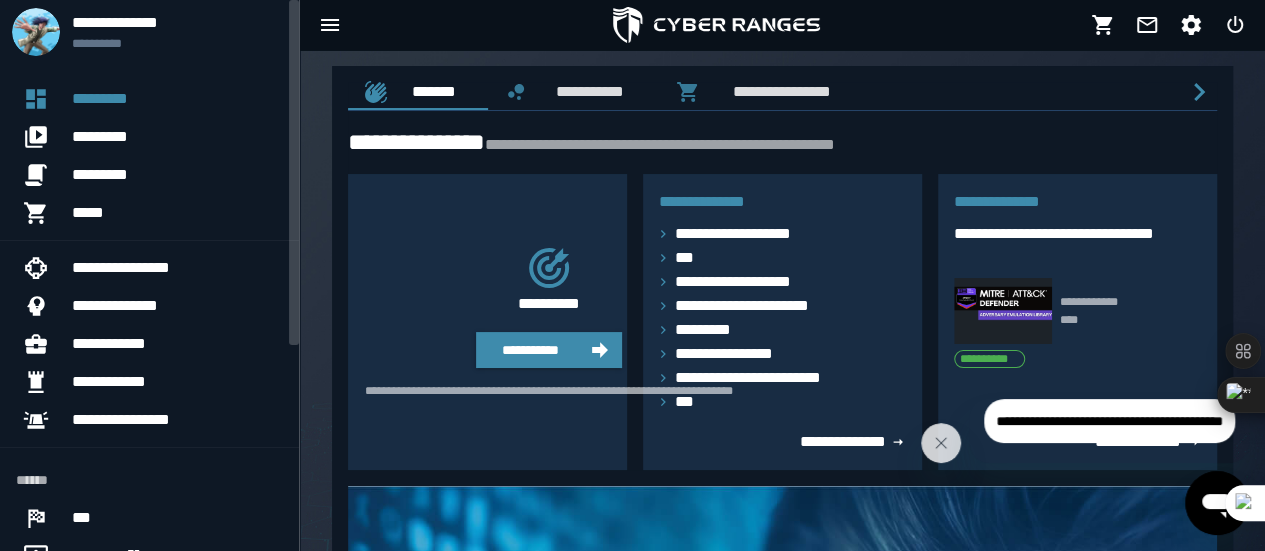 drag, startPoint x: 296, startPoint y: 320, endPoint x: 297, endPoint y: 342, distance: 22.022715 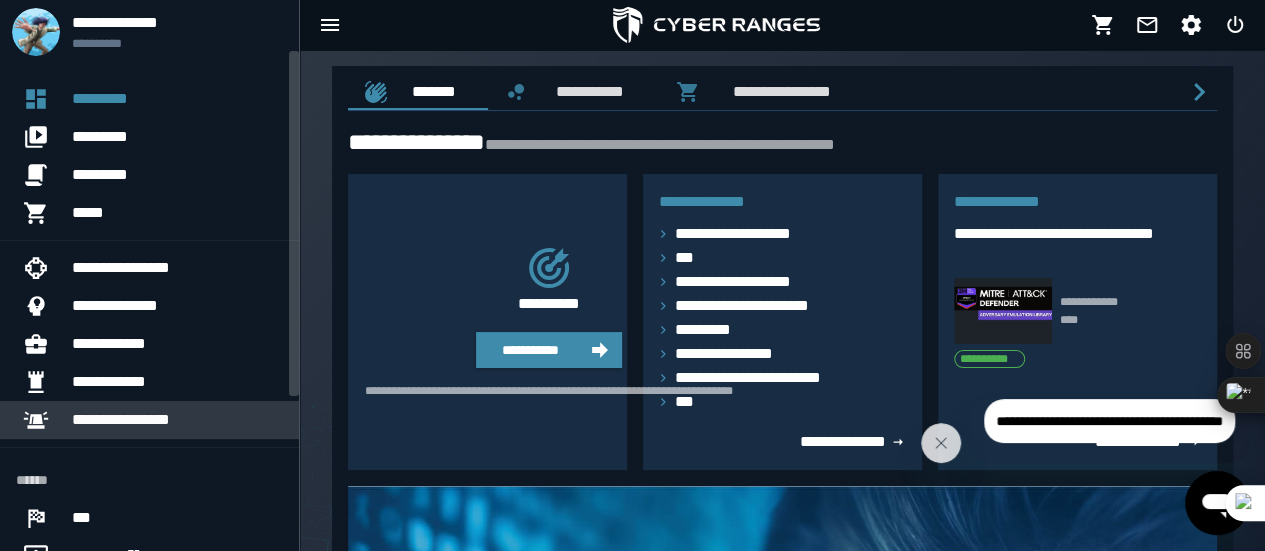 scroll, scrollTop: 81, scrollLeft: 0, axis: vertical 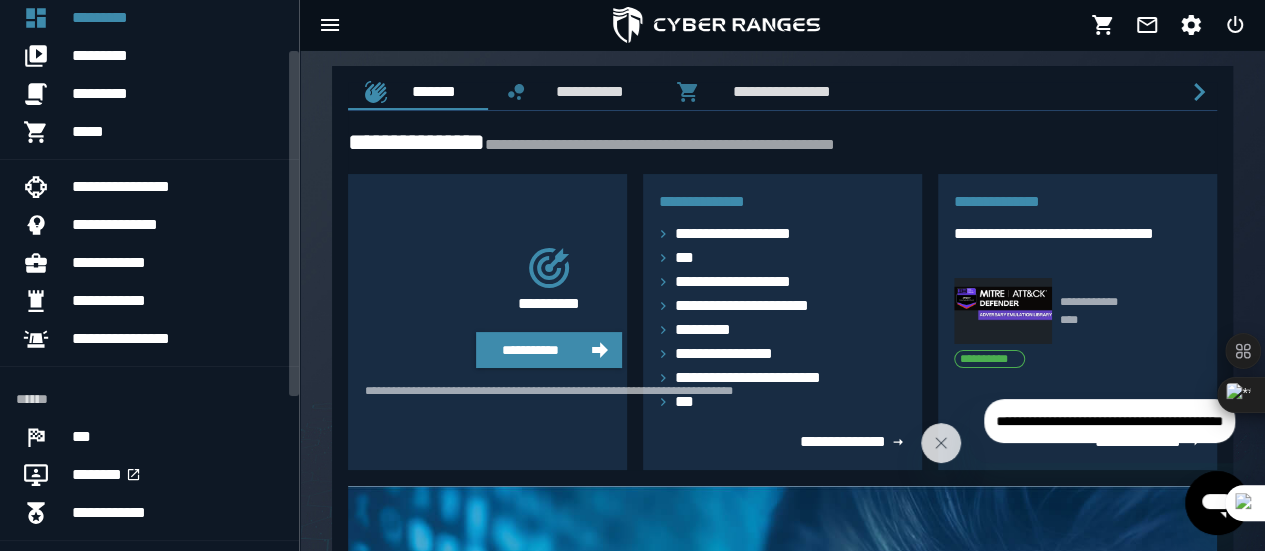 drag, startPoint x: 294, startPoint y: 351, endPoint x: 293, endPoint y: 414, distance: 63.007935 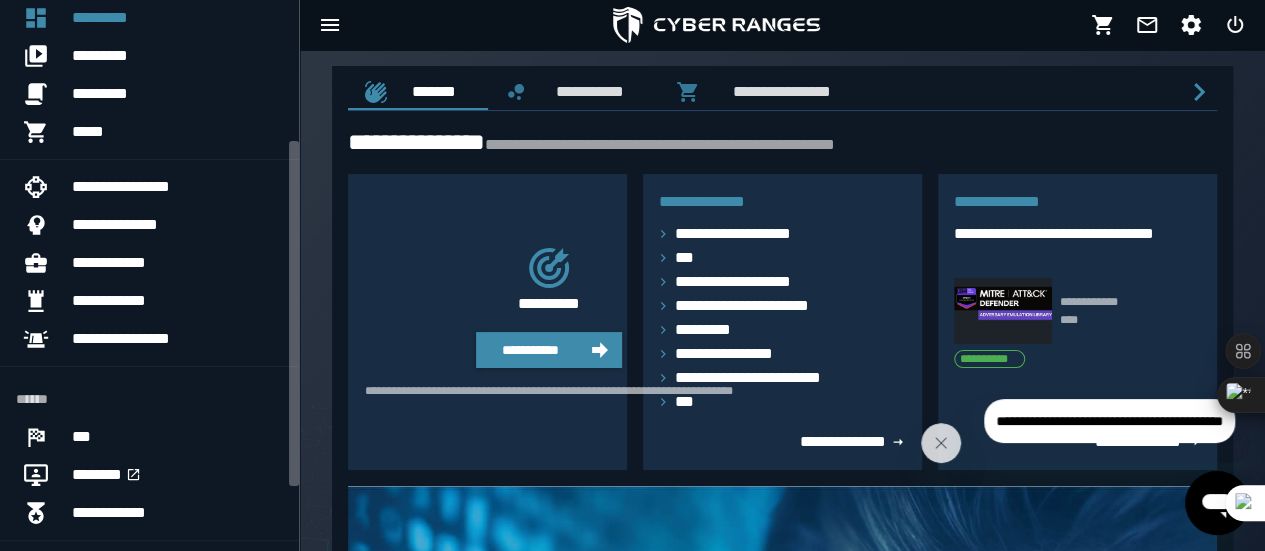 scroll, scrollTop: 224, scrollLeft: 0, axis: vertical 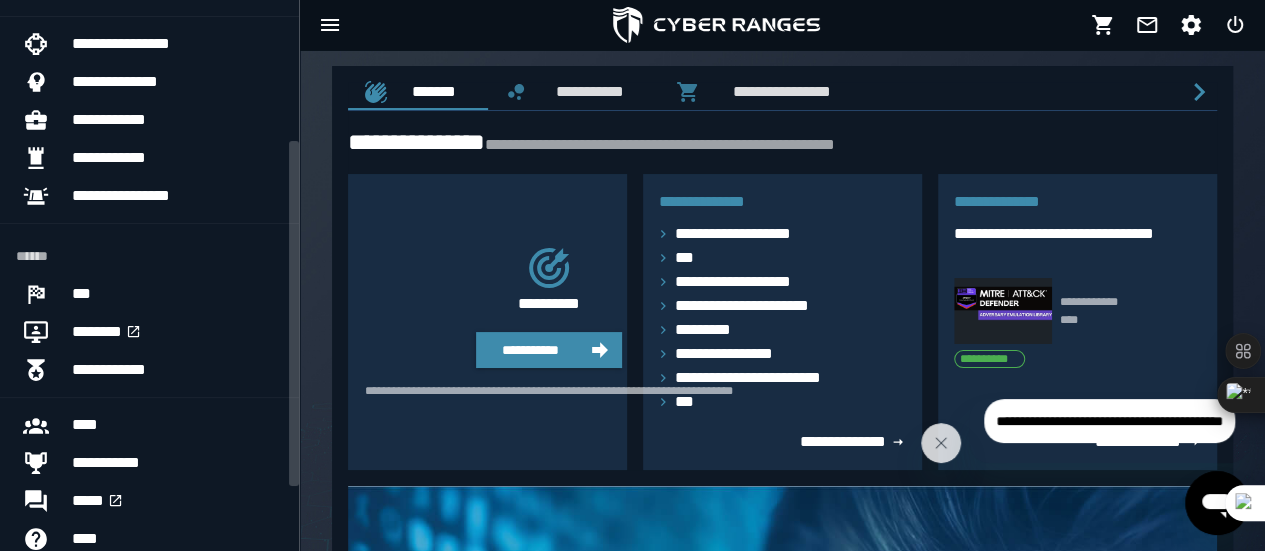 drag, startPoint x: 295, startPoint y: 391, endPoint x: 119, endPoint y: 429, distance: 180.05554 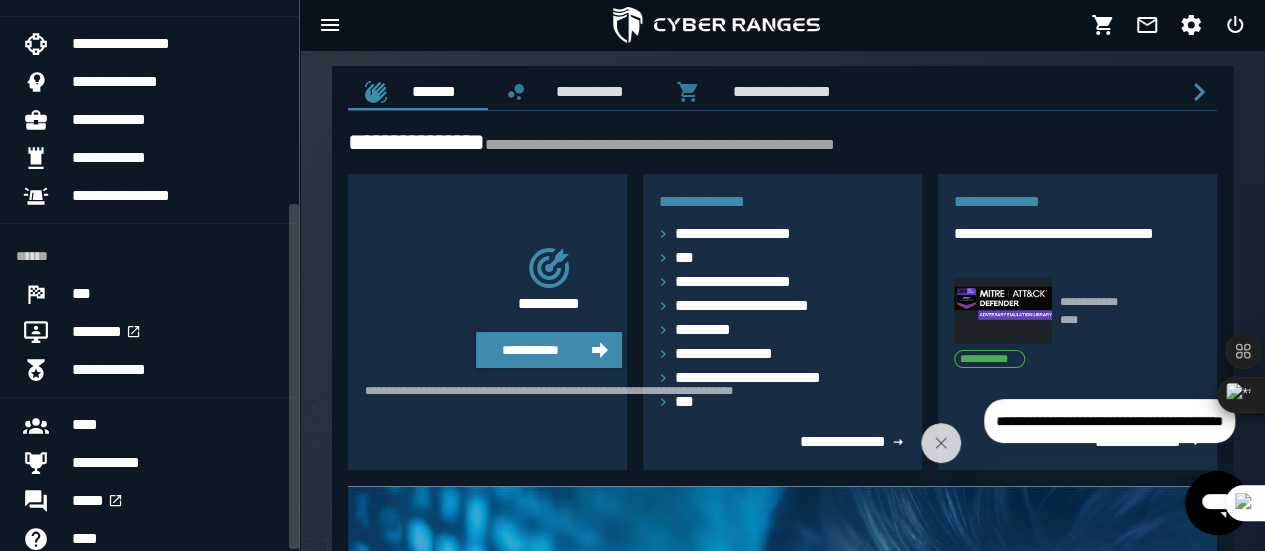 scroll, scrollTop: 324, scrollLeft: 0, axis: vertical 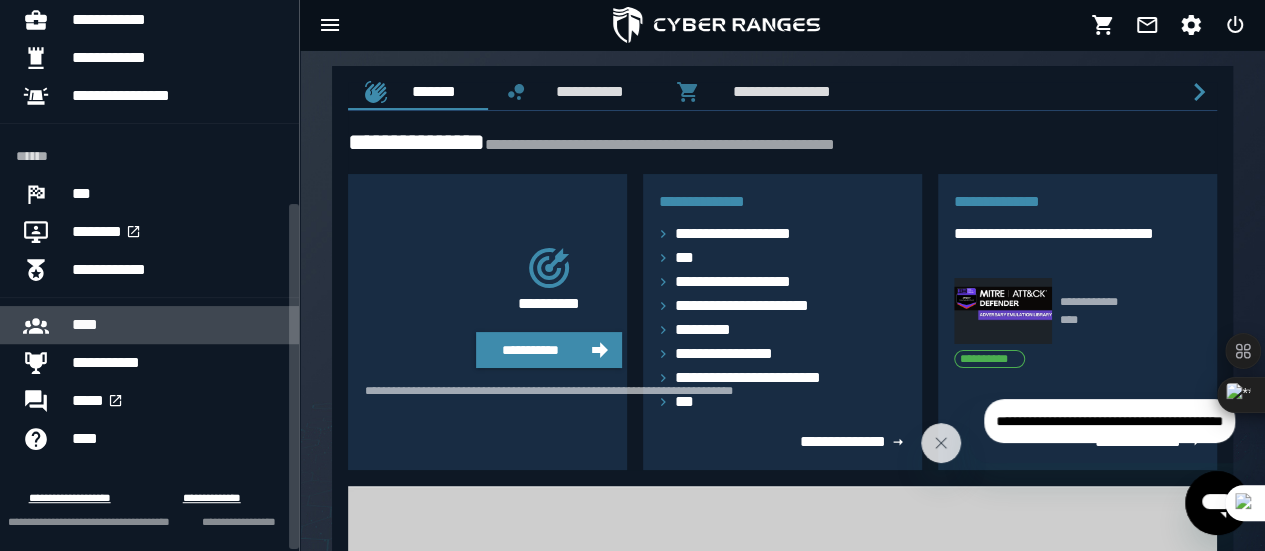 click on "****" at bounding box center [177, 325] 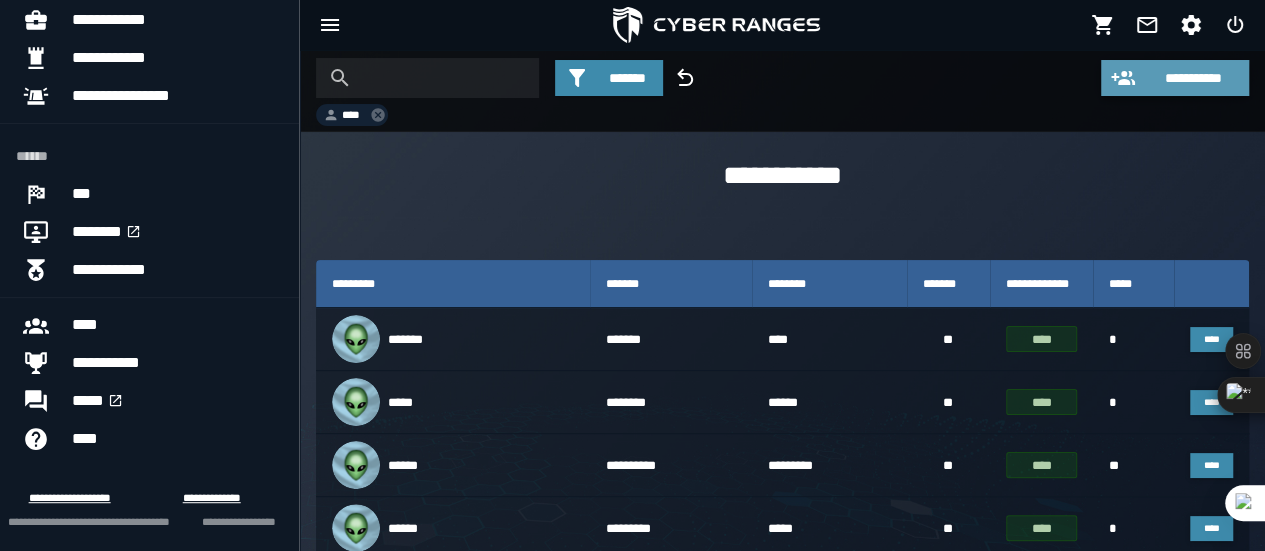 click on "**********" at bounding box center (1193, 78) 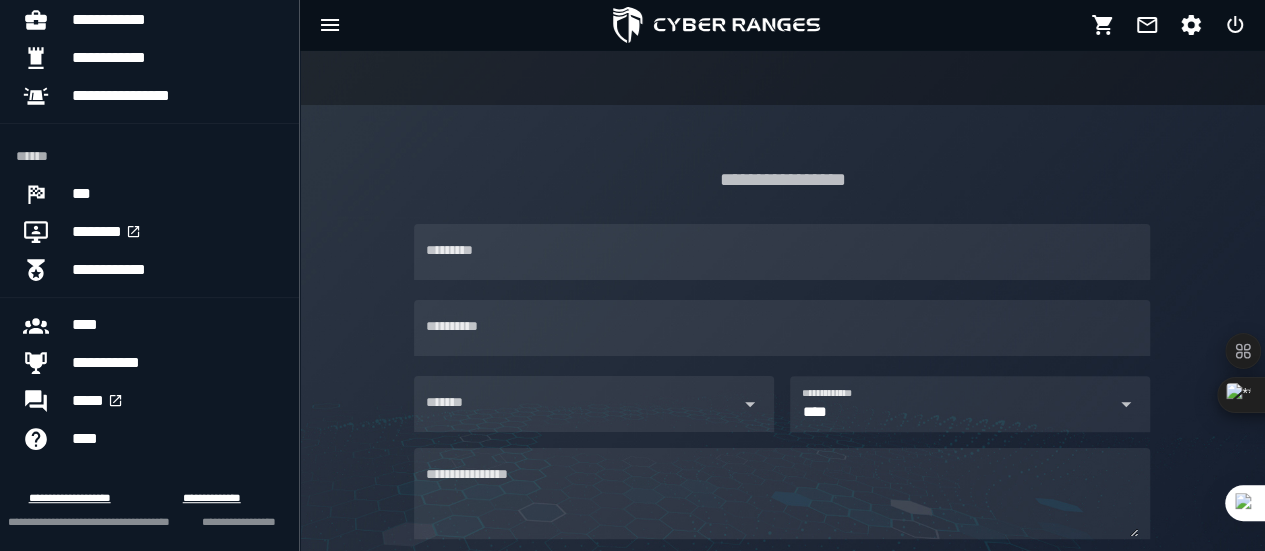 scroll, scrollTop: 546, scrollLeft: 0, axis: vertical 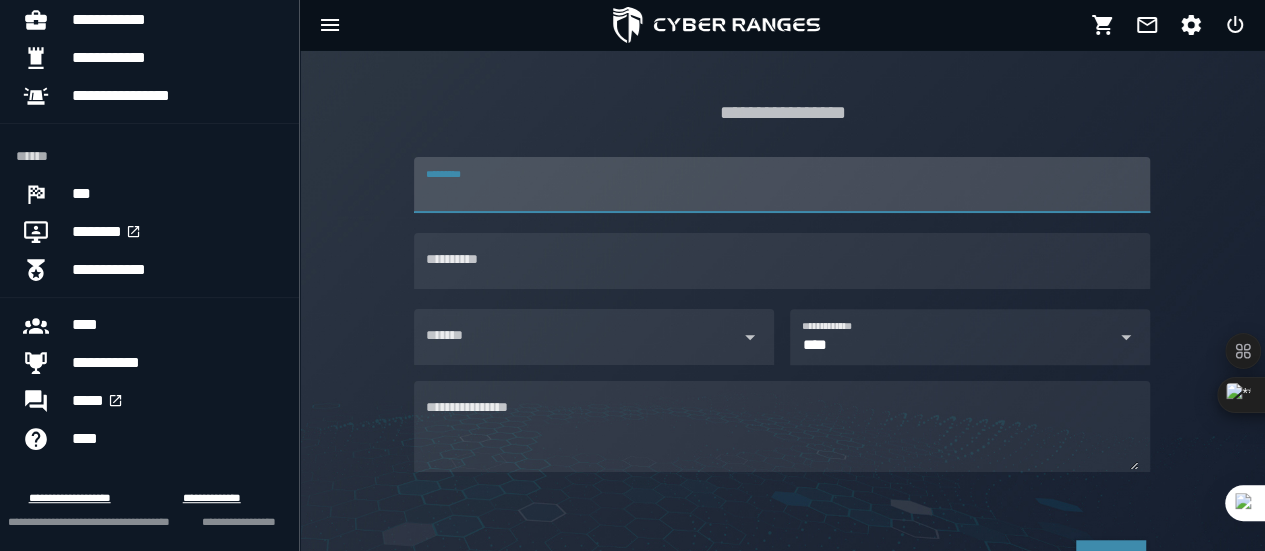 click on "*********" at bounding box center (782, 185) 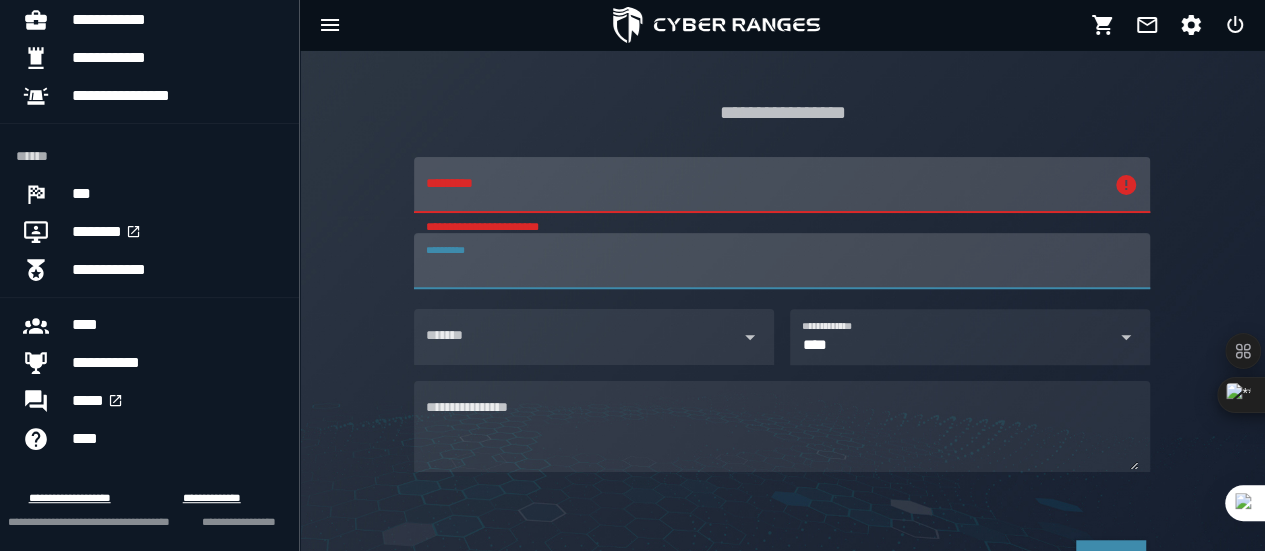 click on "**********" at bounding box center [782, 261] 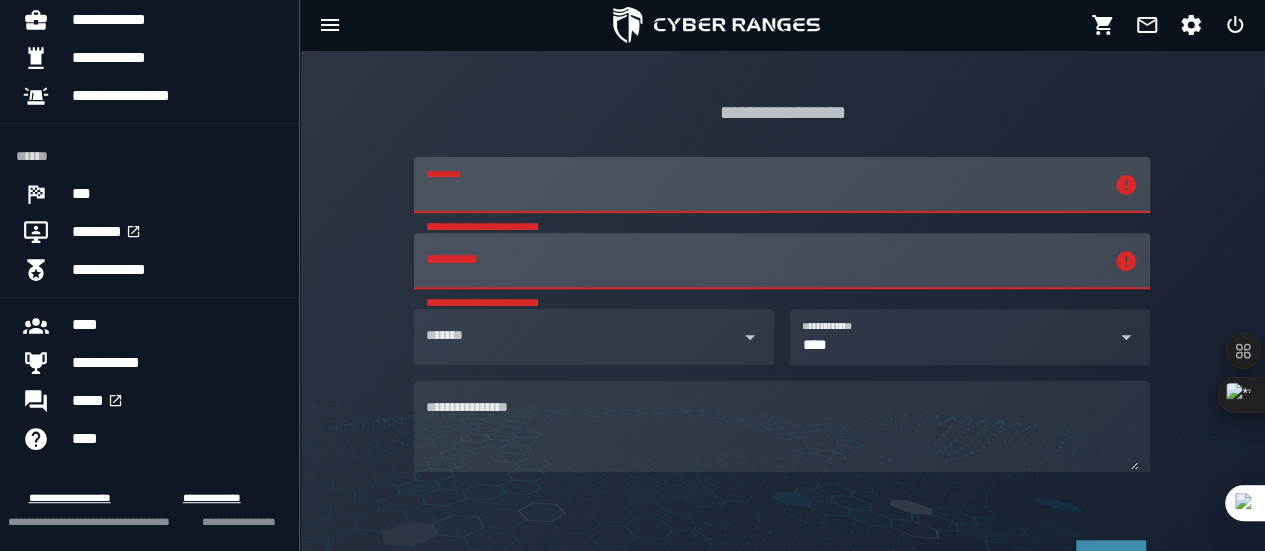 click on "**********" at bounding box center [764, 185] 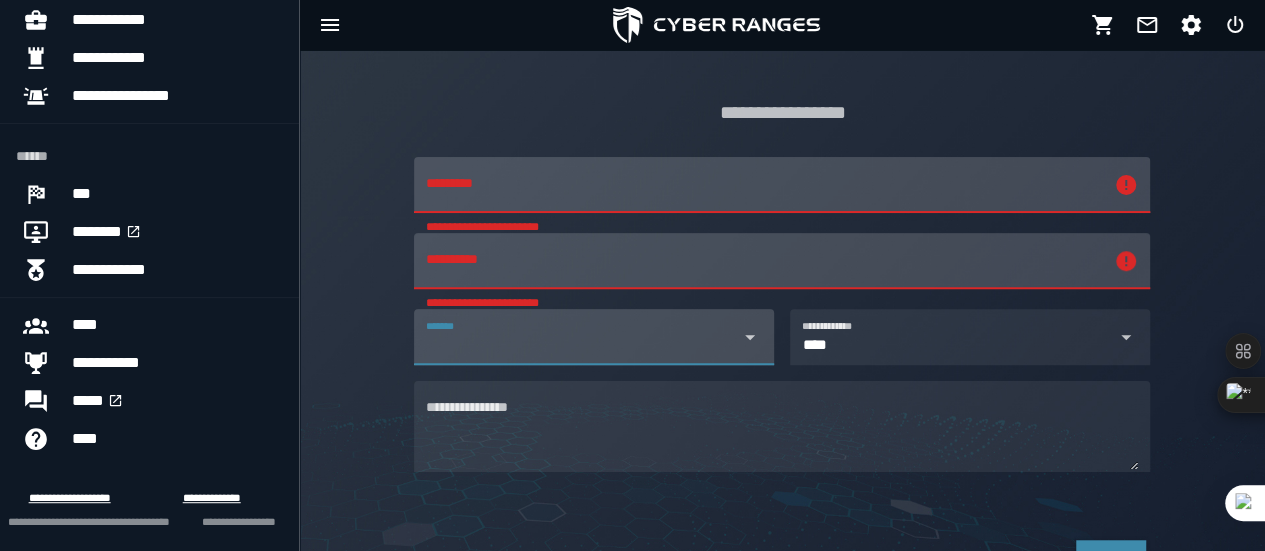 click 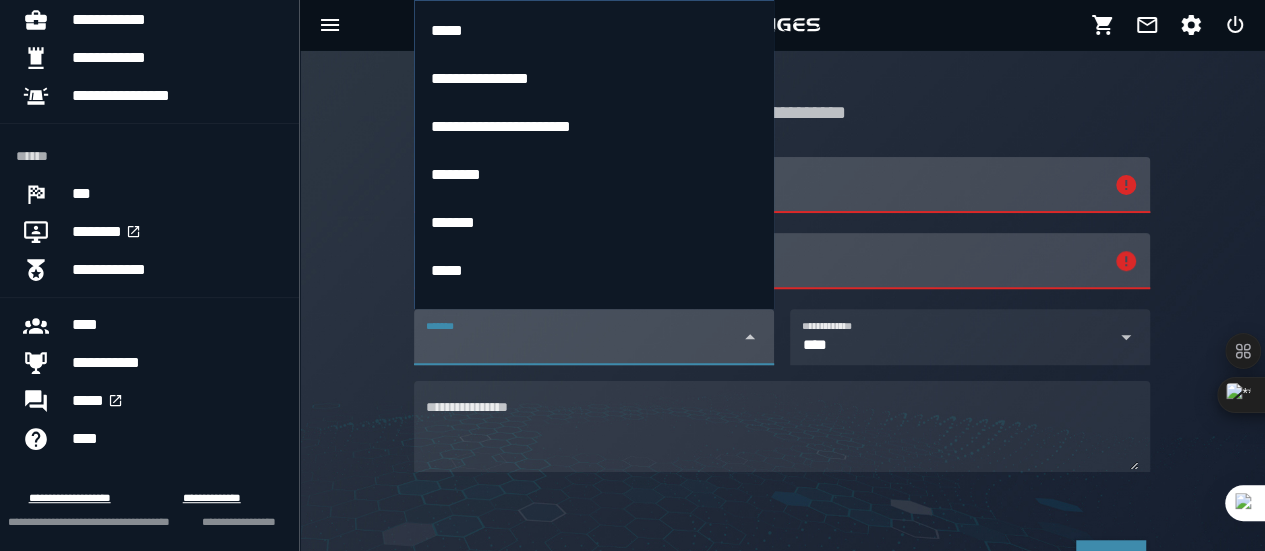 scroll, scrollTop: 2160, scrollLeft: 0, axis: vertical 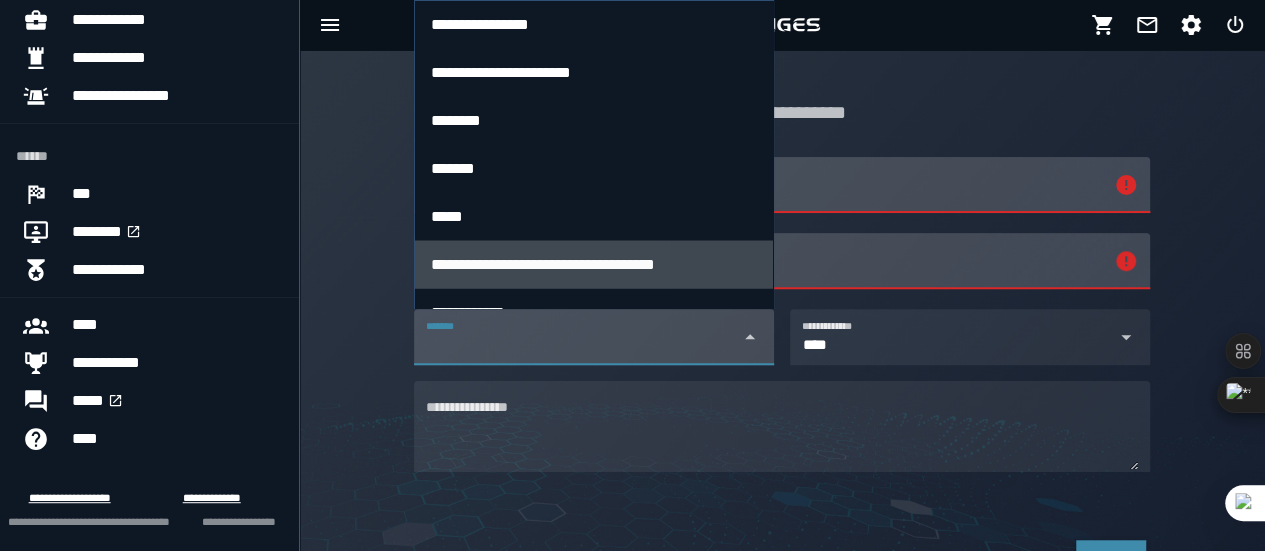 click on "**********" at bounding box center (594, 264) 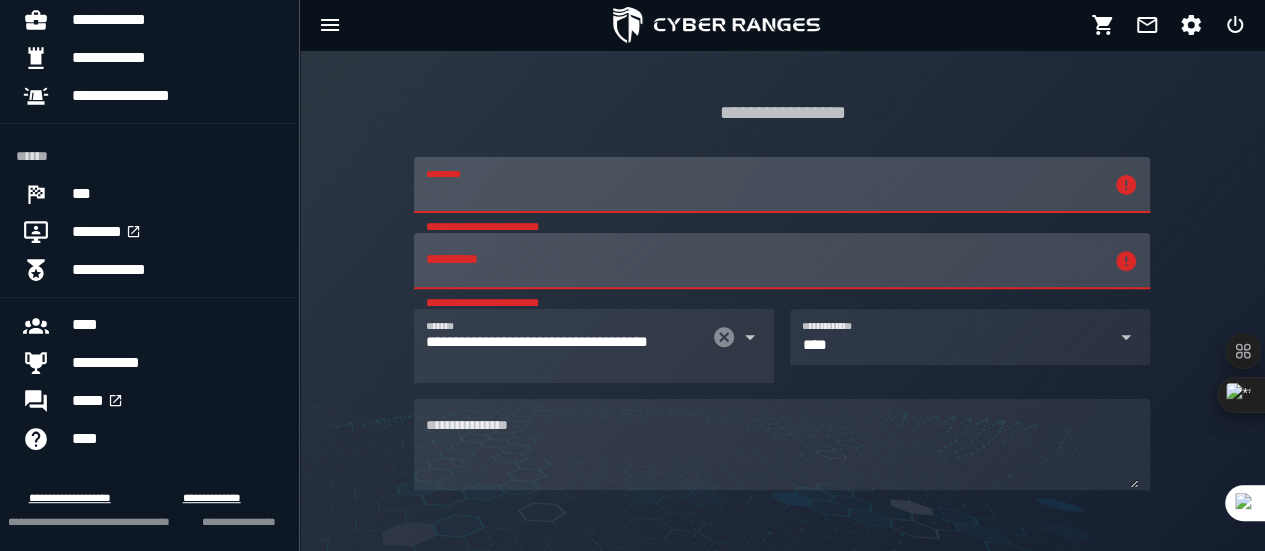 click on "**********" at bounding box center [764, 185] 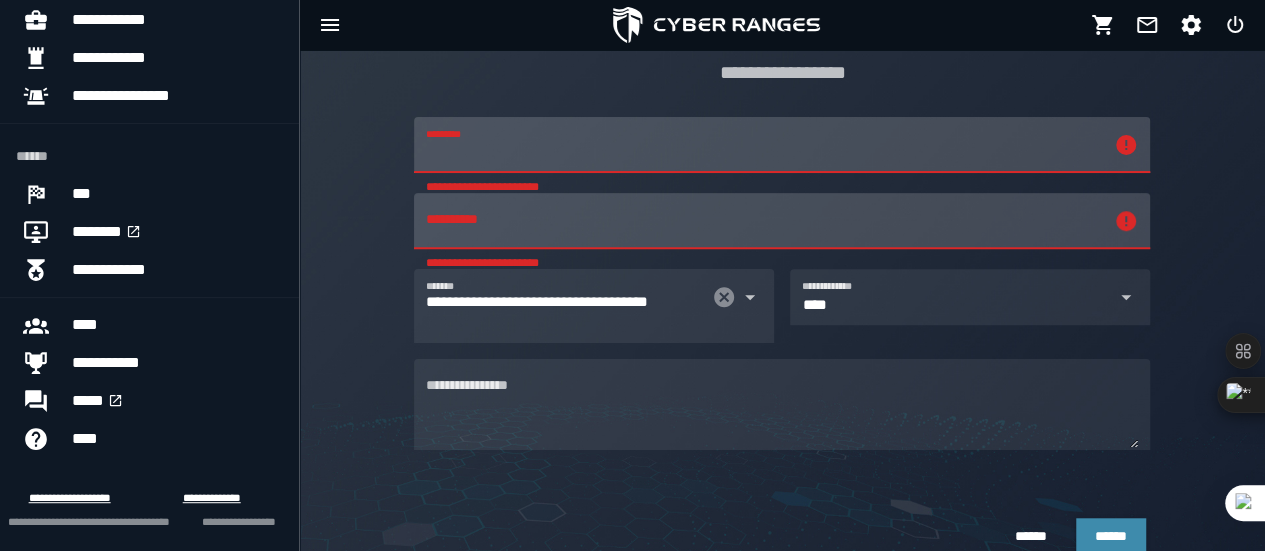 scroll, scrollTop: 626, scrollLeft: 0, axis: vertical 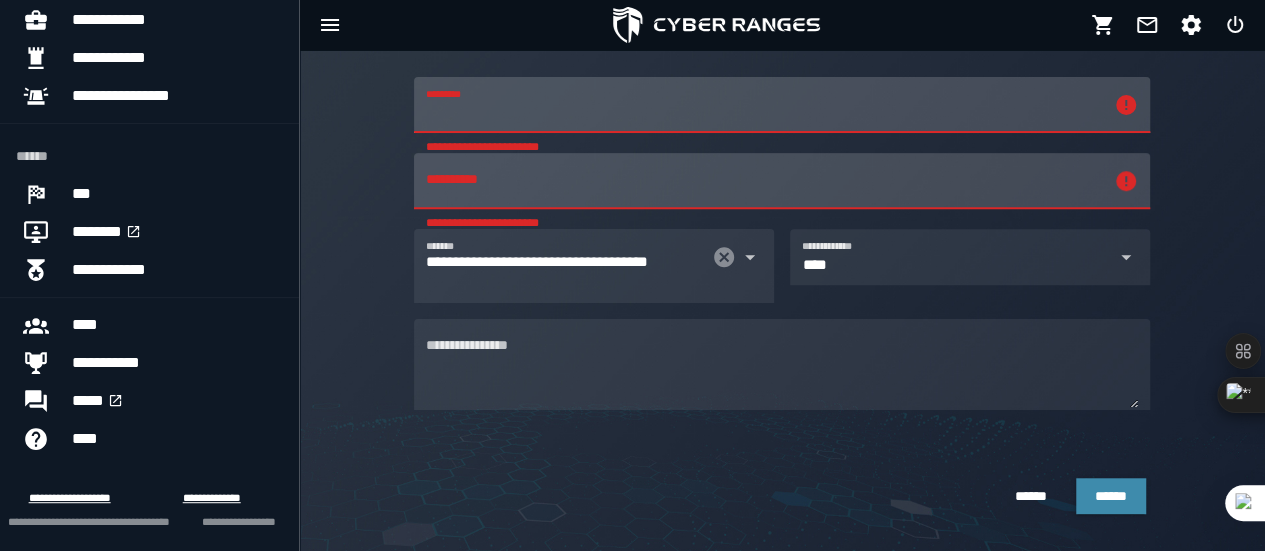 click on "**********" at bounding box center (764, 105) 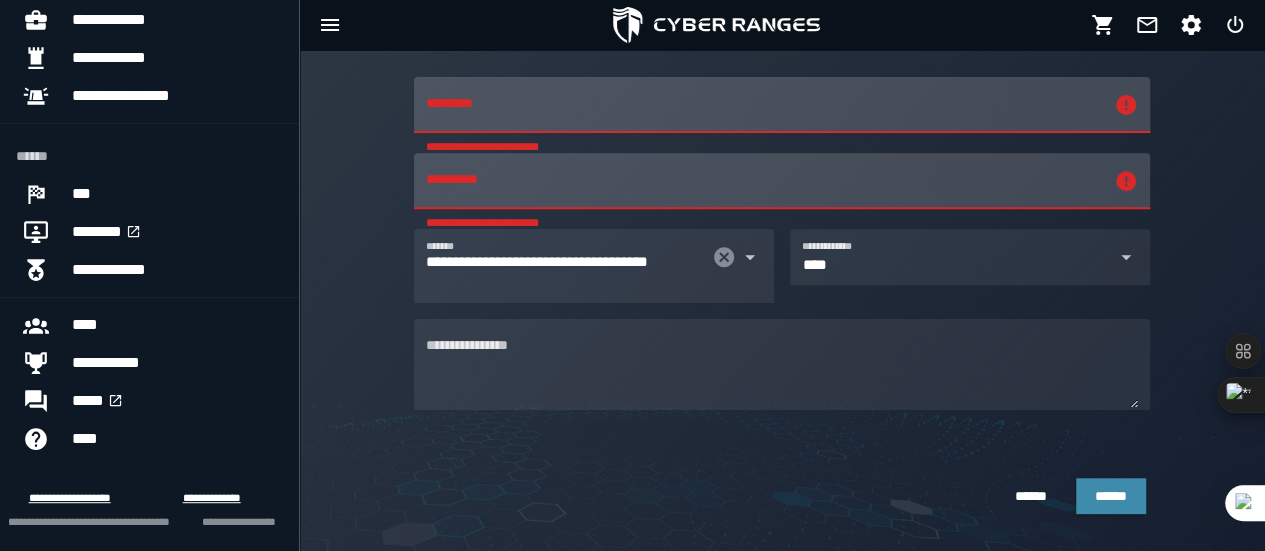 click on "**********" at bounding box center [764, 105] 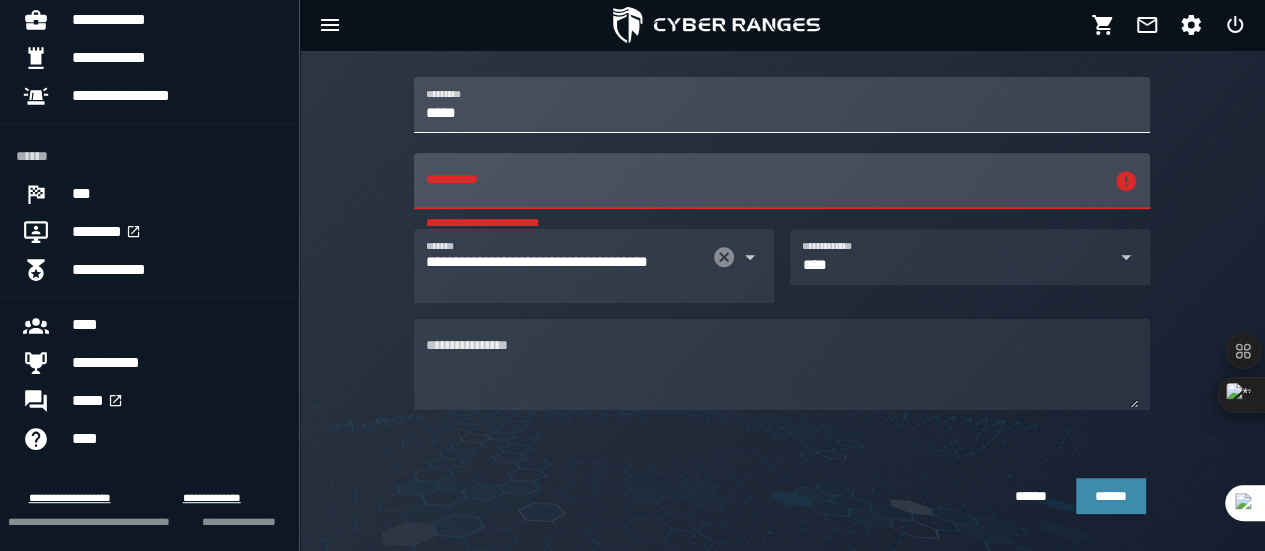 click on "*****" at bounding box center (782, 105) 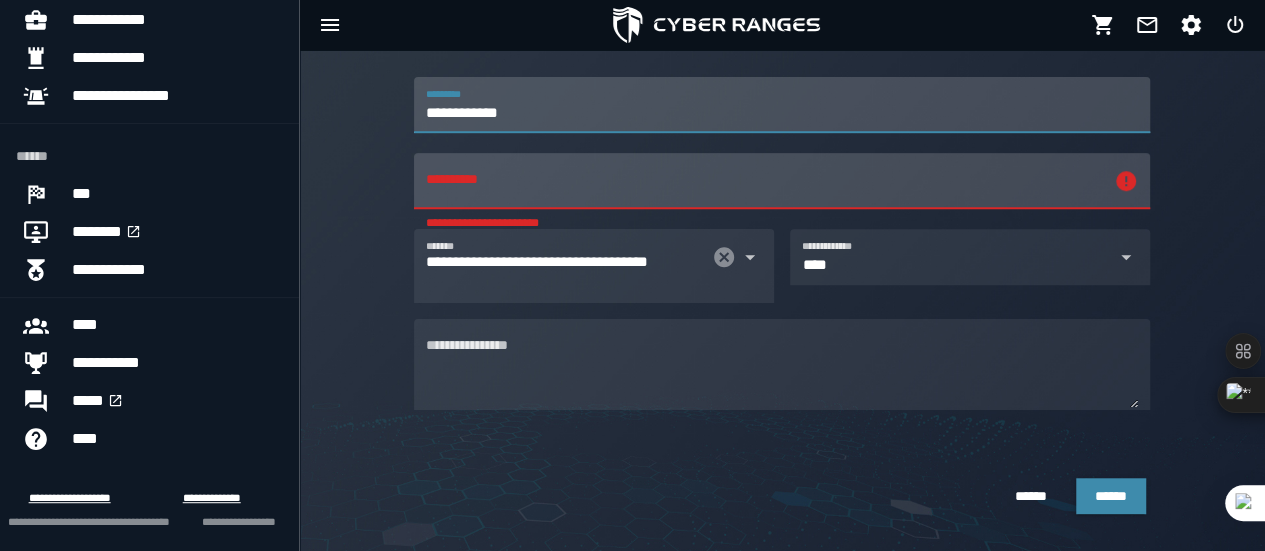 click on "**********" at bounding box center [782, 105] 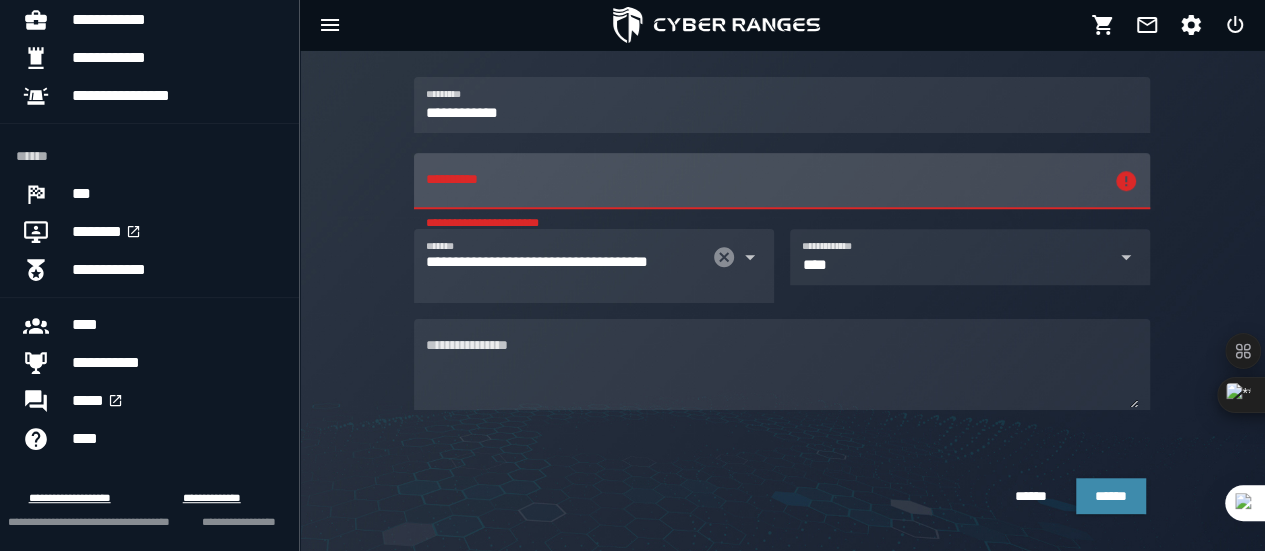 click on "**********" at bounding box center (764, 181) 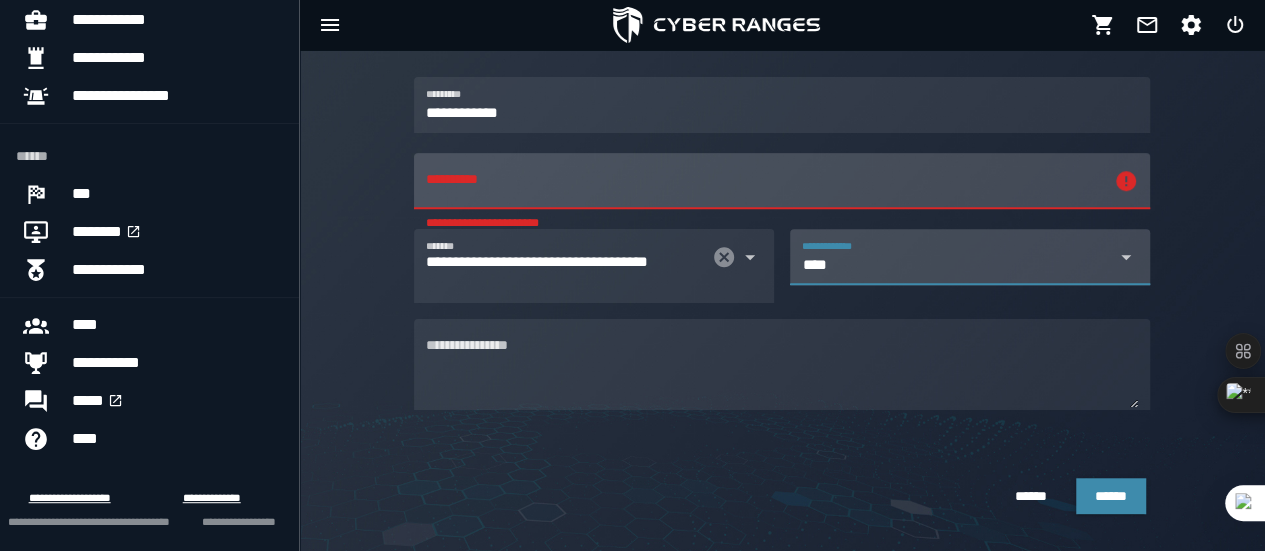 click 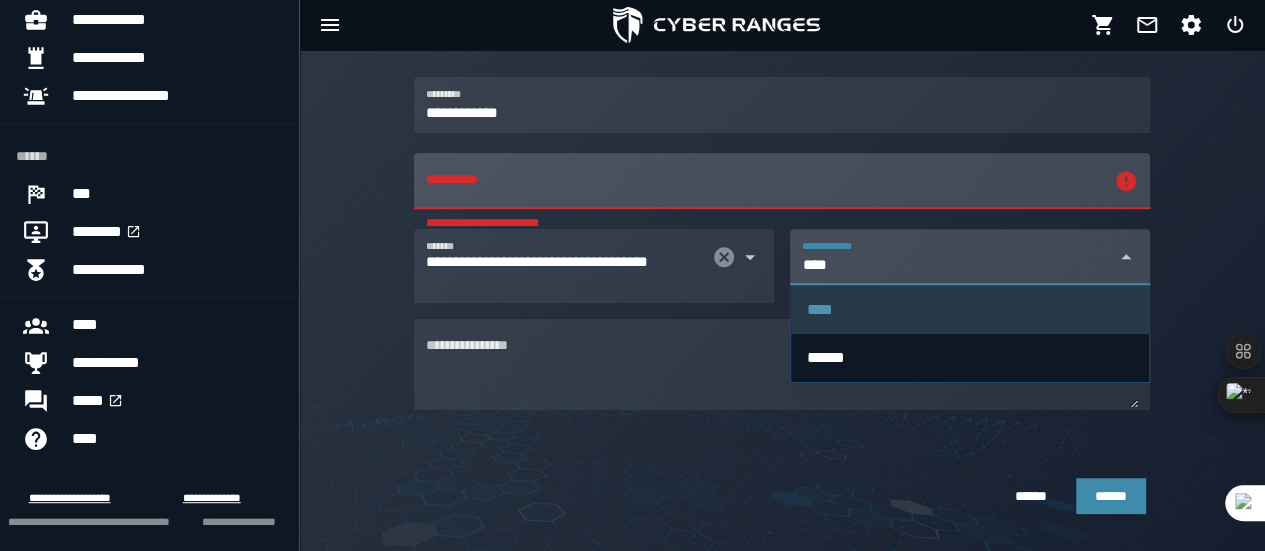 click 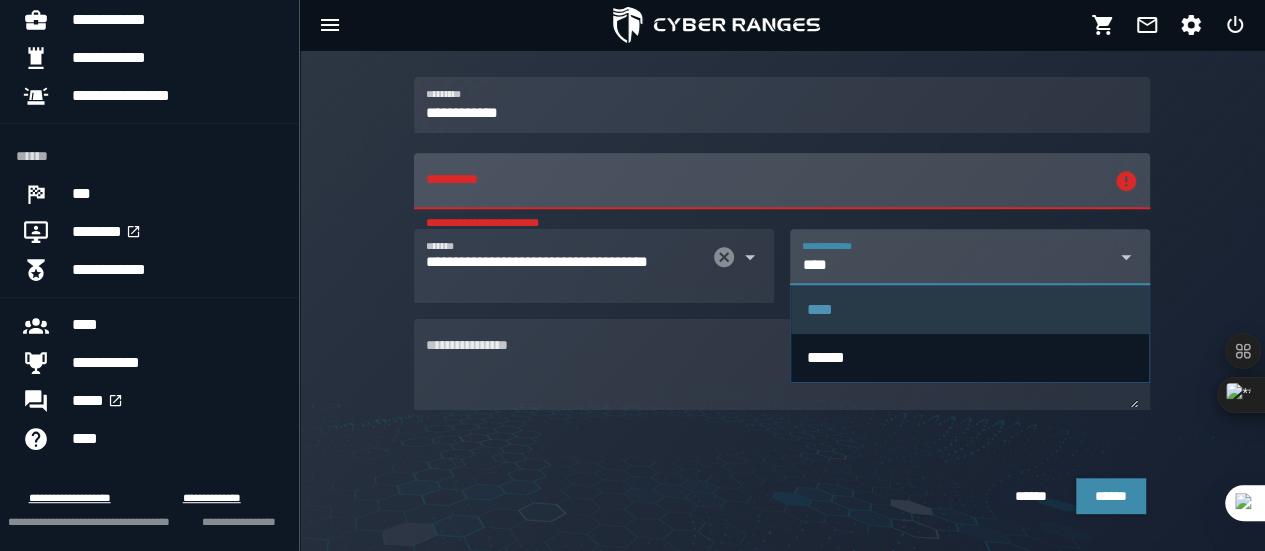 scroll, scrollTop: 0, scrollLeft: 33, axis: horizontal 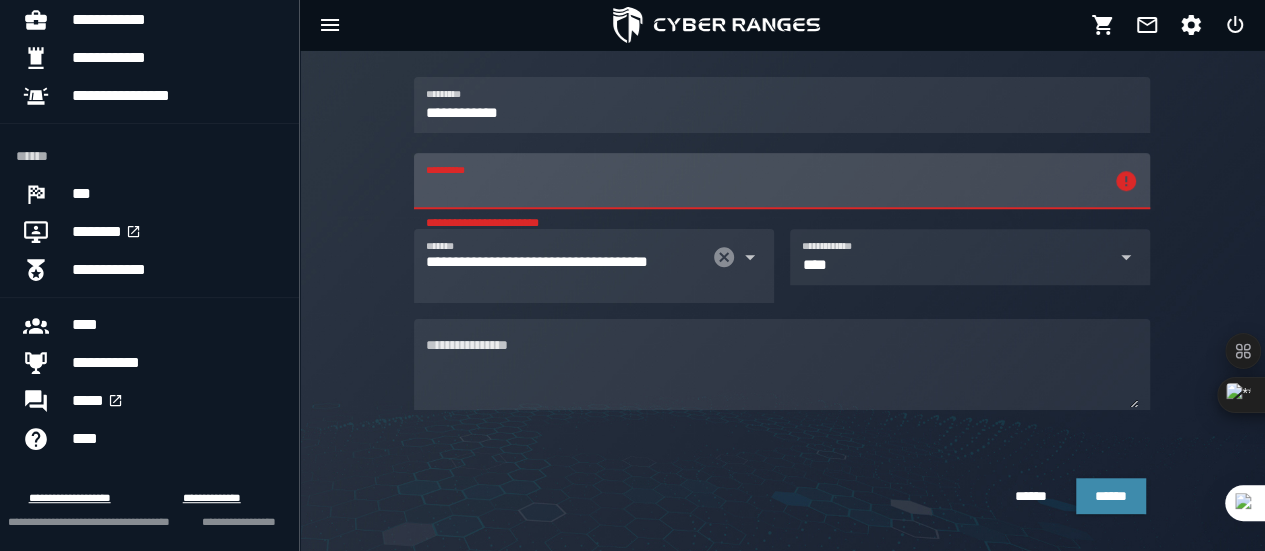 click on "**********" at bounding box center [764, 181] 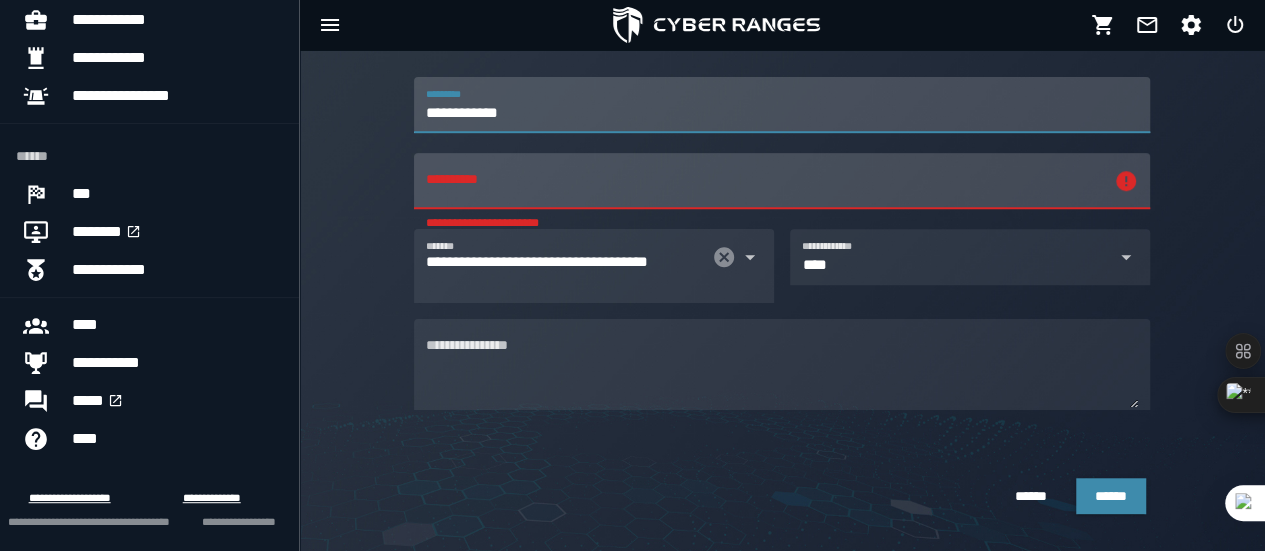 click on "**********" at bounding box center [782, 105] 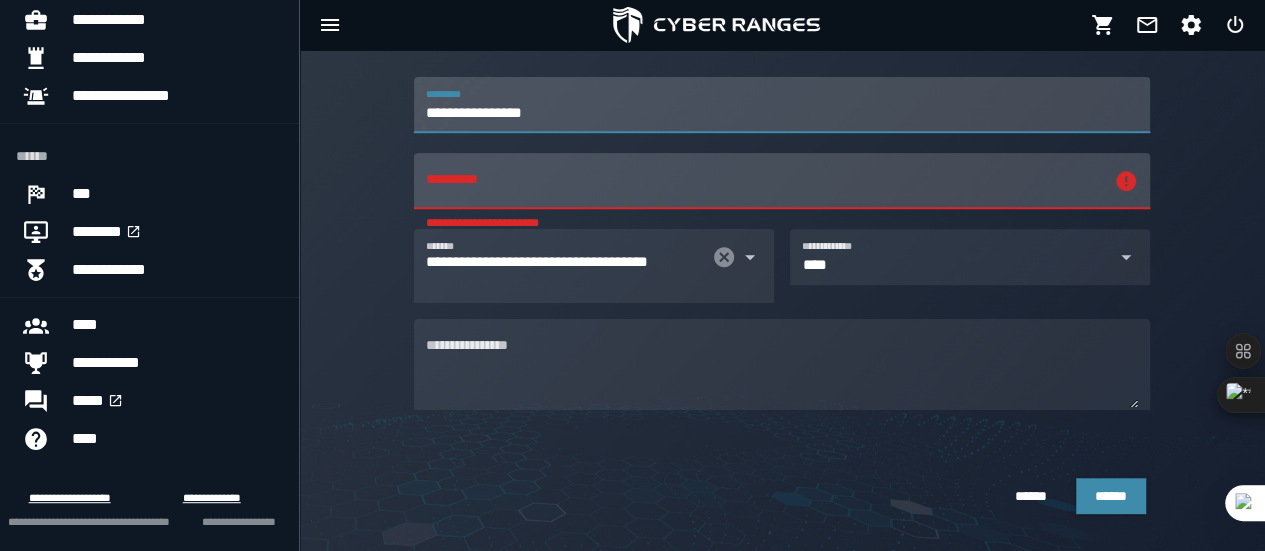 type on "**********" 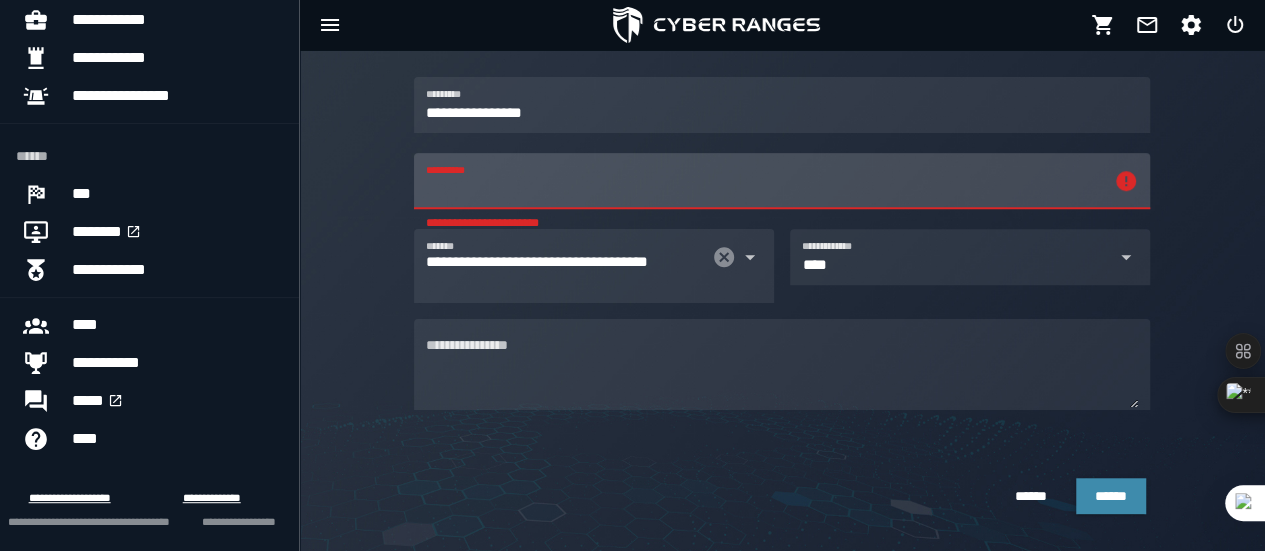 click on "**********" at bounding box center (764, 181) 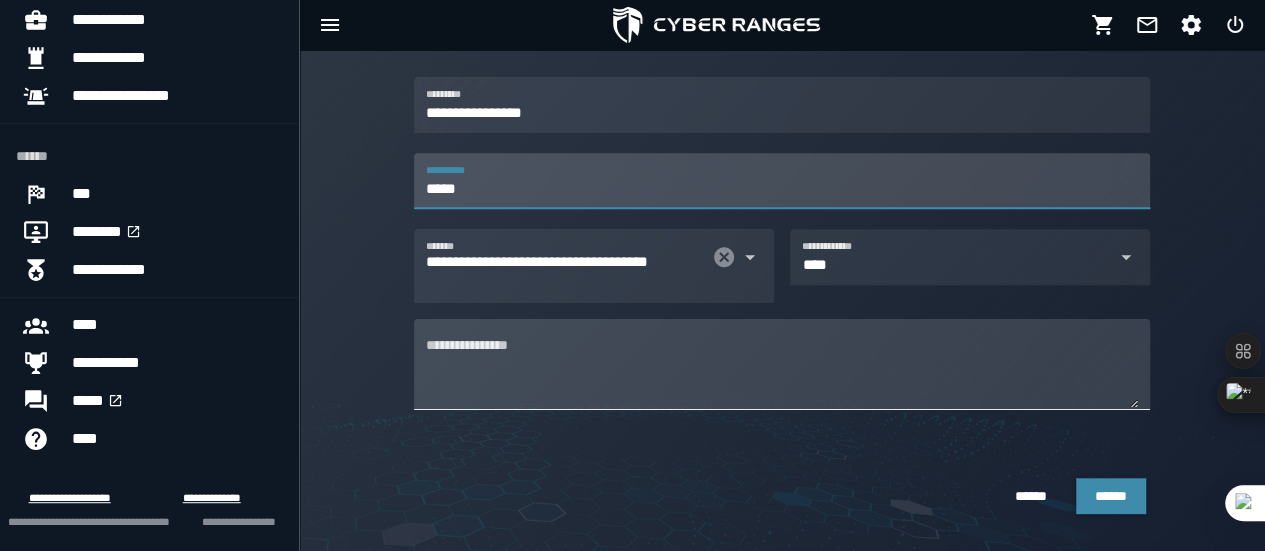 type on "*****" 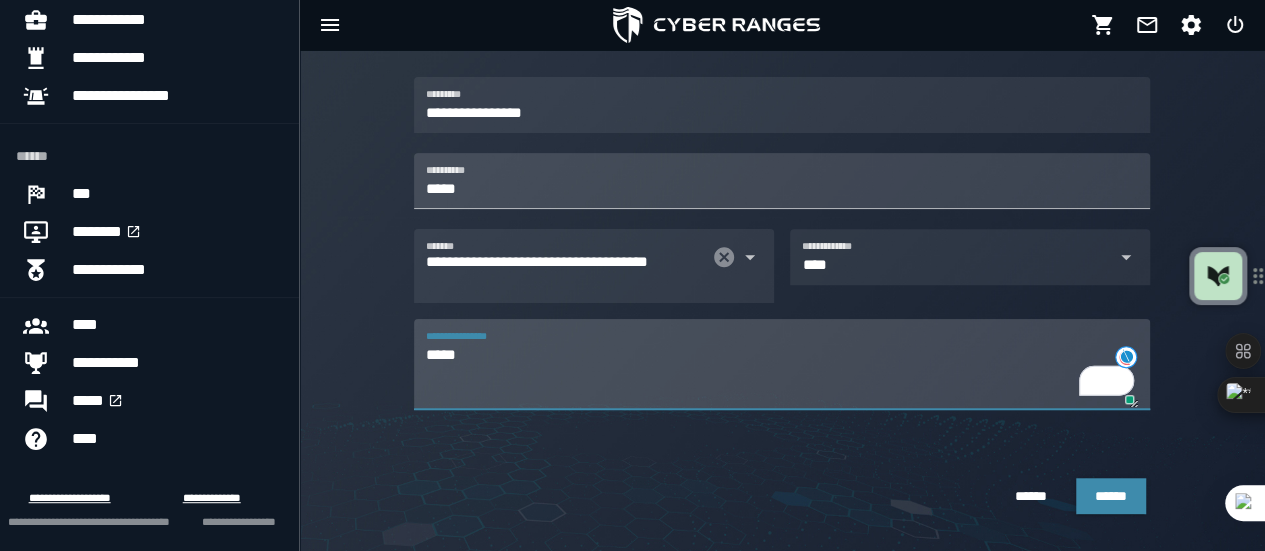type on "*****" 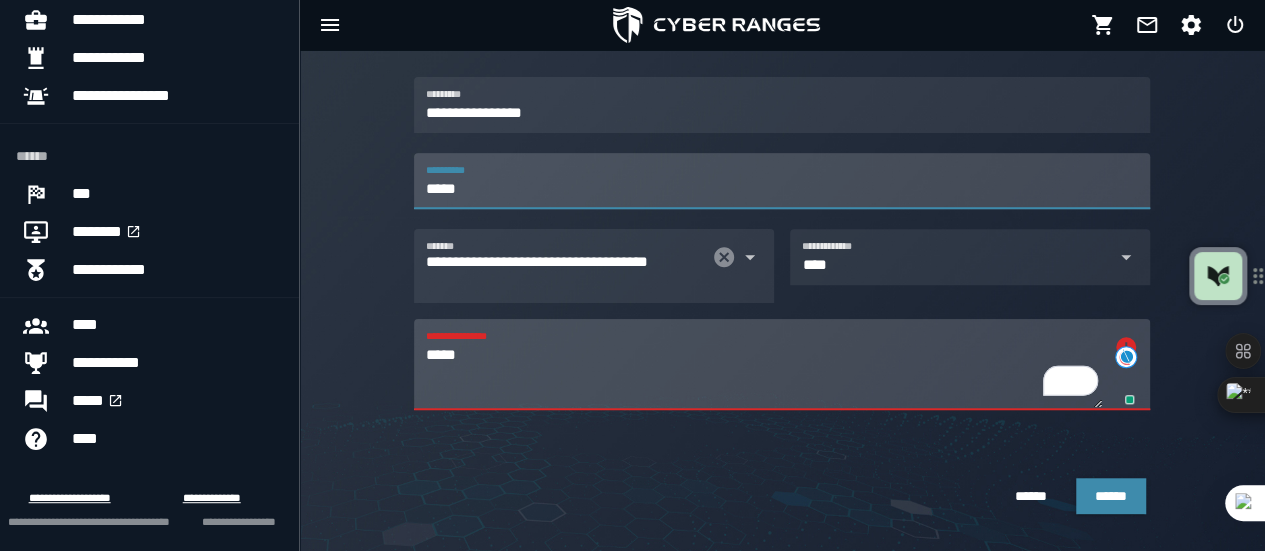 click on "*****" at bounding box center (782, 181) 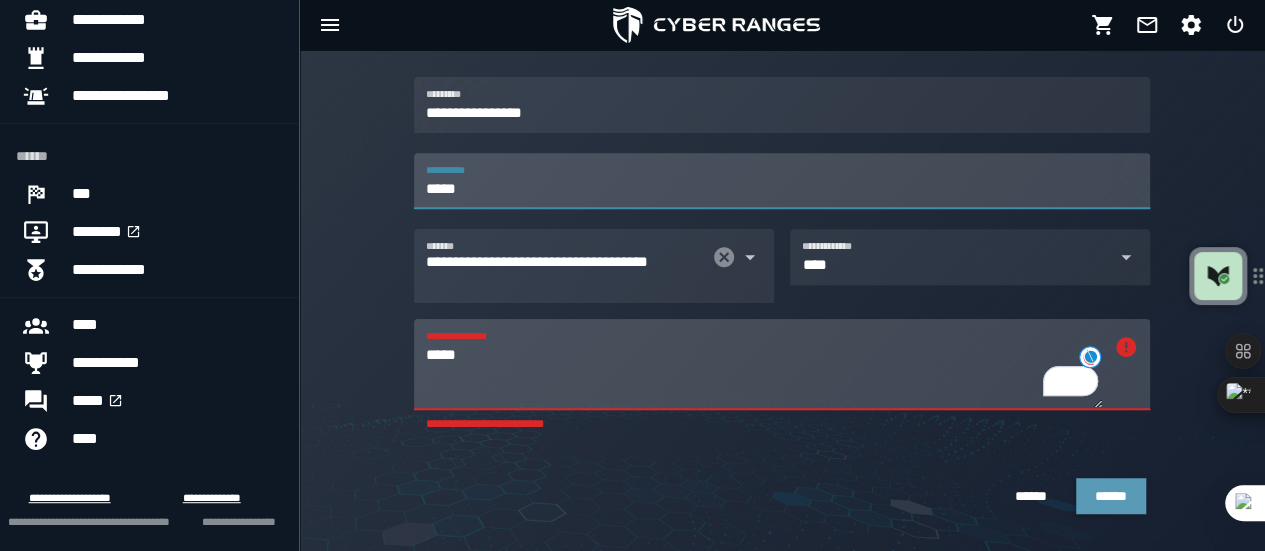 type on "*****" 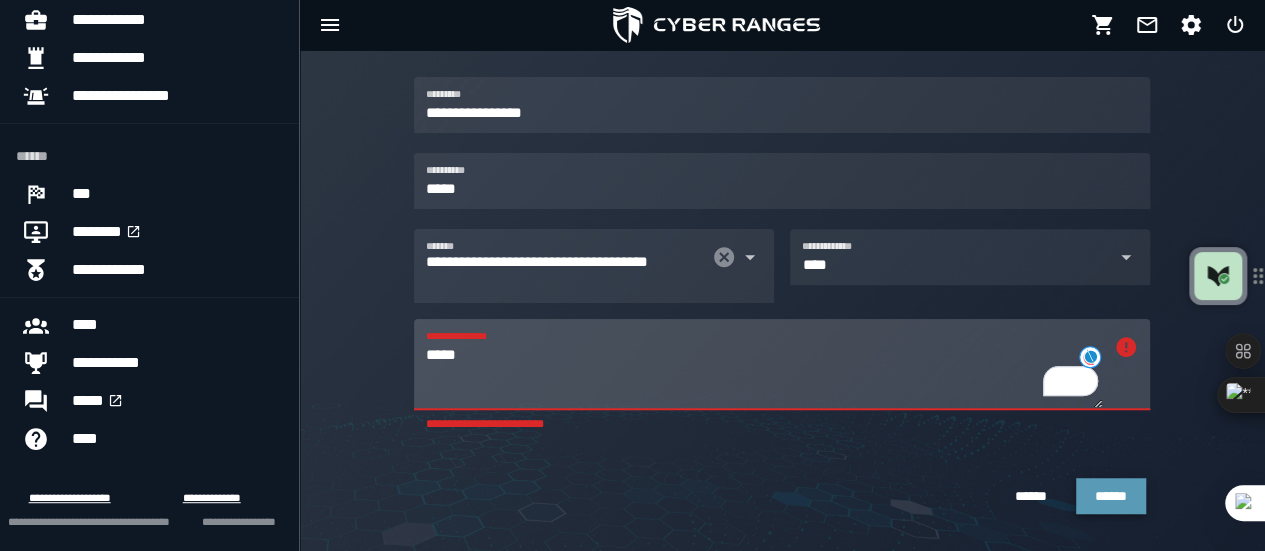 click on "******" at bounding box center (1111, 496) 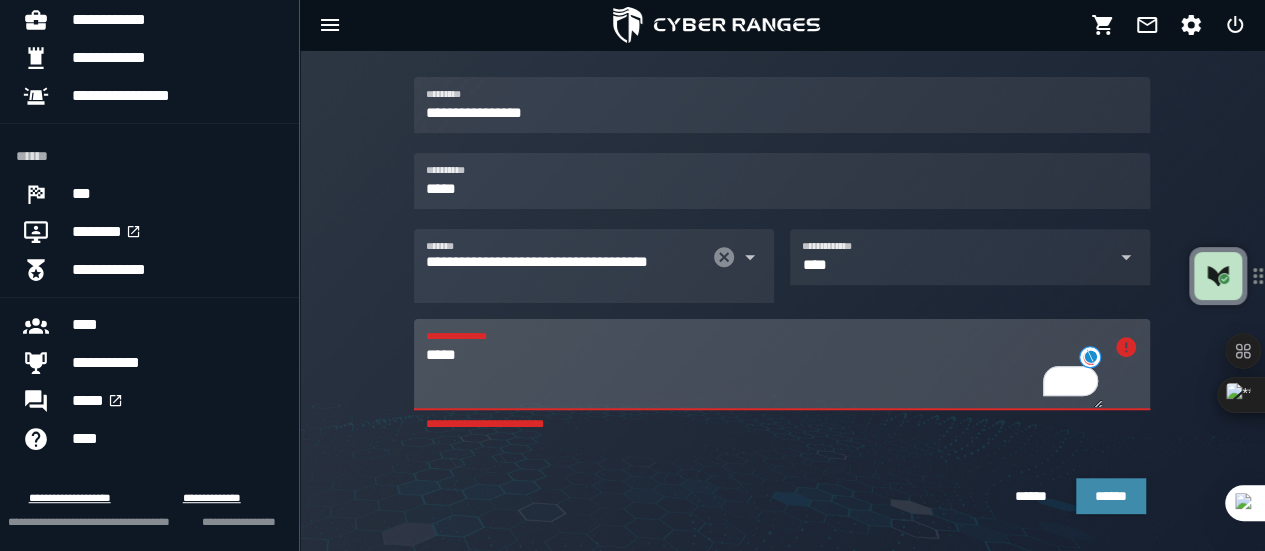click on "*****" at bounding box center (764, 376) 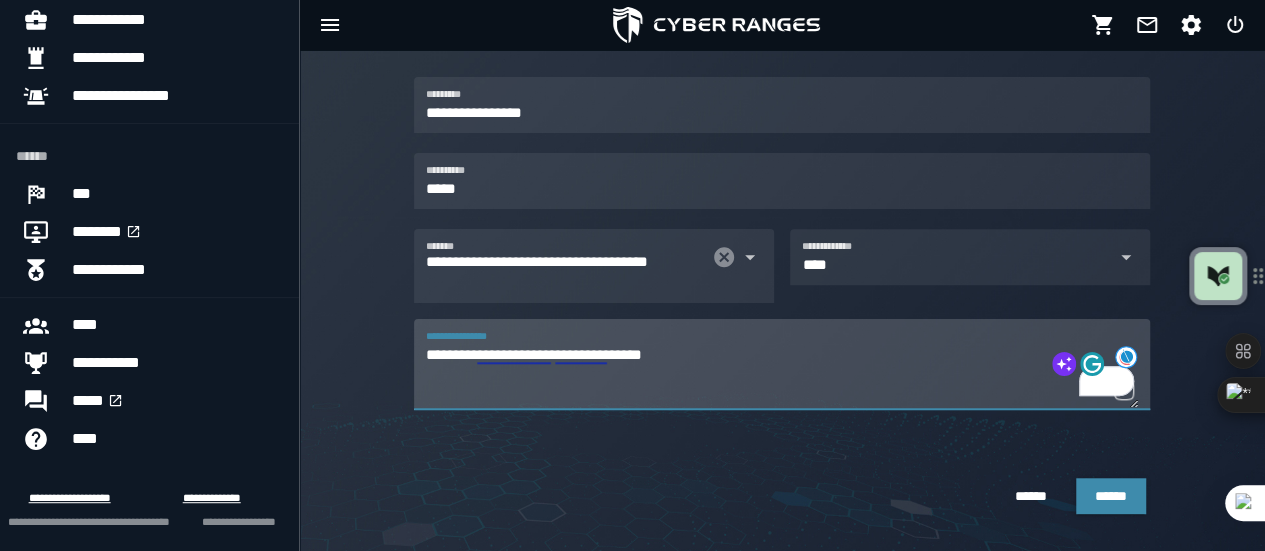 click on "**********" at bounding box center [782, 376] 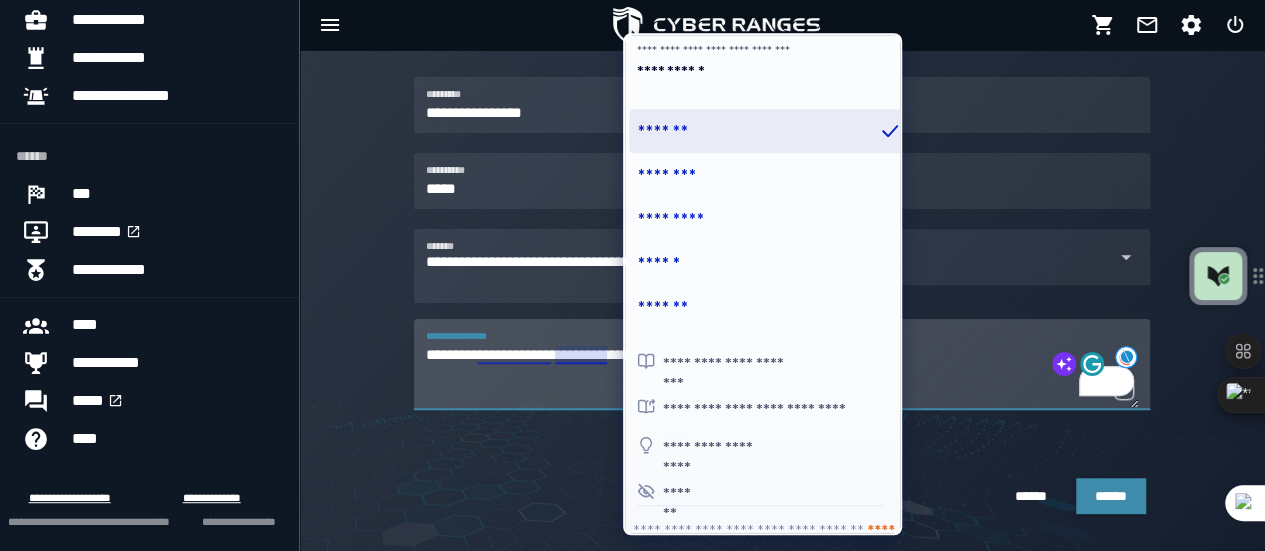 click on "*******" at bounding box center [768, 131] 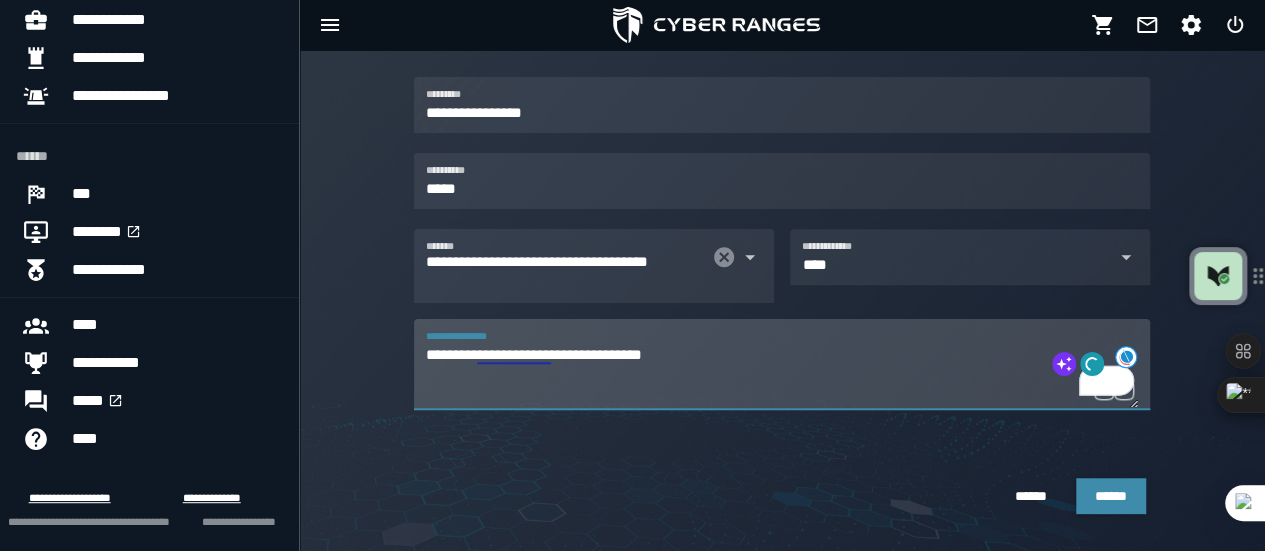 click on "**********" at bounding box center [782, 376] 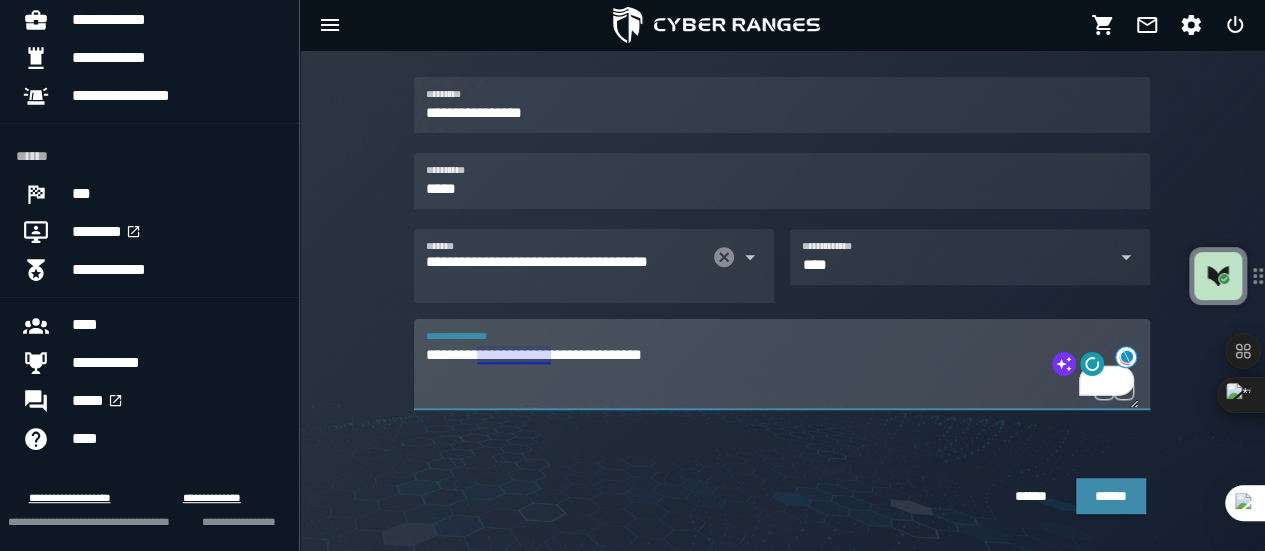 click on "**********" at bounding box center (782, 376) 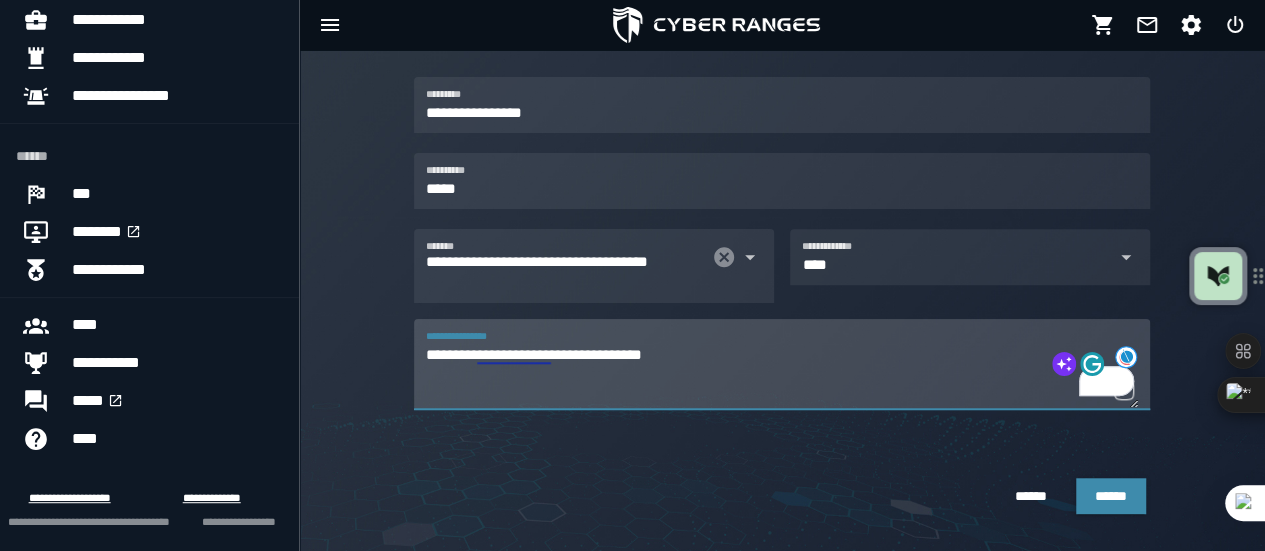 type on "**********" 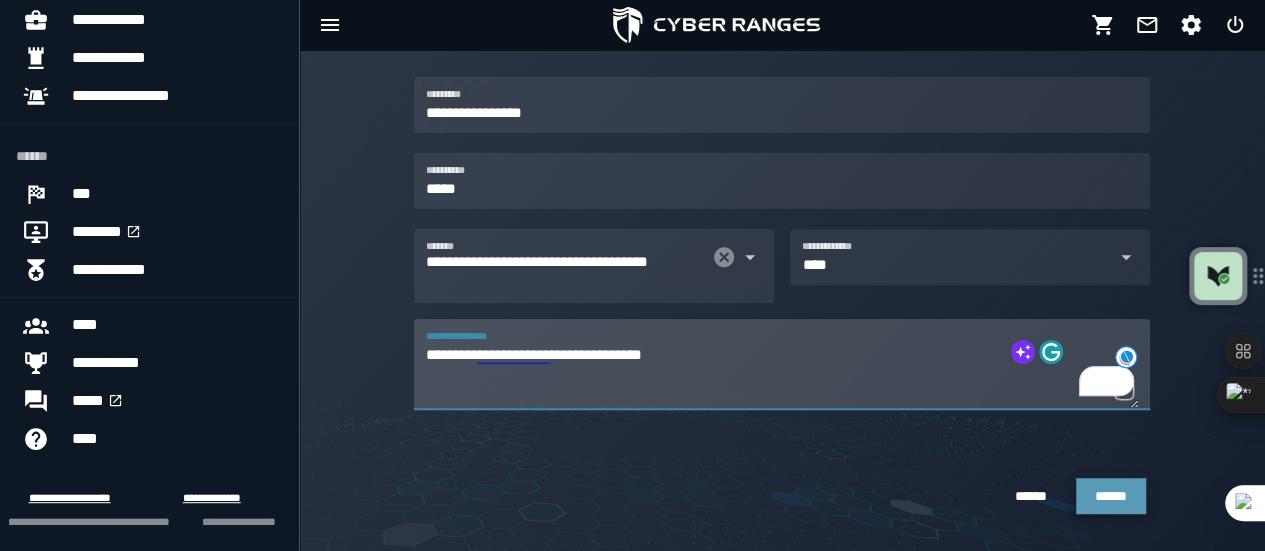 click on "******" at bounding box center [1111, 496] 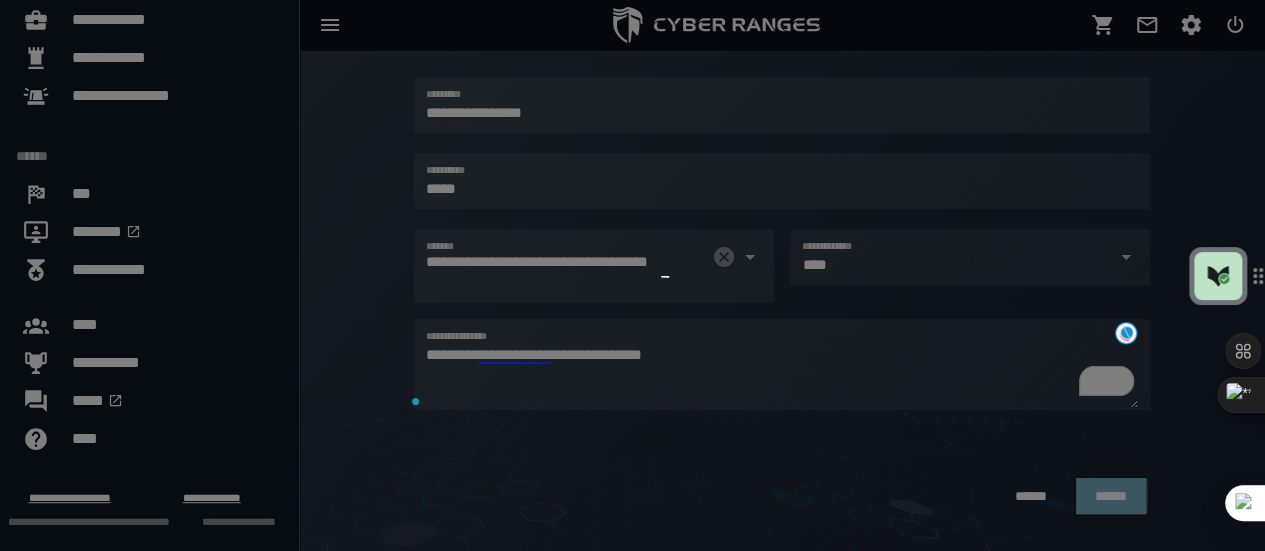 scroll, scrollTop: 602, scrollLeft: 0, axis: vertical 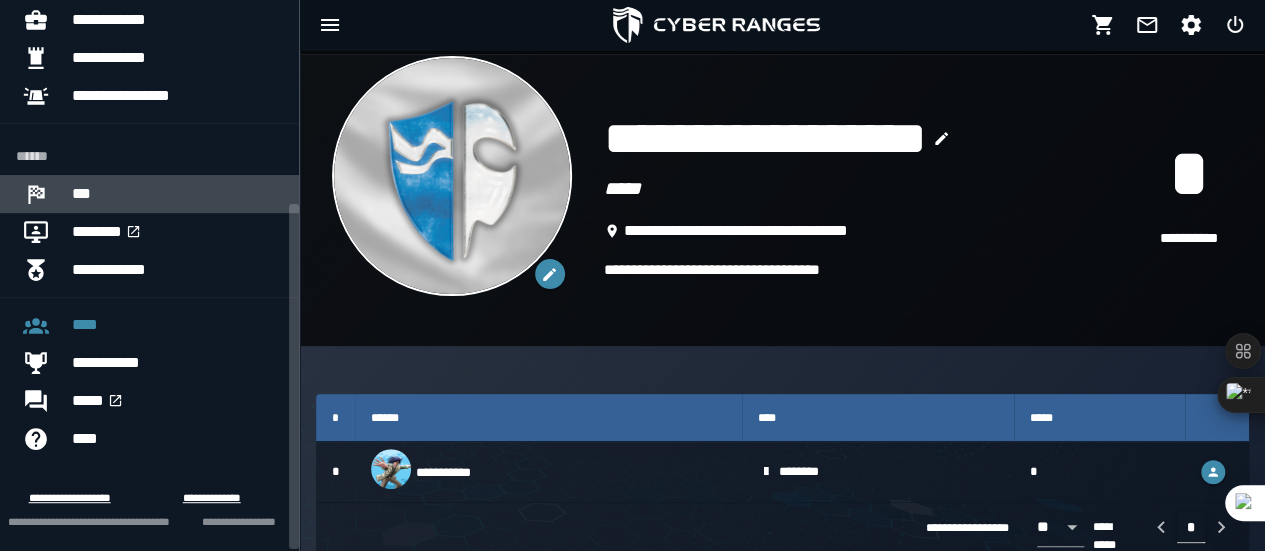 click on "***" at bounding box center (177, 194) 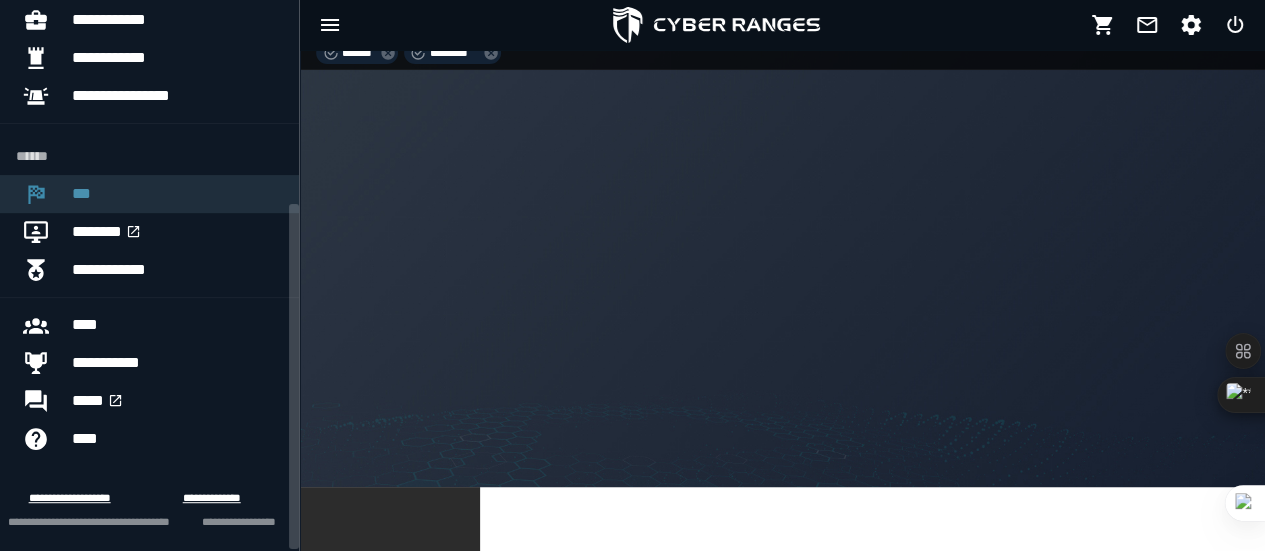 scroll, scrollTop: 0, scrollLeft: 0, axis: both 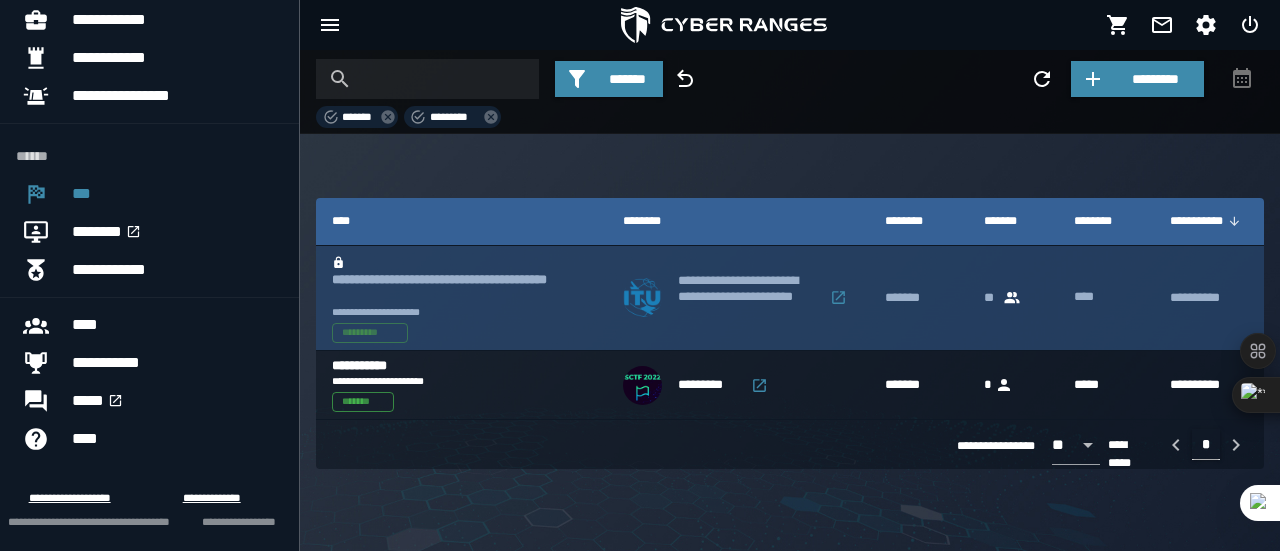 click on "**********" at bounding box center (461, 289) 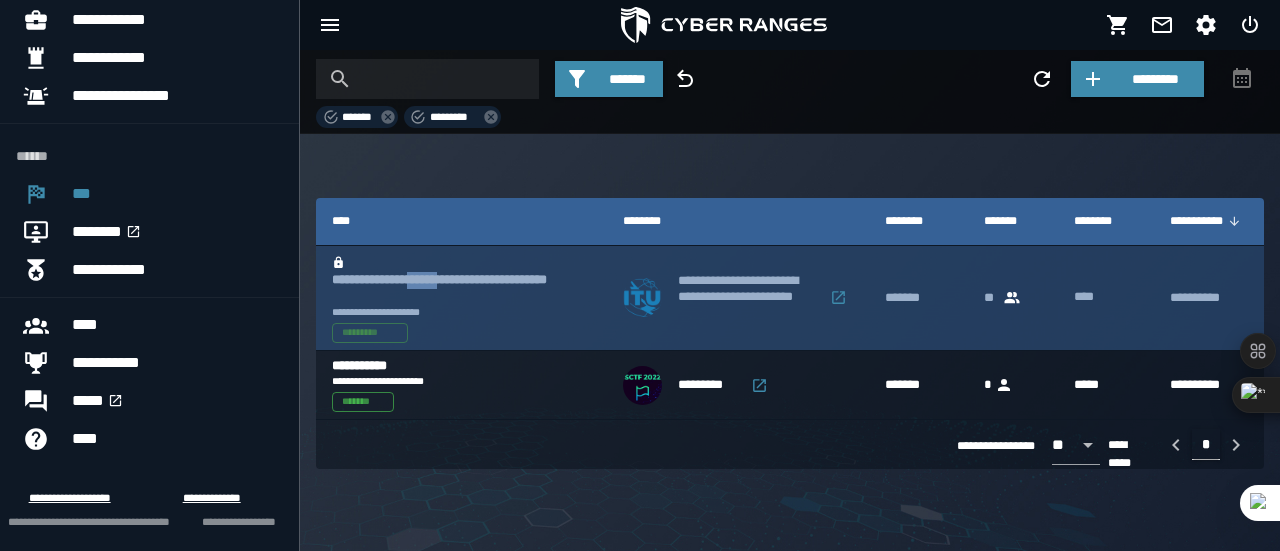 click on "**********" at bounding box center (461, 289) 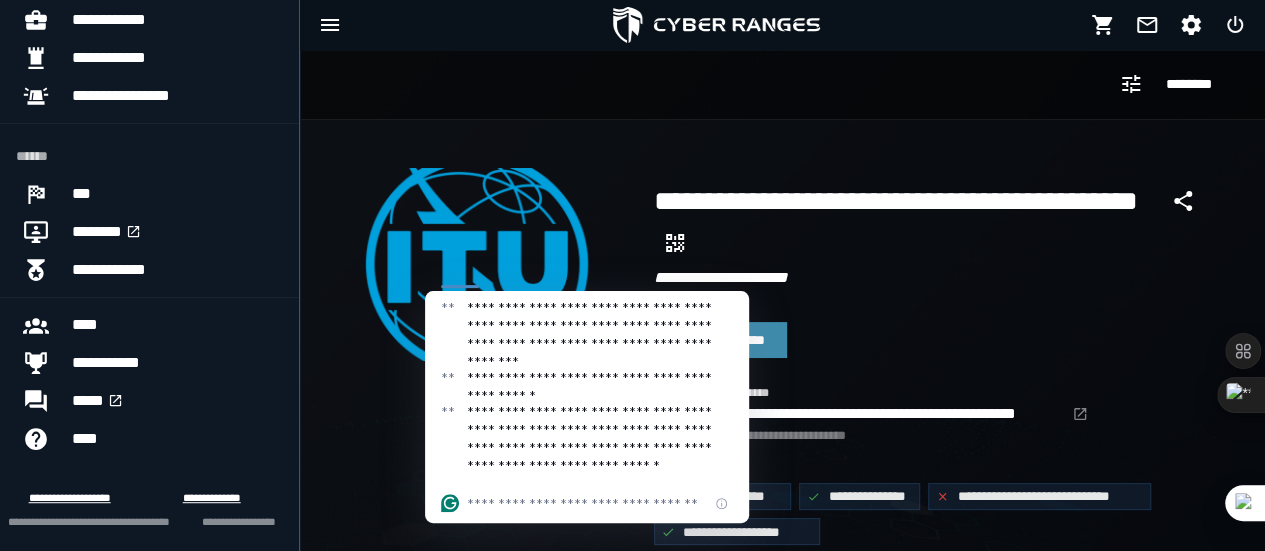 click on "**********" at bounding box center [943, 313] 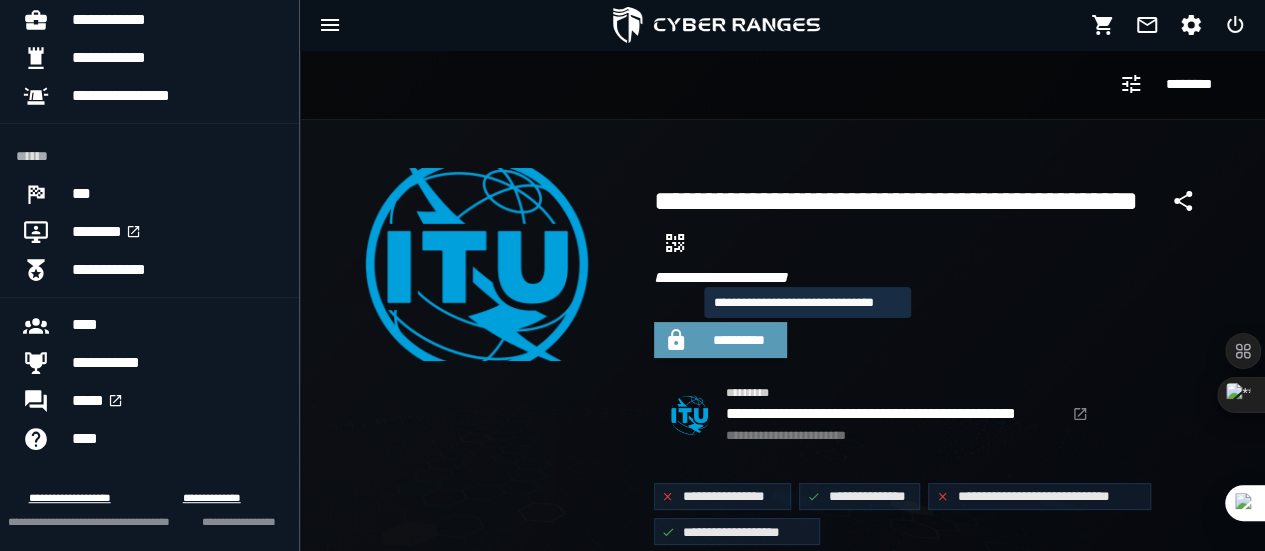 click on "**********" at bounding box center (739, 340) 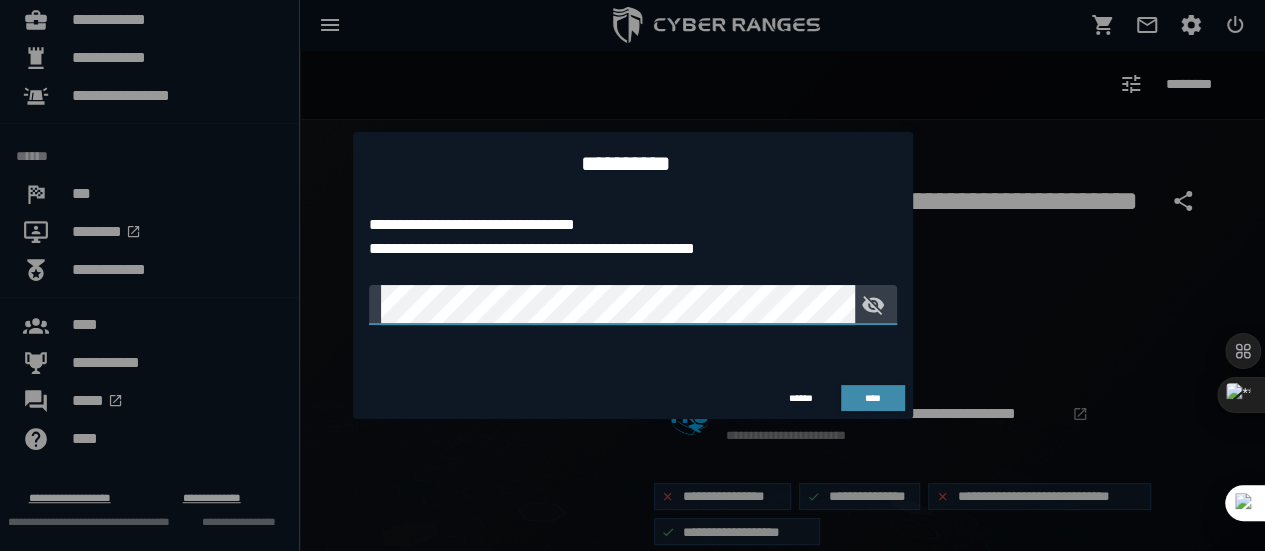 click 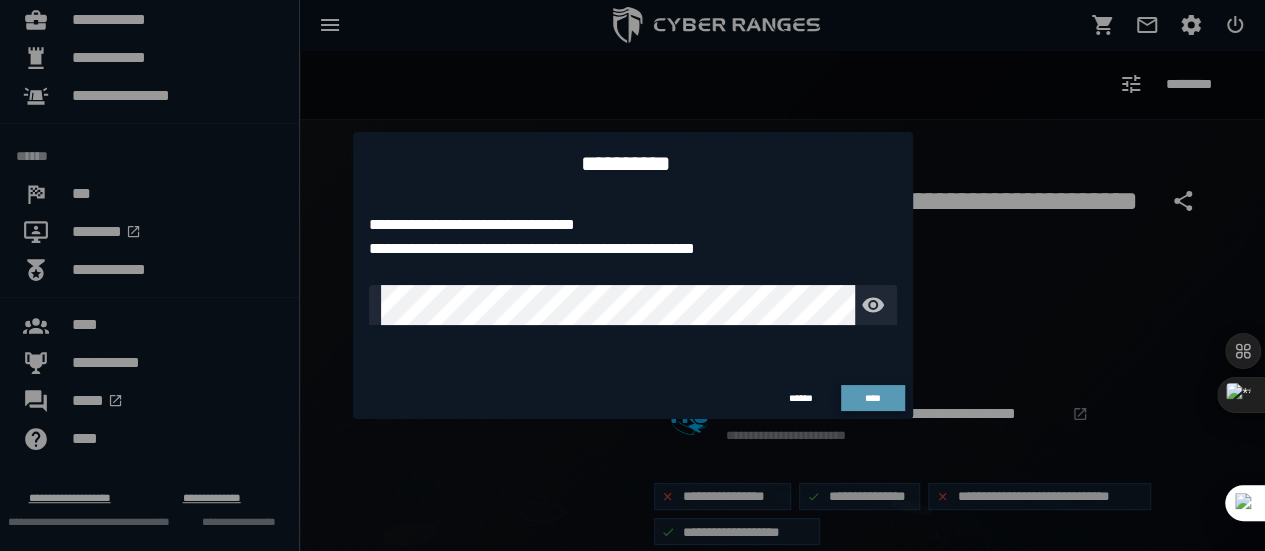 click on "****" at bounding box center [872, 398] 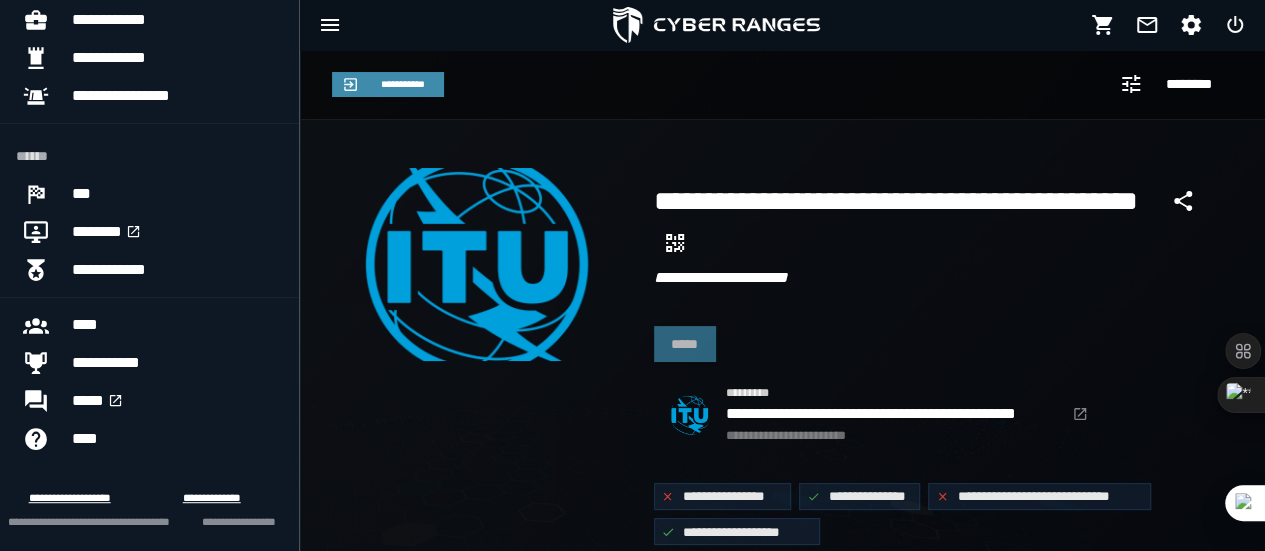 scroll, scrollTop: 2, scrollLeft: 0, axis: vertical 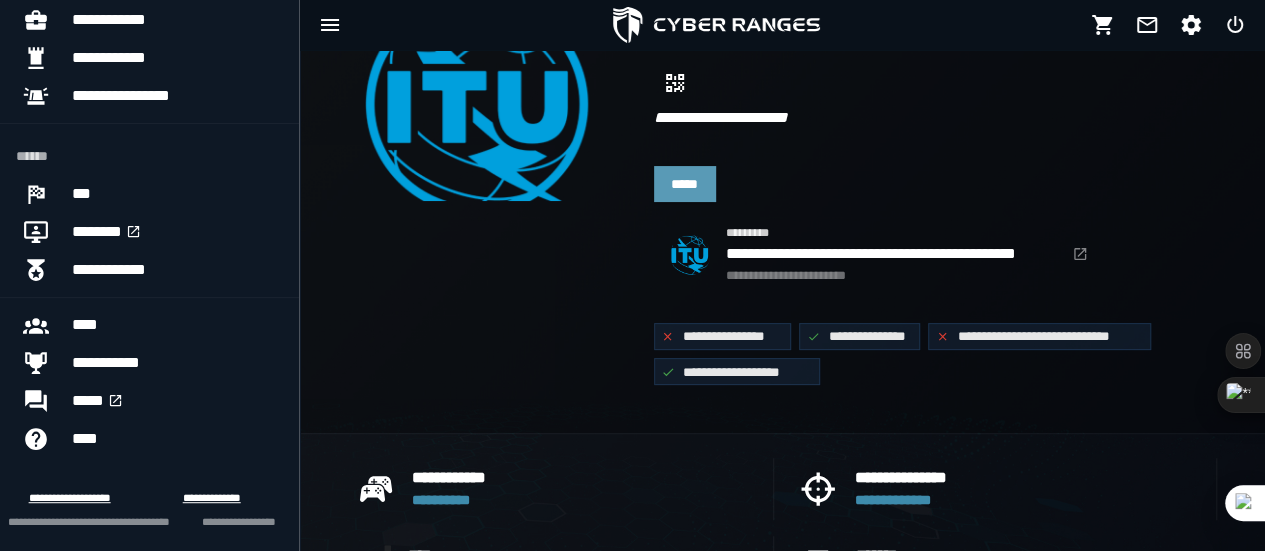 click on "*****" at bounding box center [685, 184] 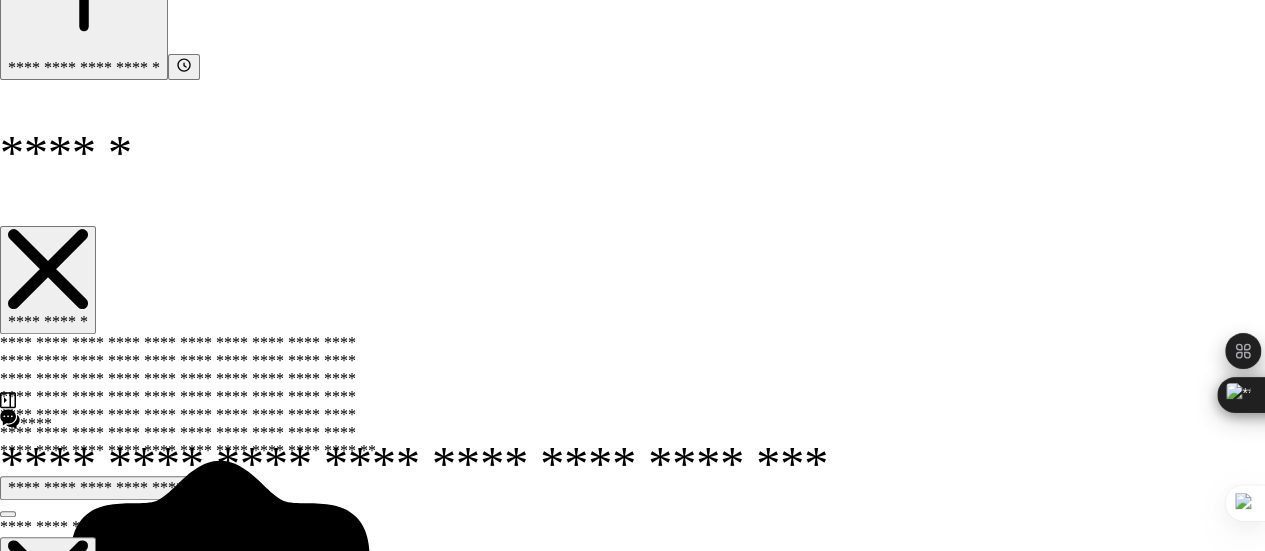 scroll, scrollTop: 0, scrollLeft: 0, axis: both 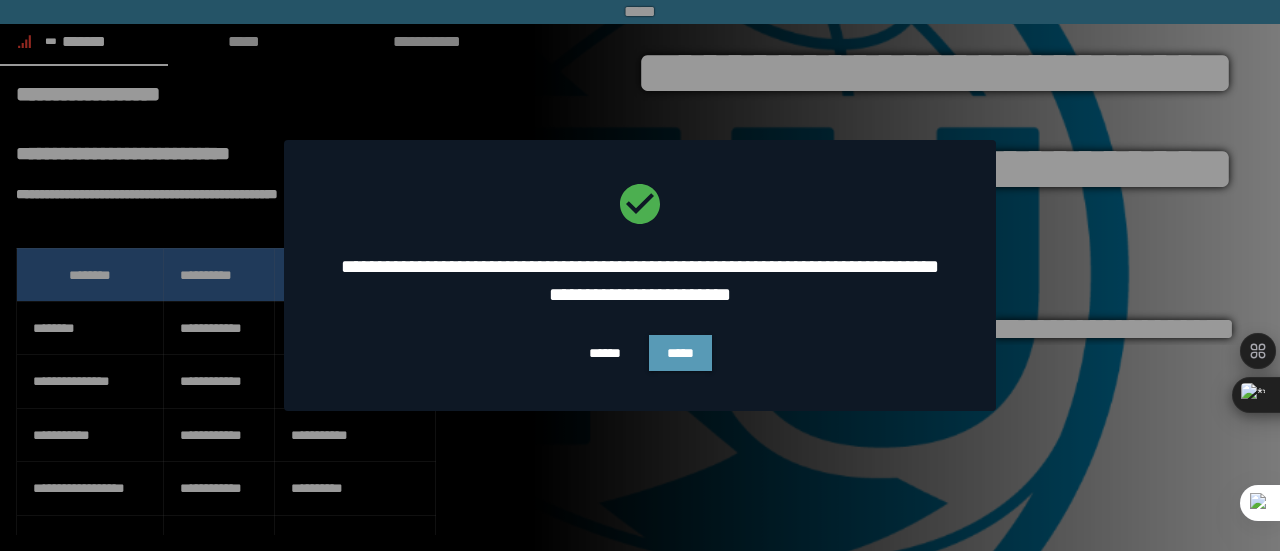 click on "*****" at bounding box center [680, 353] 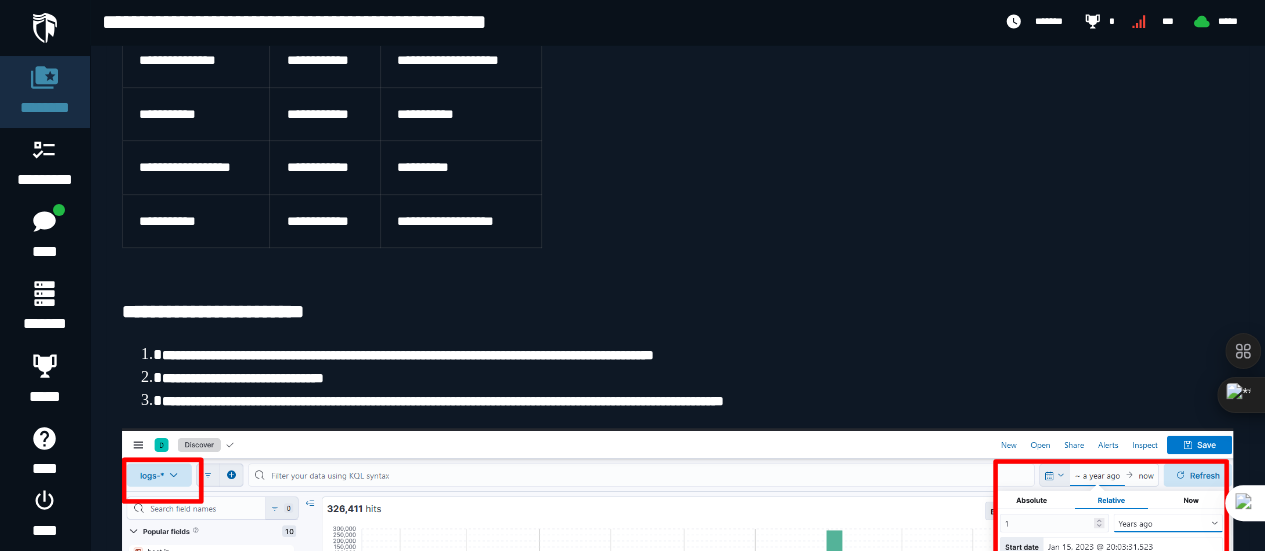 scroll, scrollTop: 506, scrollLeft: 0, axis: vertical 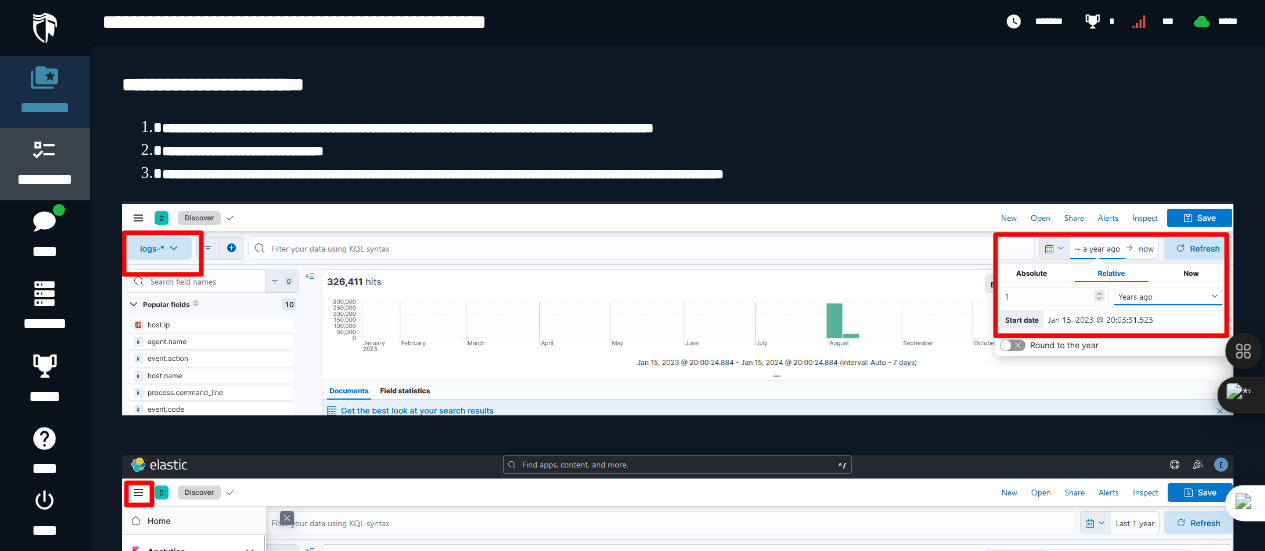 click on "*********" at bounding box center [45, 180] 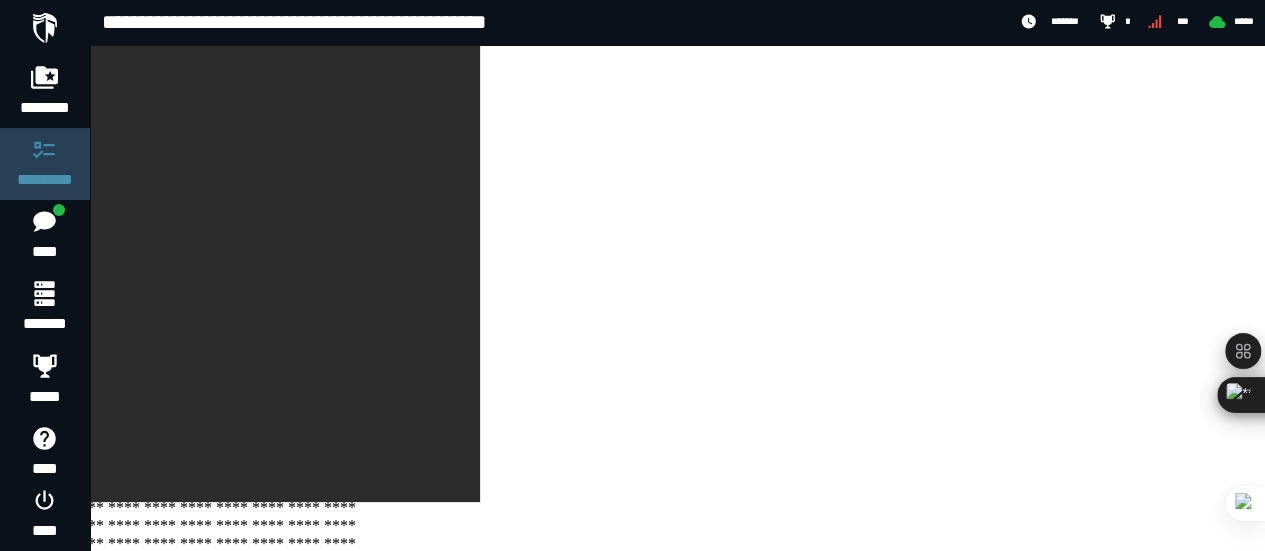 scroll, scrollTop: 0, scrollLeft: 0, axis: both 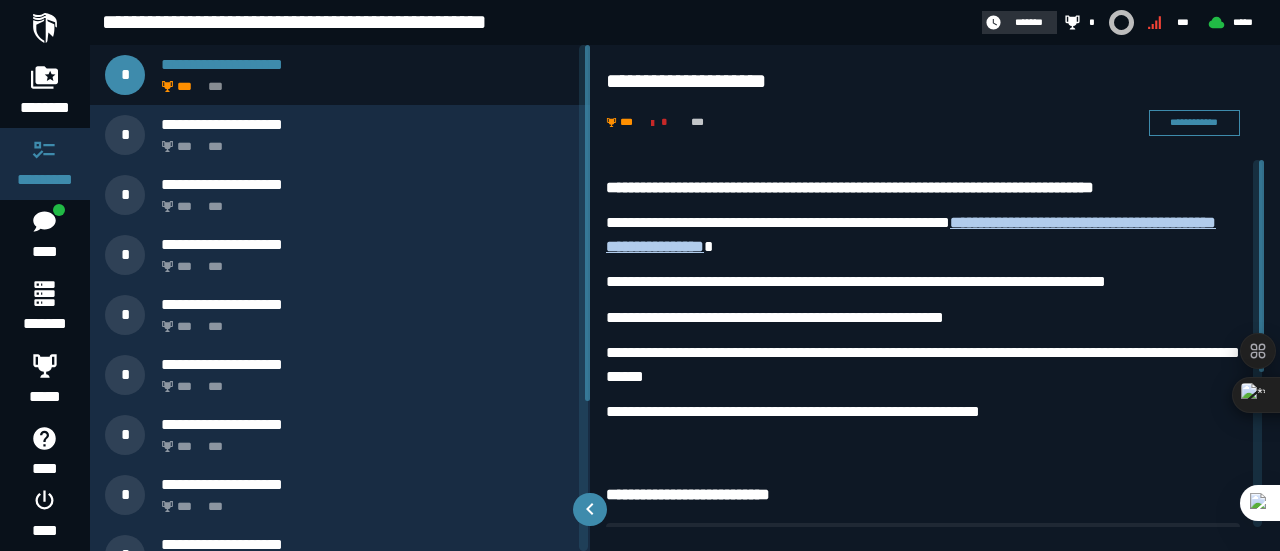click on "*******" at bounding box center [1029, 22] 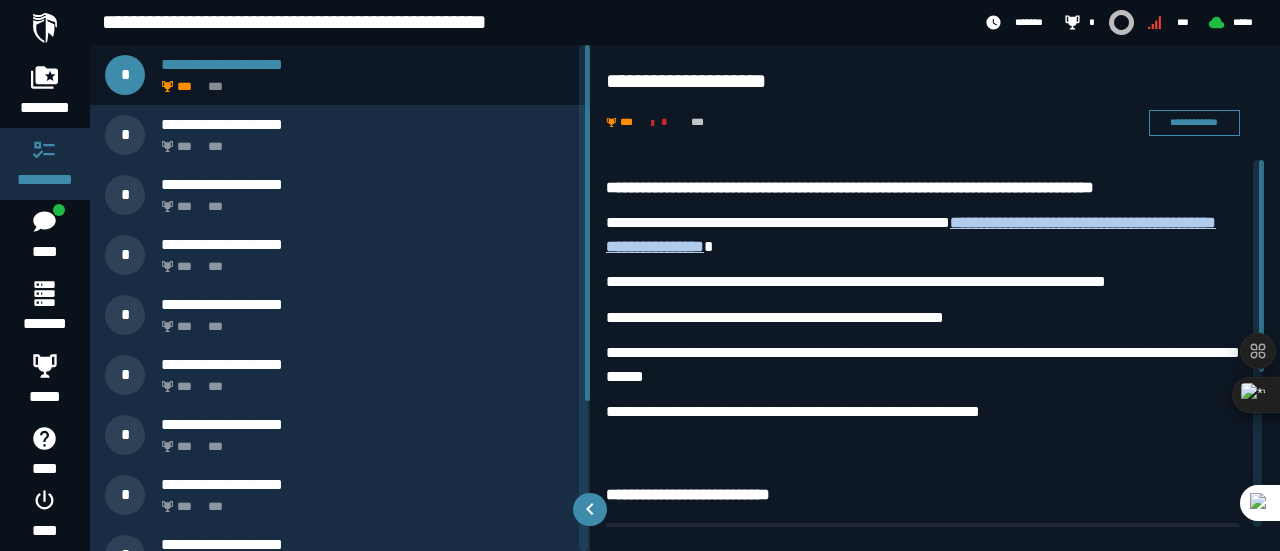 click on "**********" at bounding box center (935, 102) 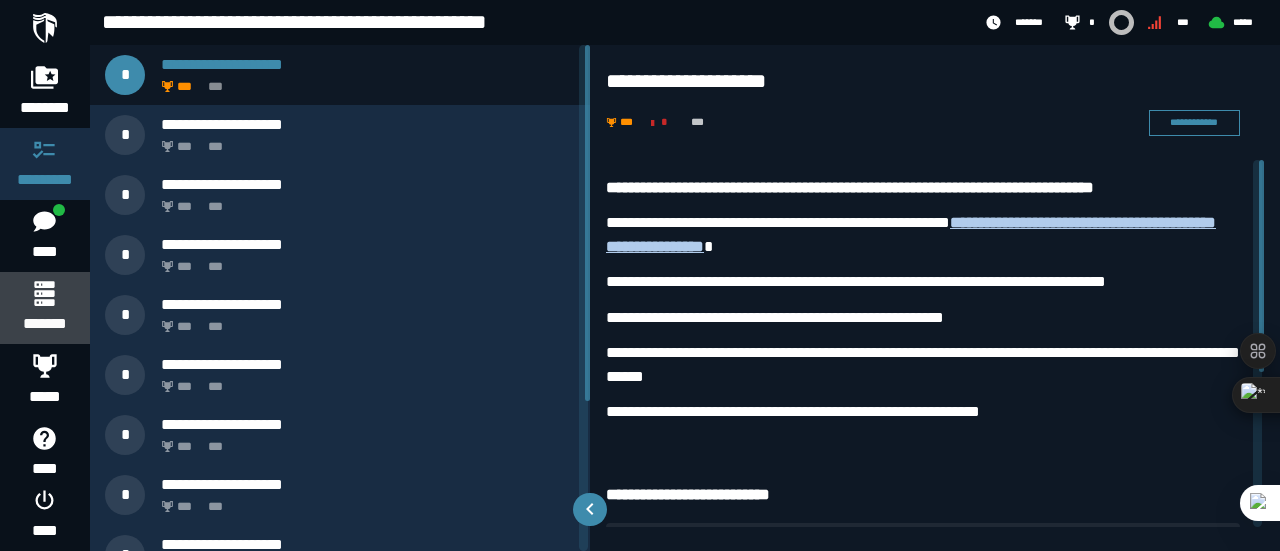 click 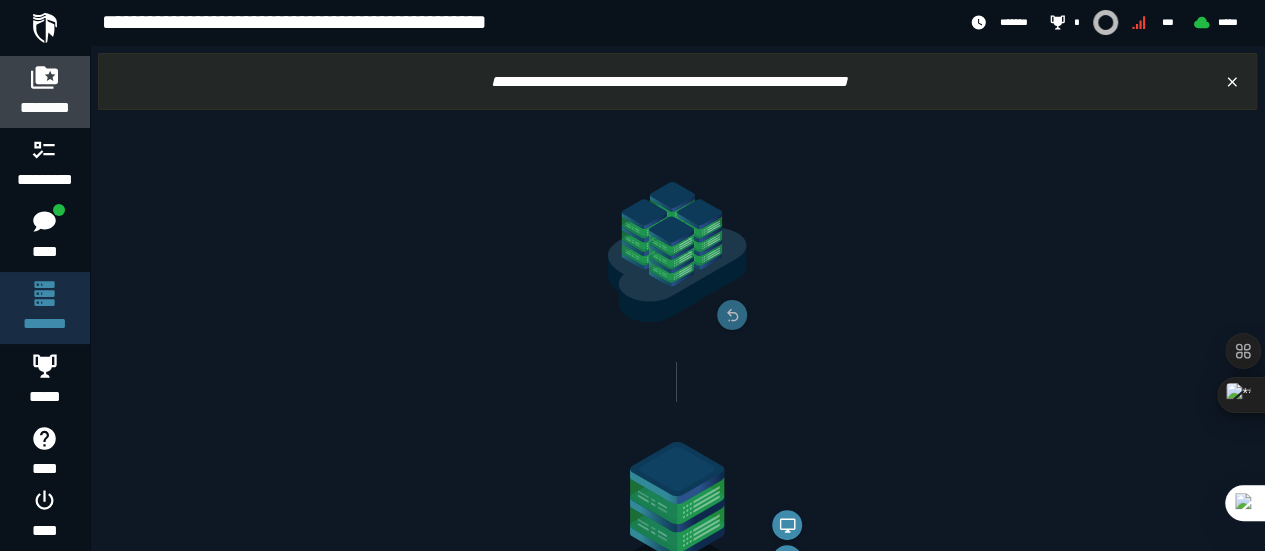 click 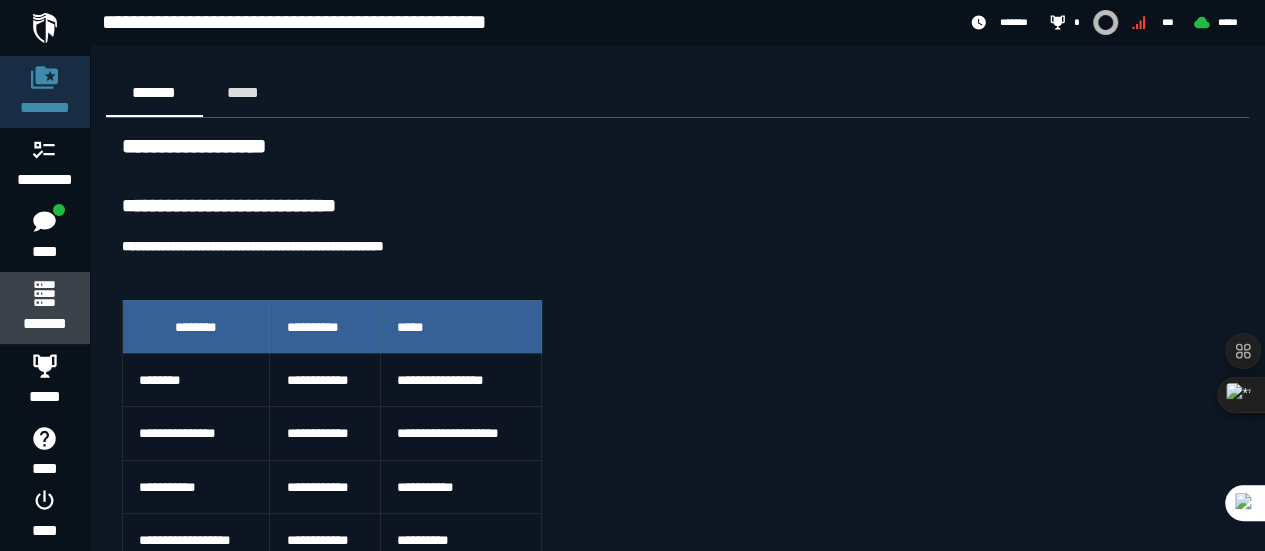 click on "*******" at bounding box center (44, 308) 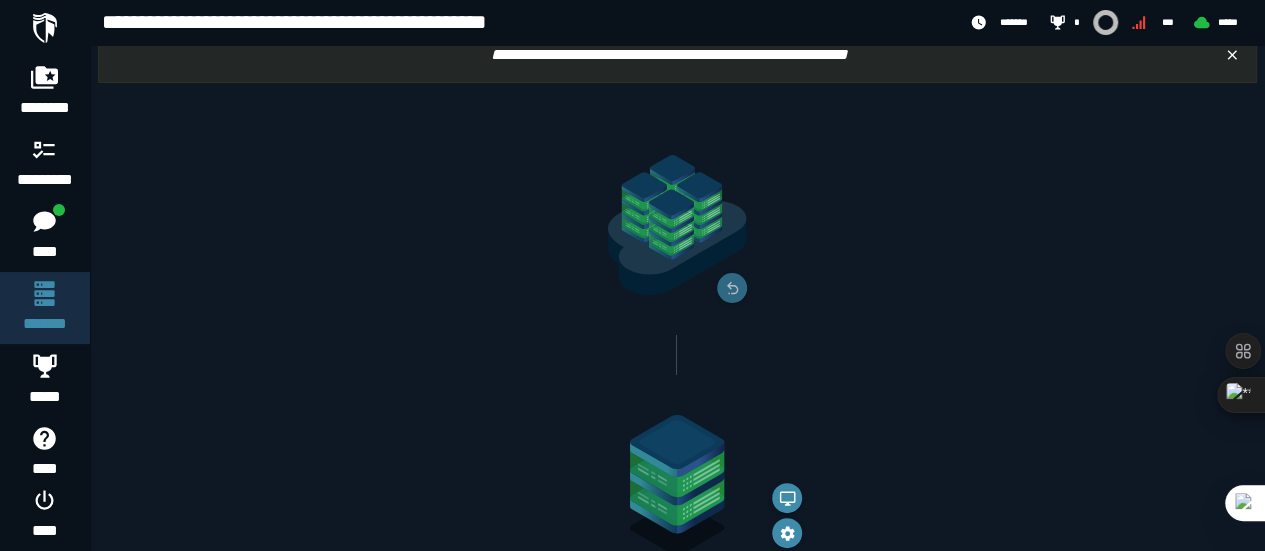 scroll, scrollTop: 40, scrollLeft: 0, axis: vertical 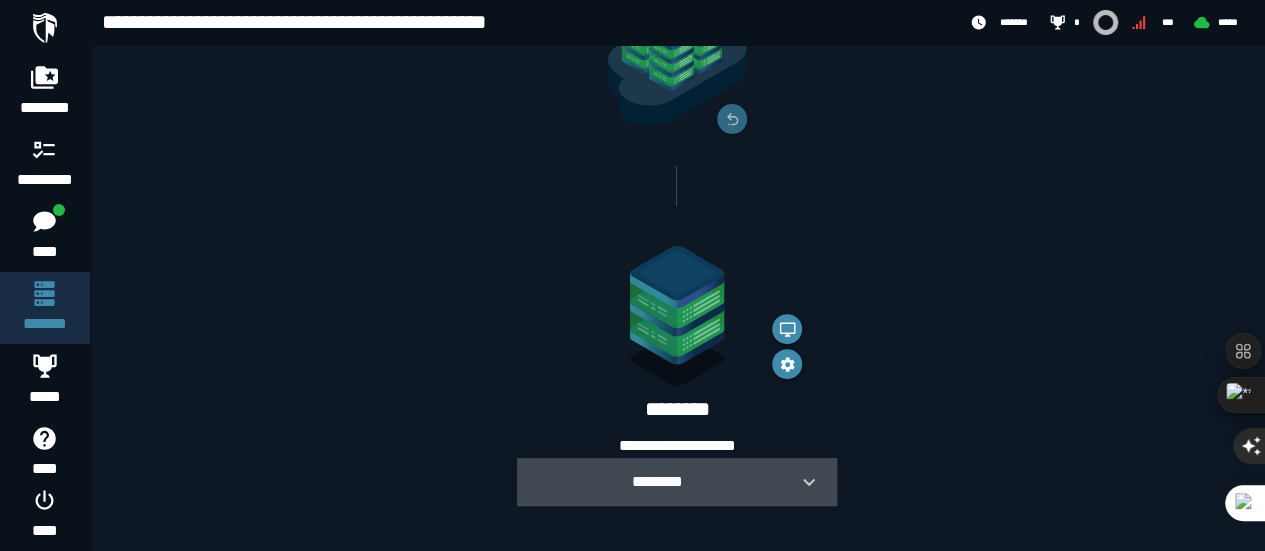 click 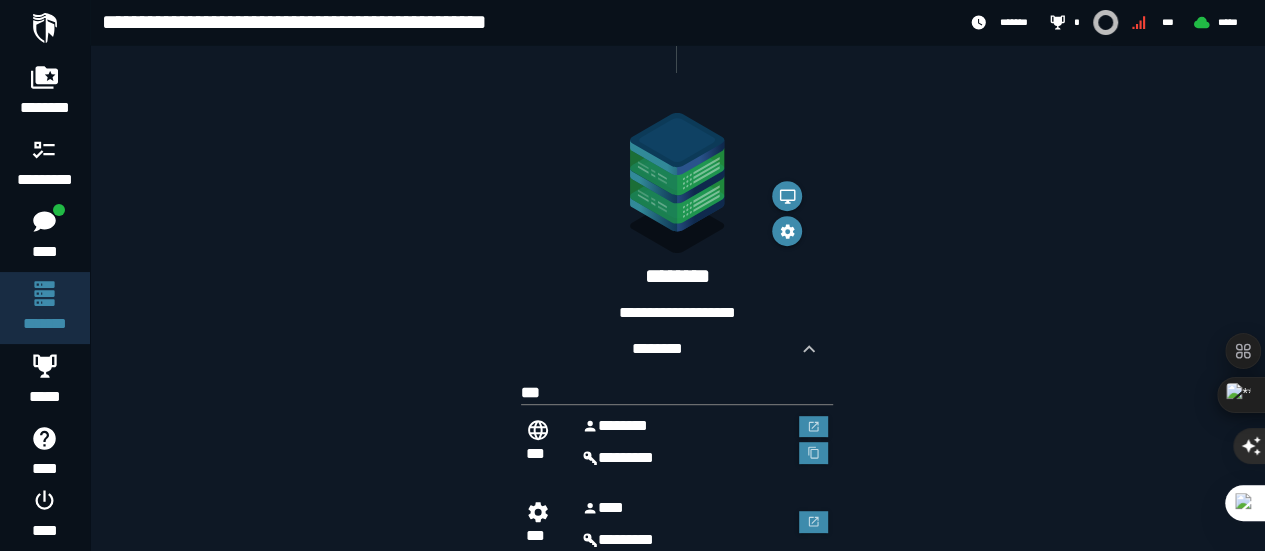 scroll, scrollTop: 388, scrollLeft: 0, axis: vertical 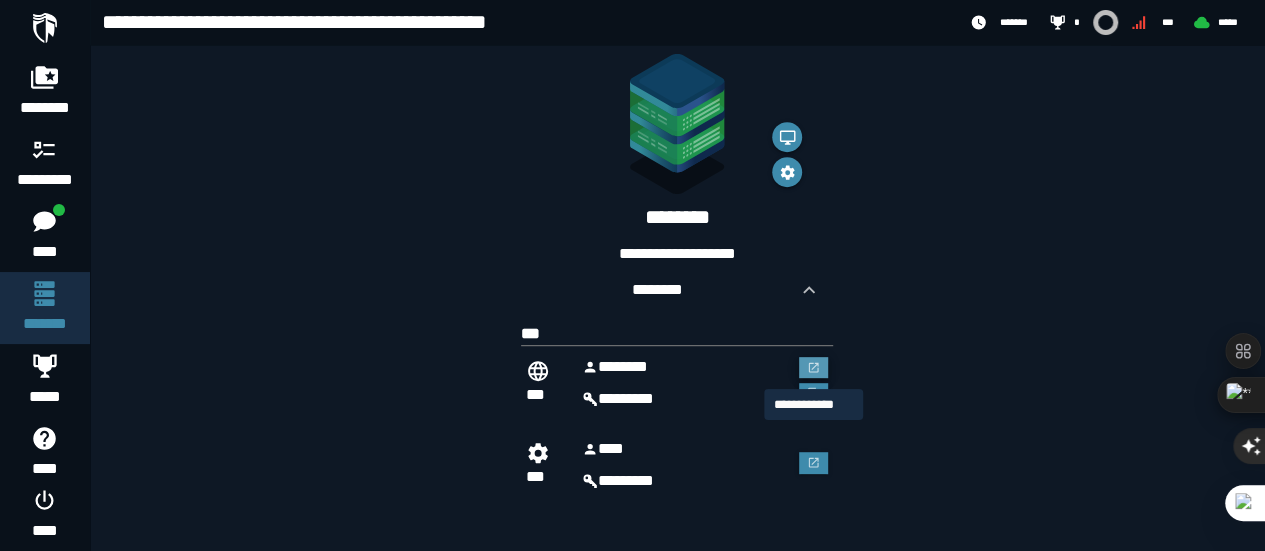 click 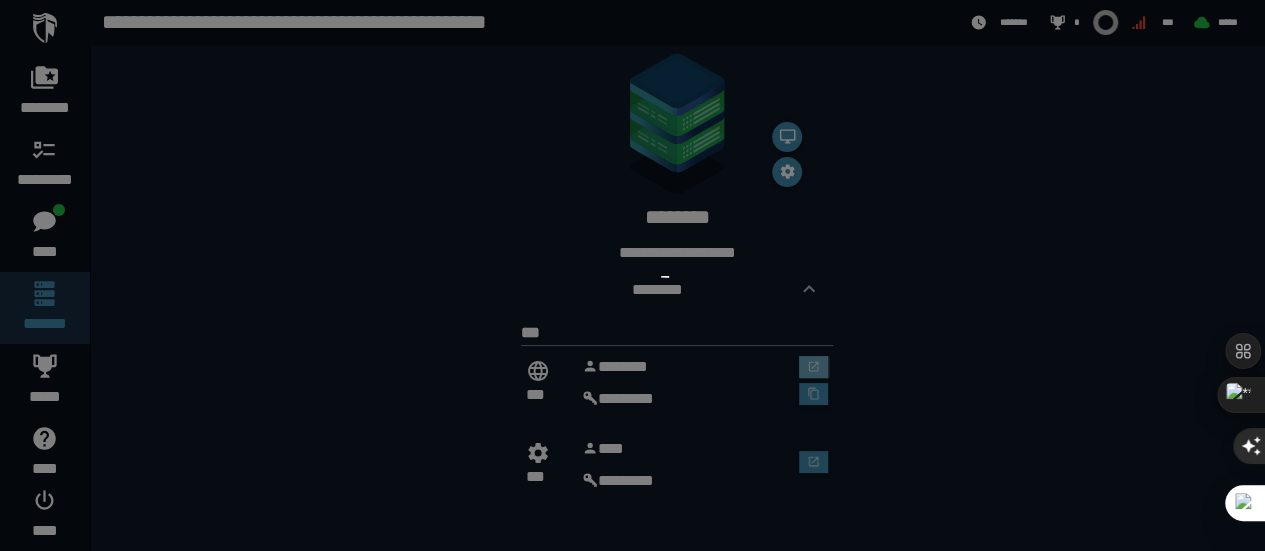 scroll, scrollTop: 0, scrollLeft: 0, axis: both 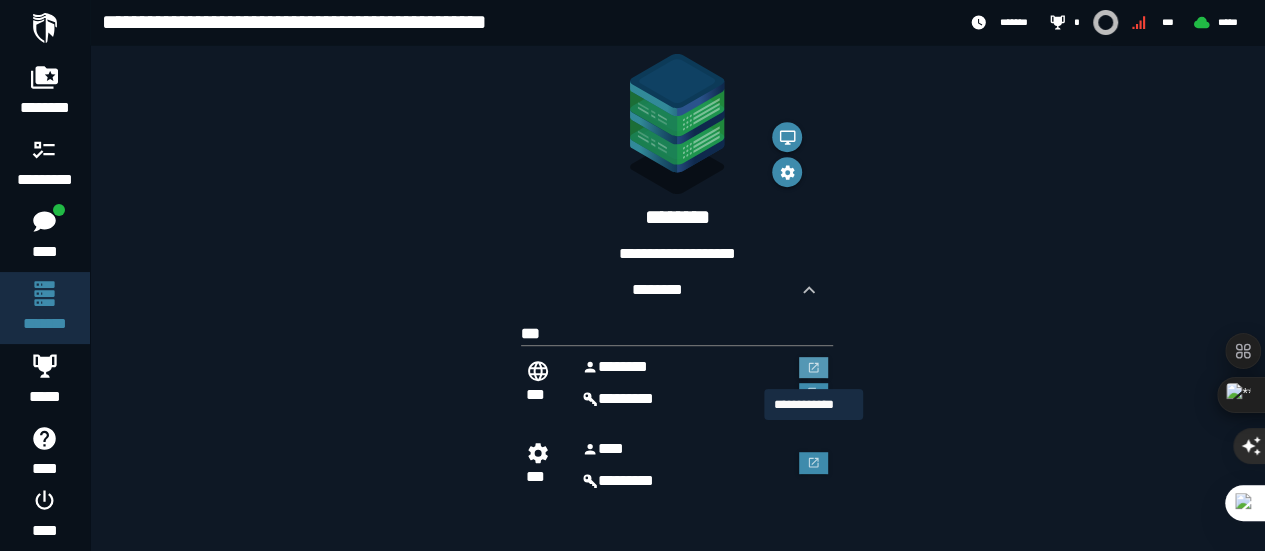 click at bounding box center [814, 368] 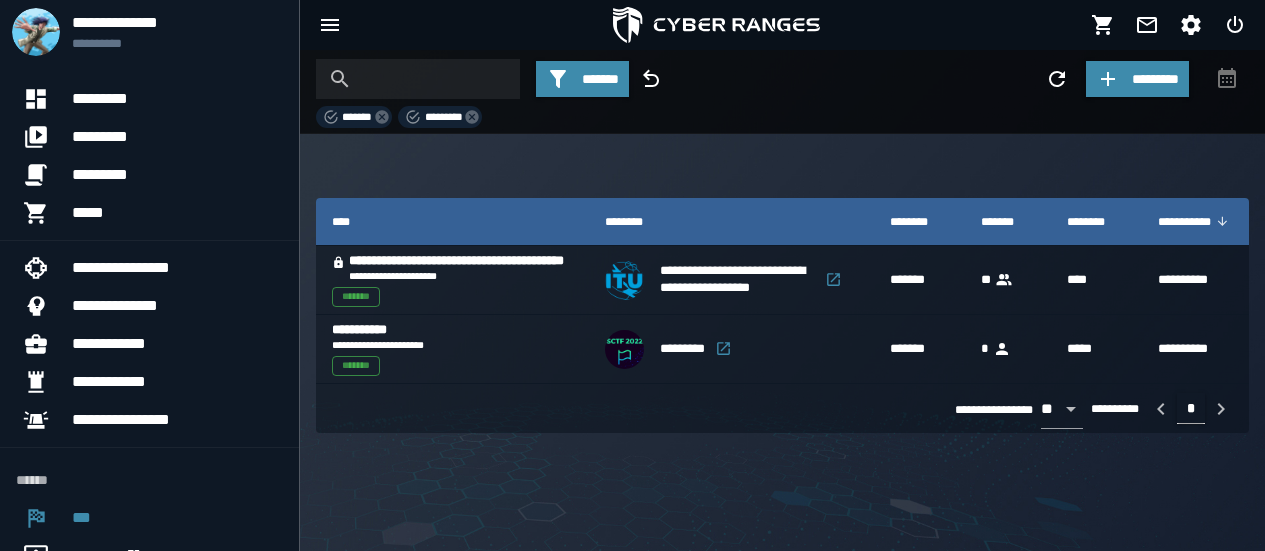 click on "**********" at bounding box center [456, 261] 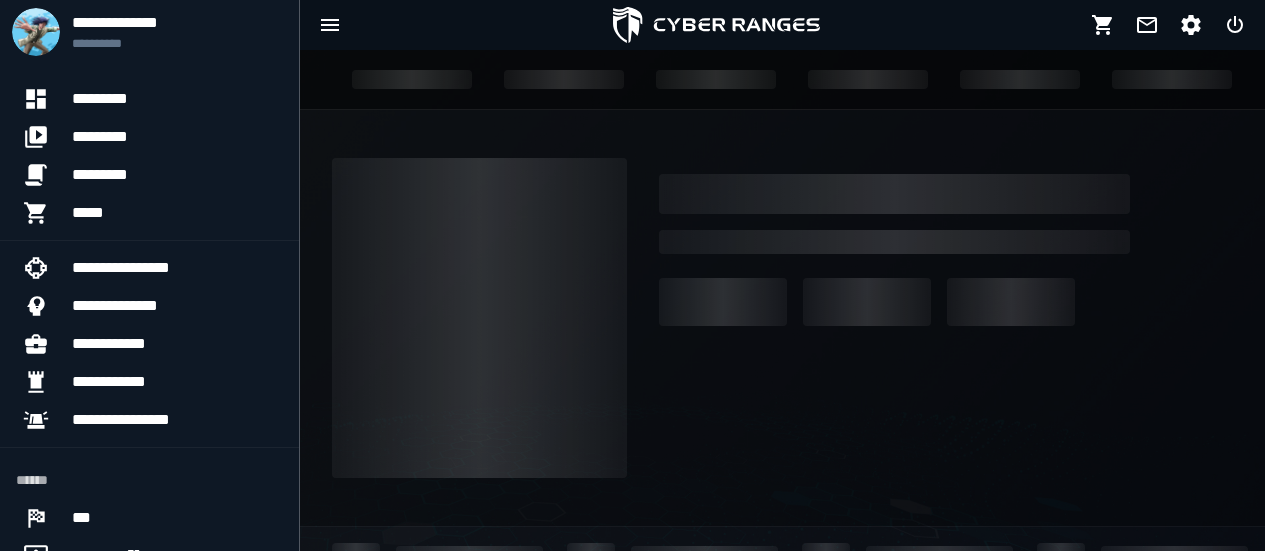 scroll, scrollTop: 0, scrollLeft: 0, axis: both 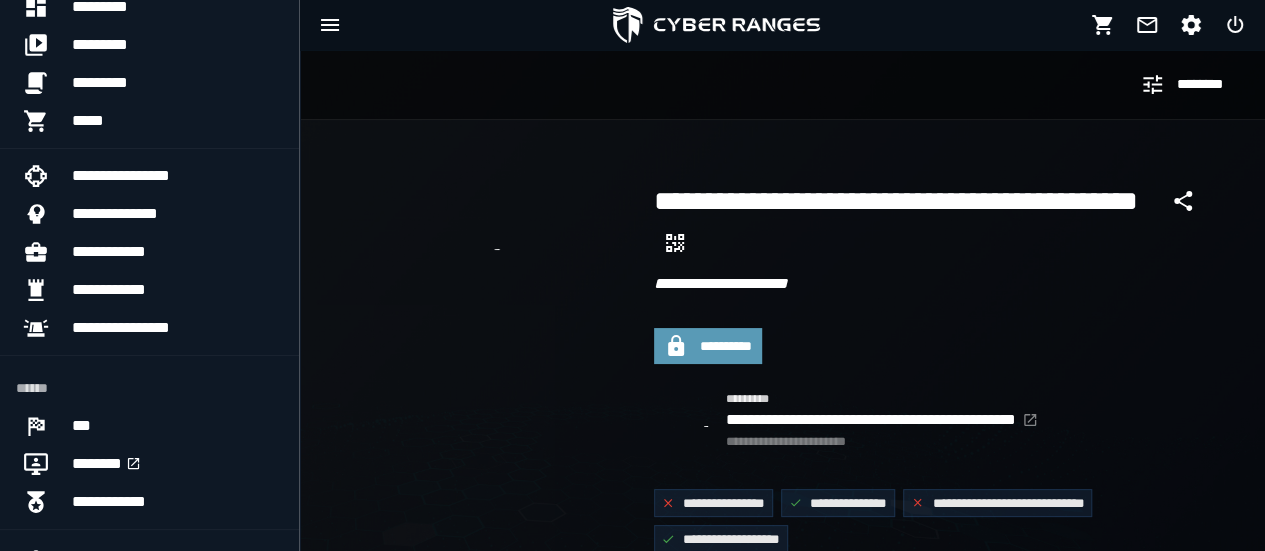 click on "**********" at bounding box center [726, 346] 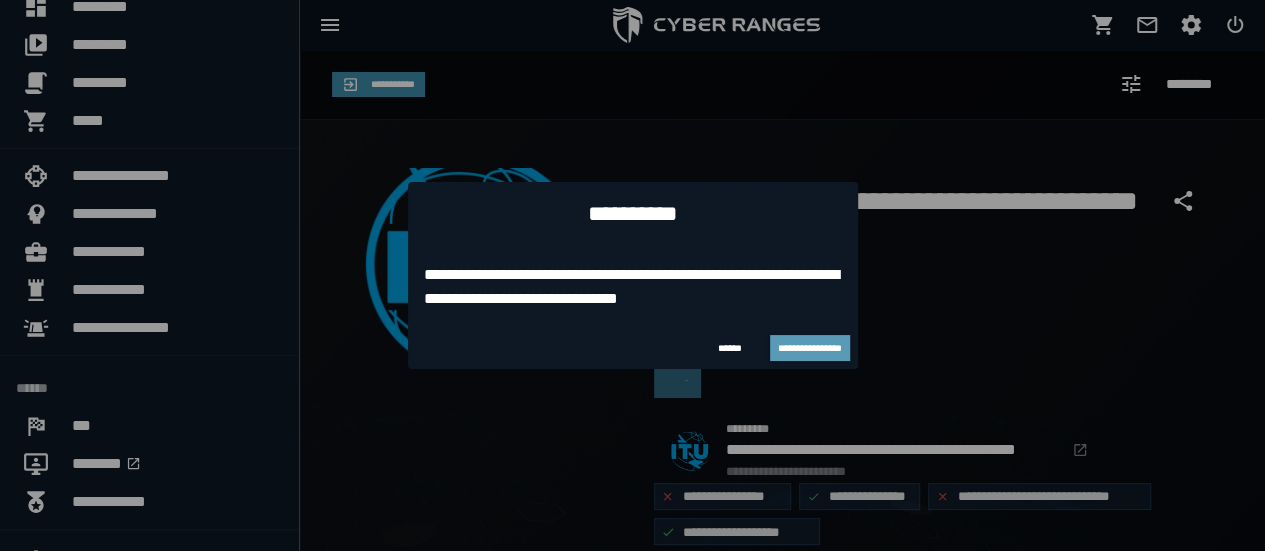 click on "**********" at bounding box center (810, 348) 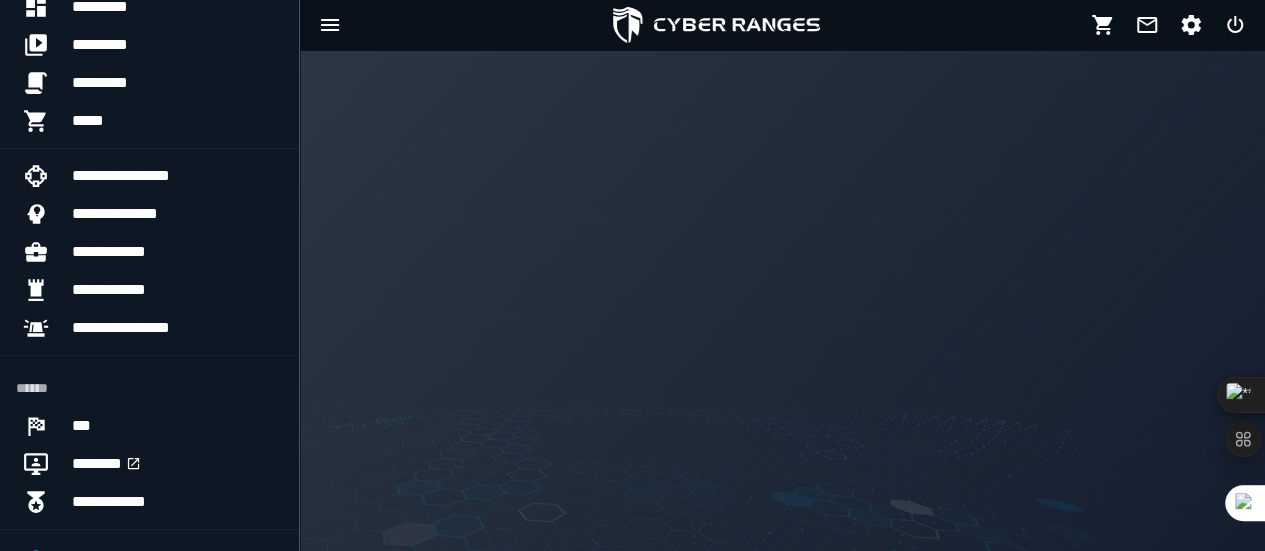 scroll, scrollTop: 0, scrollLeft: 0, axis: both 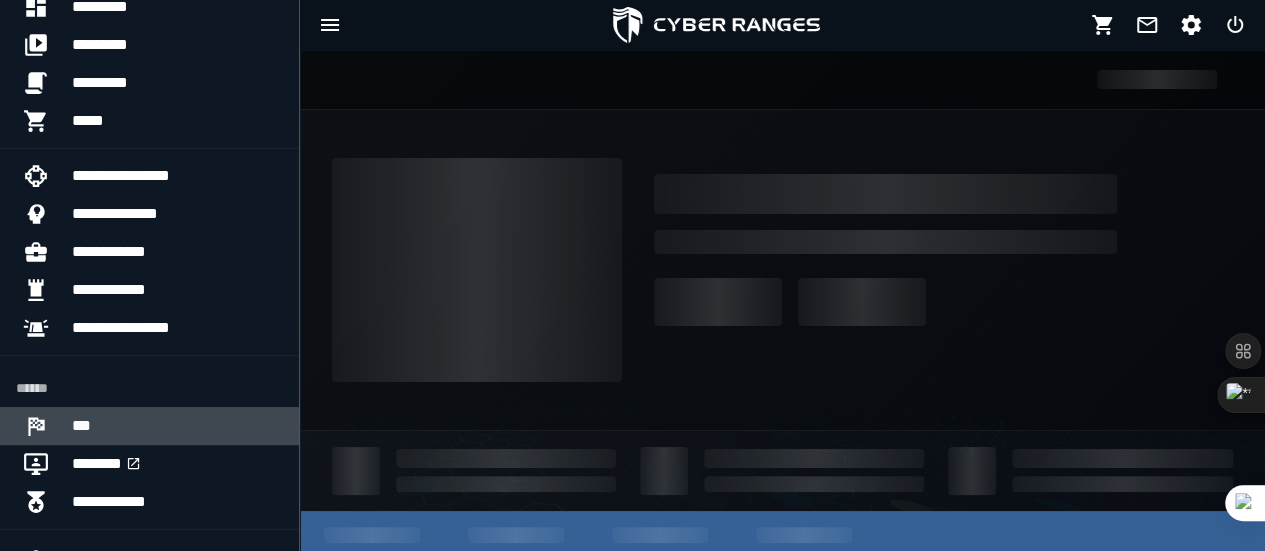 click on "***" at bounding box center (177, 426) 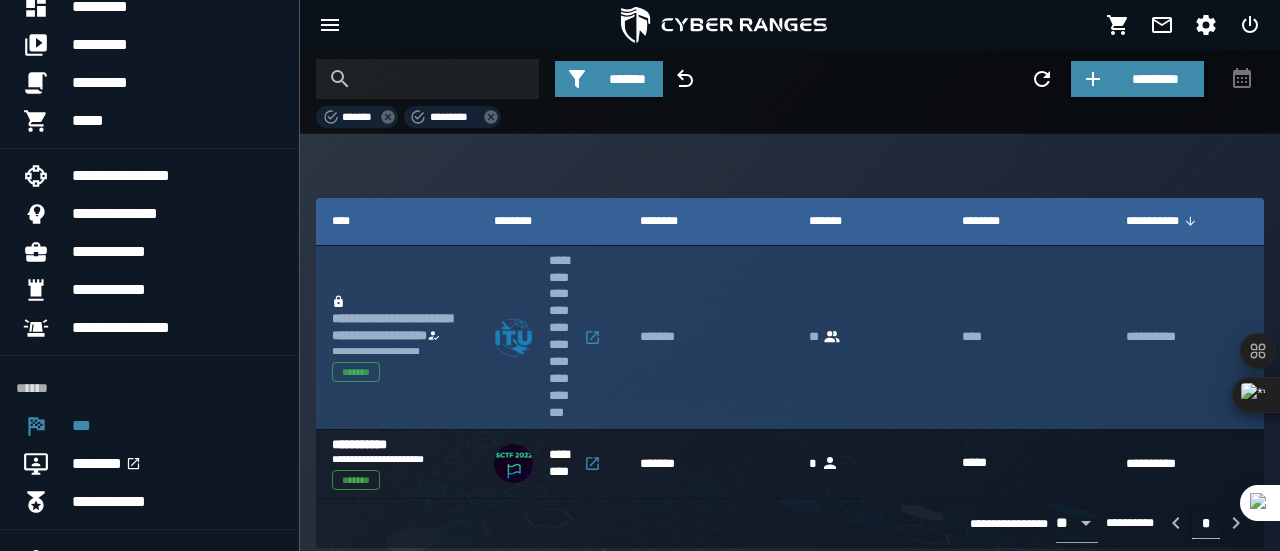 click on "**********" at bounding box center [397, 328] 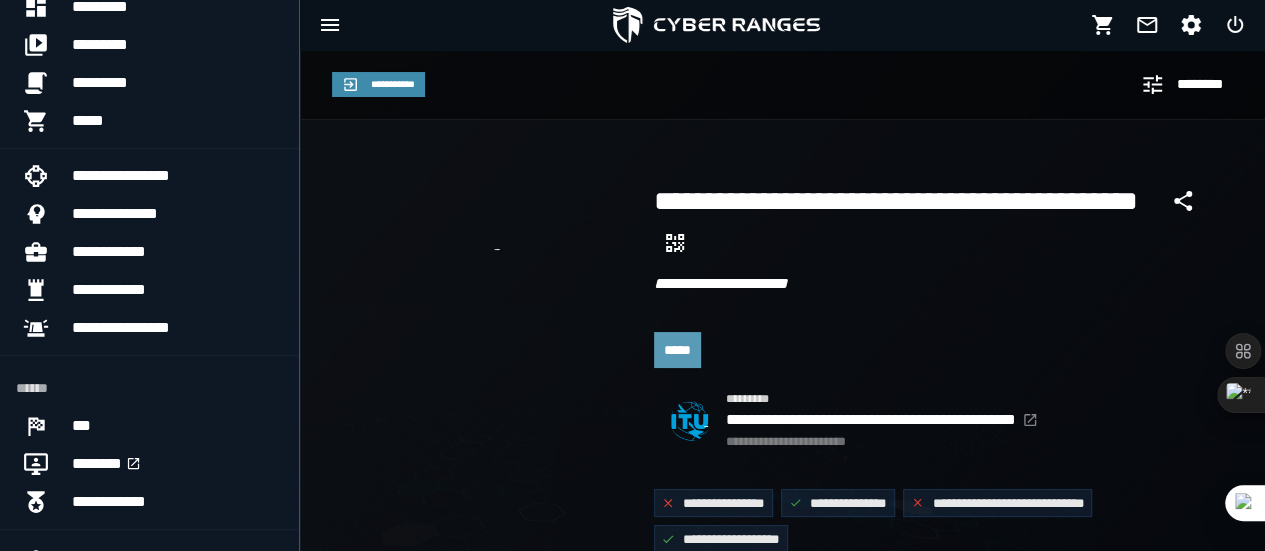 click 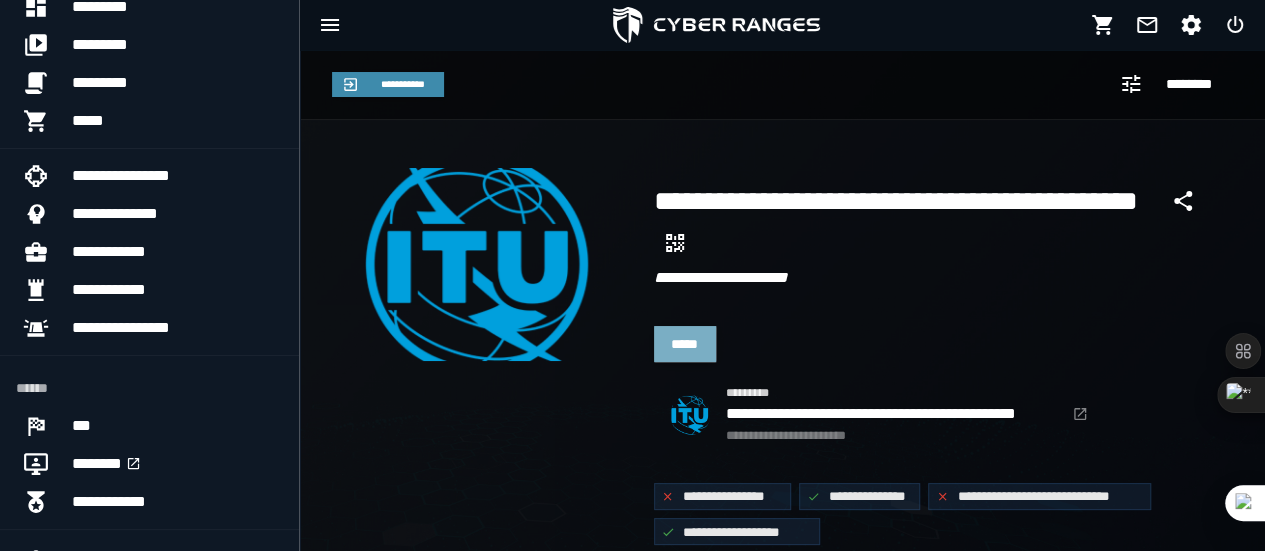 click on "*****" at bounding box center [685, 344] 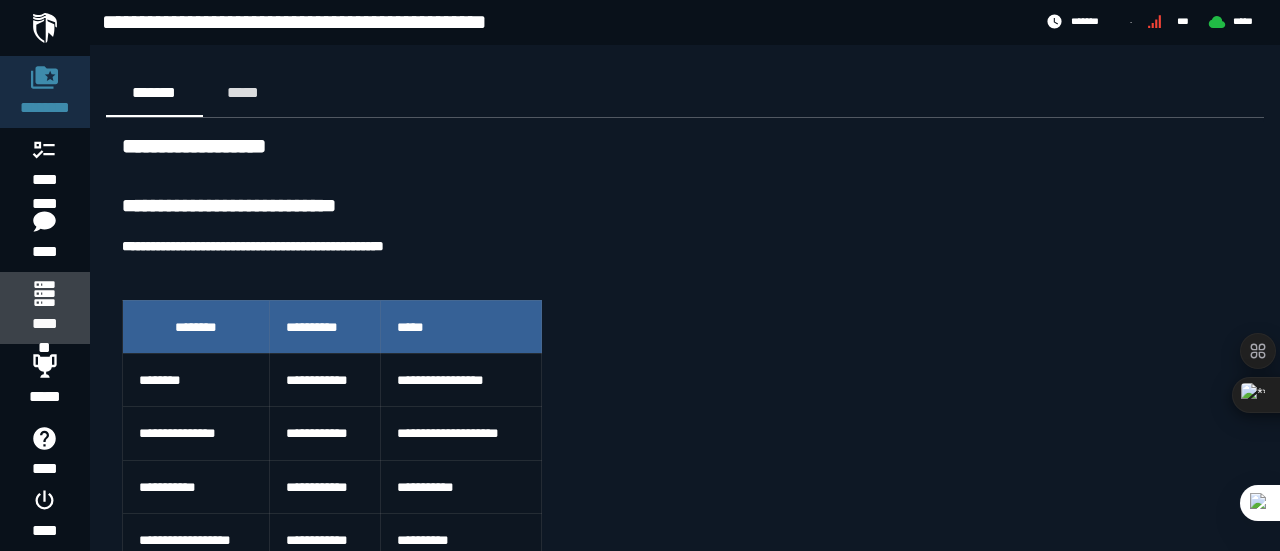 click on "*******" at bounding box center [45, 308] 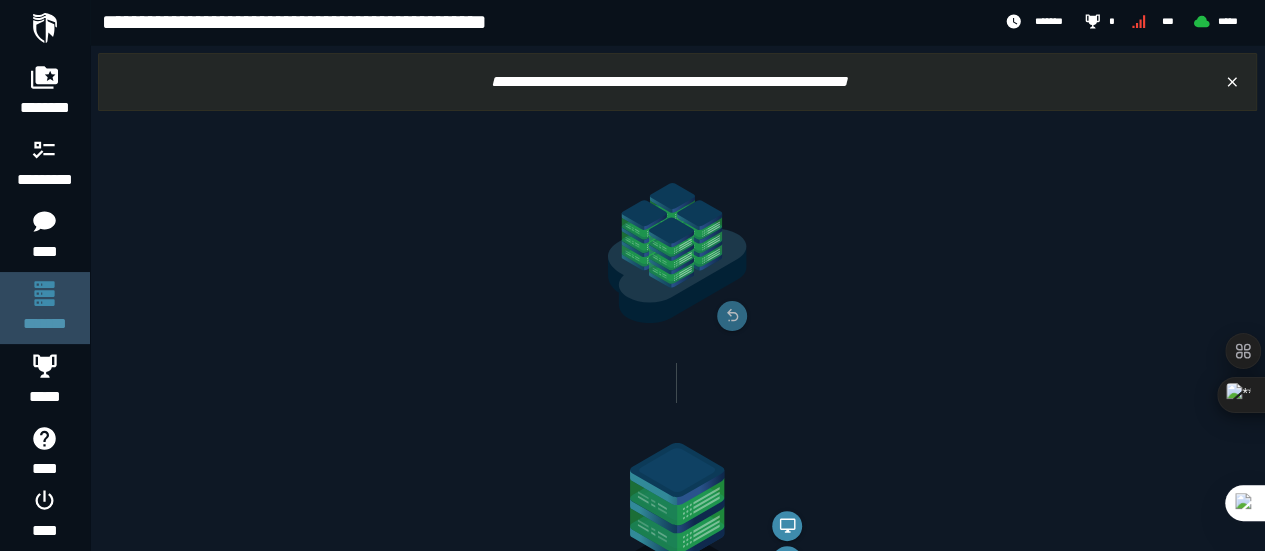 click on "*******" at bounding box center [44, 308] 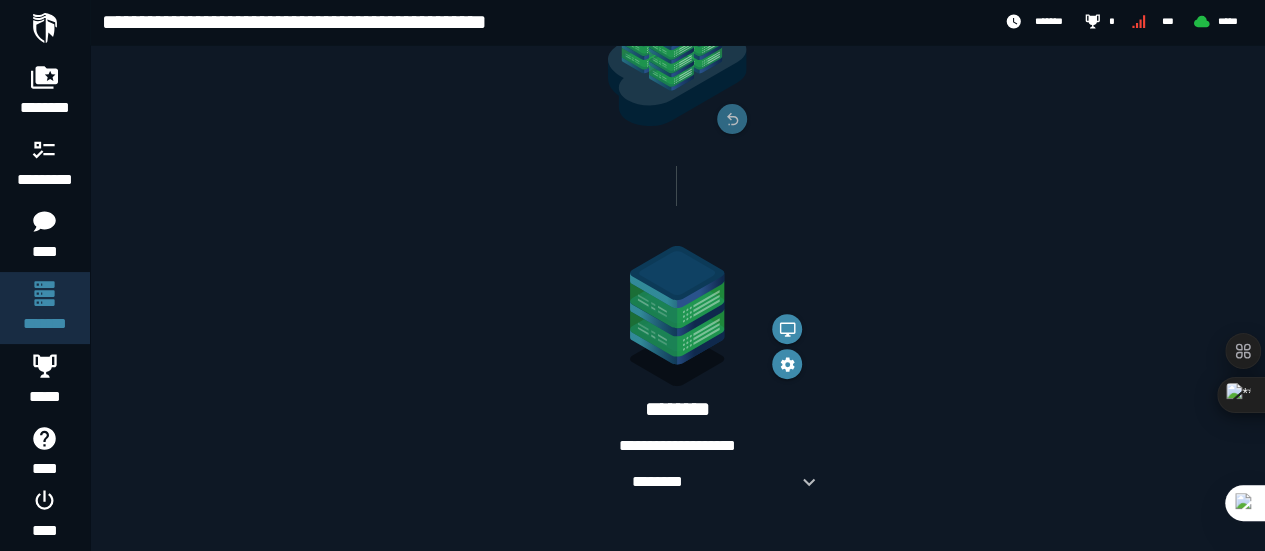 scroll, scrollTop: 195, scrollLeft: 0, axis: vertical 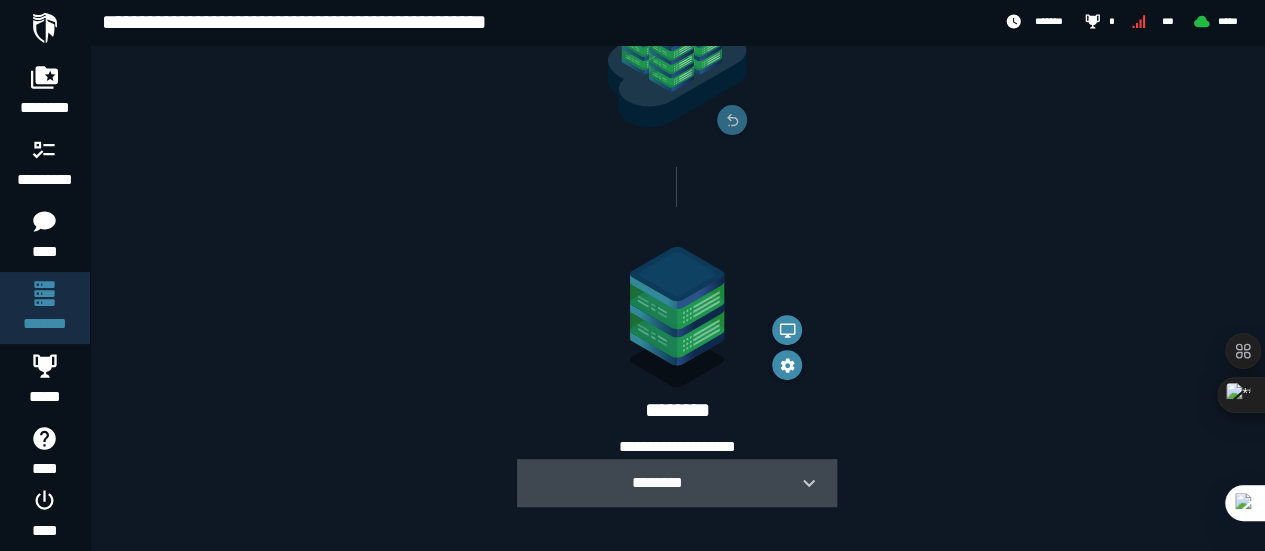 click on "********" at bounding box center (677, 483) 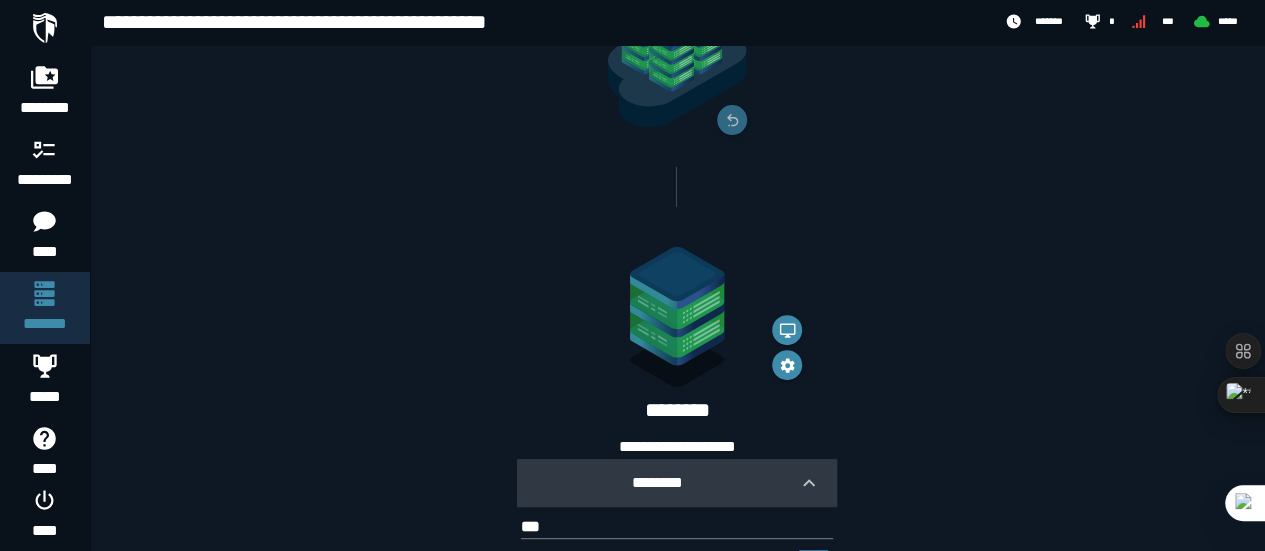 scroll, scrollTop: 301, scrollLeft: 0, axis: vertical 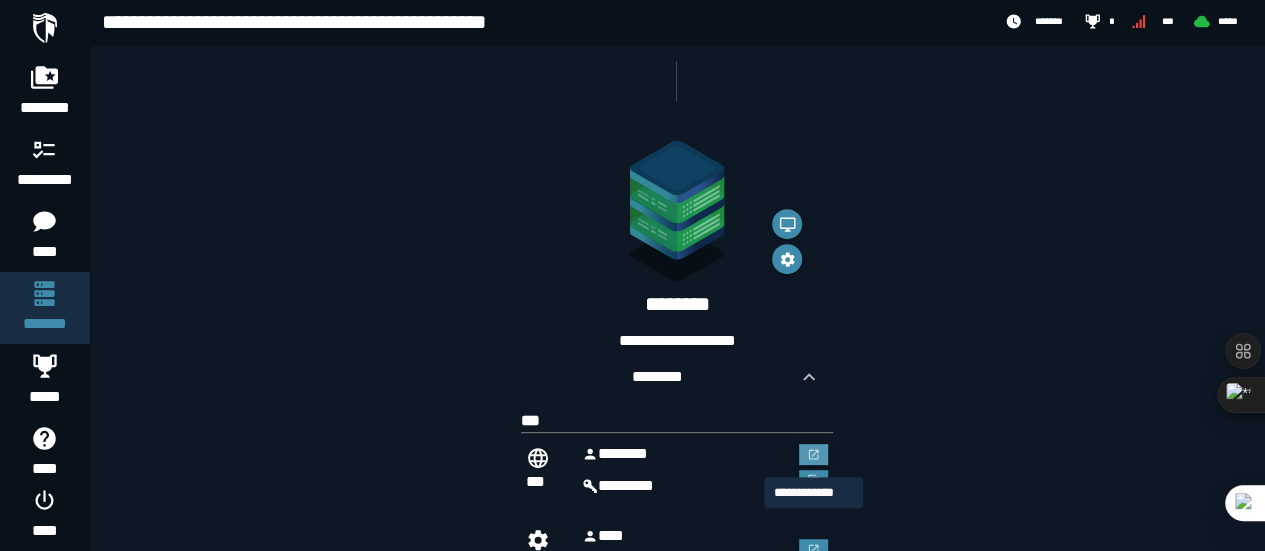 click 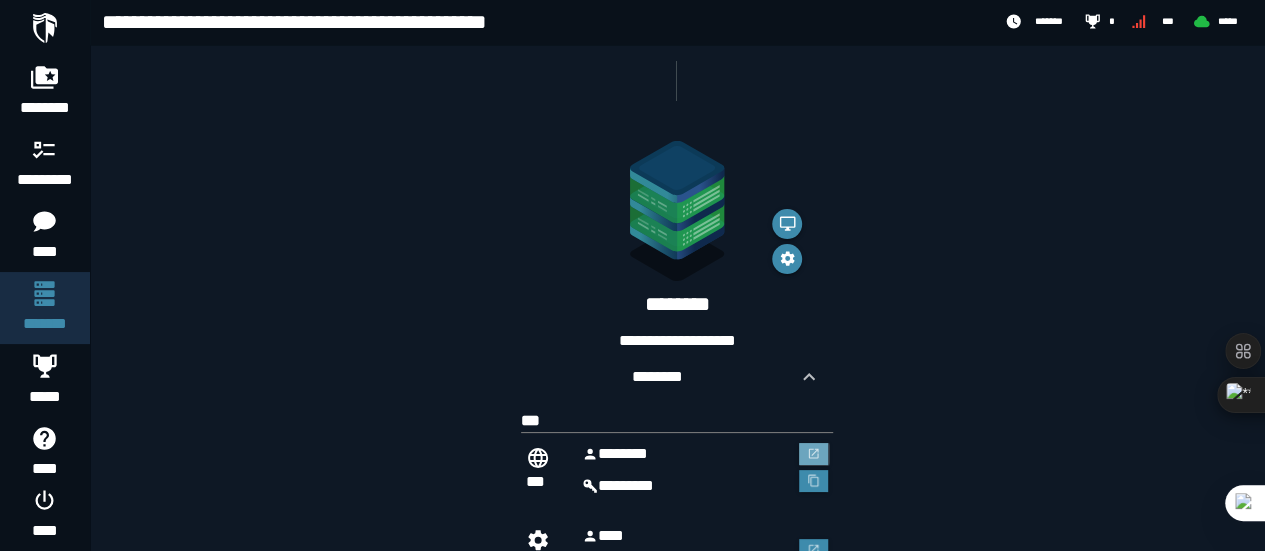 scroll, scrollTop: 0, scrollLeft: 0, axis: both 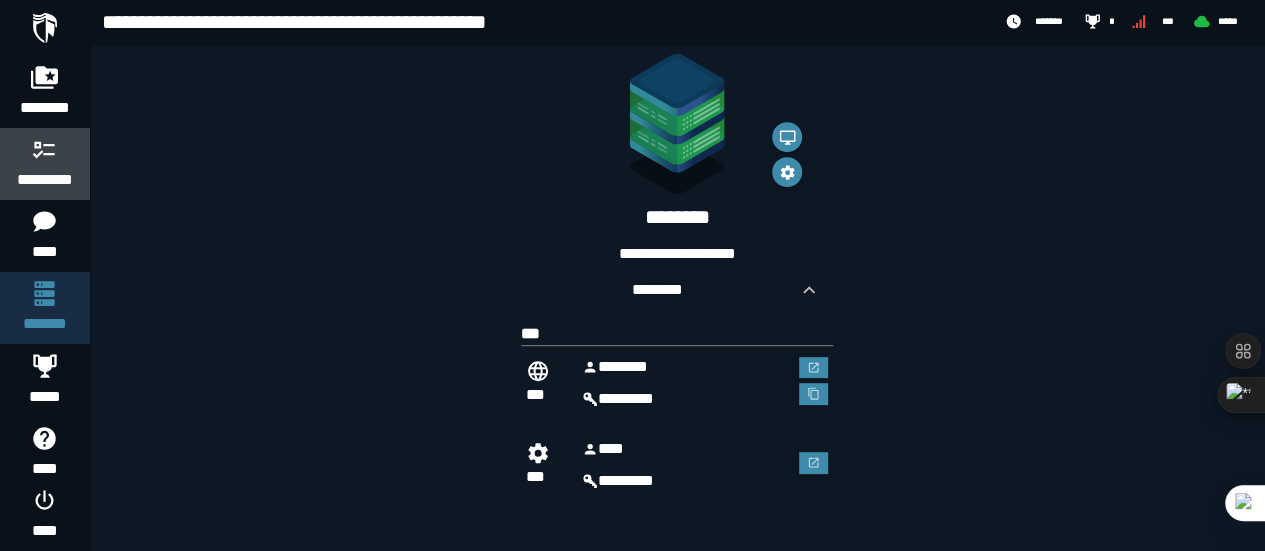 click on "*********" at bounding box center (45, 164) 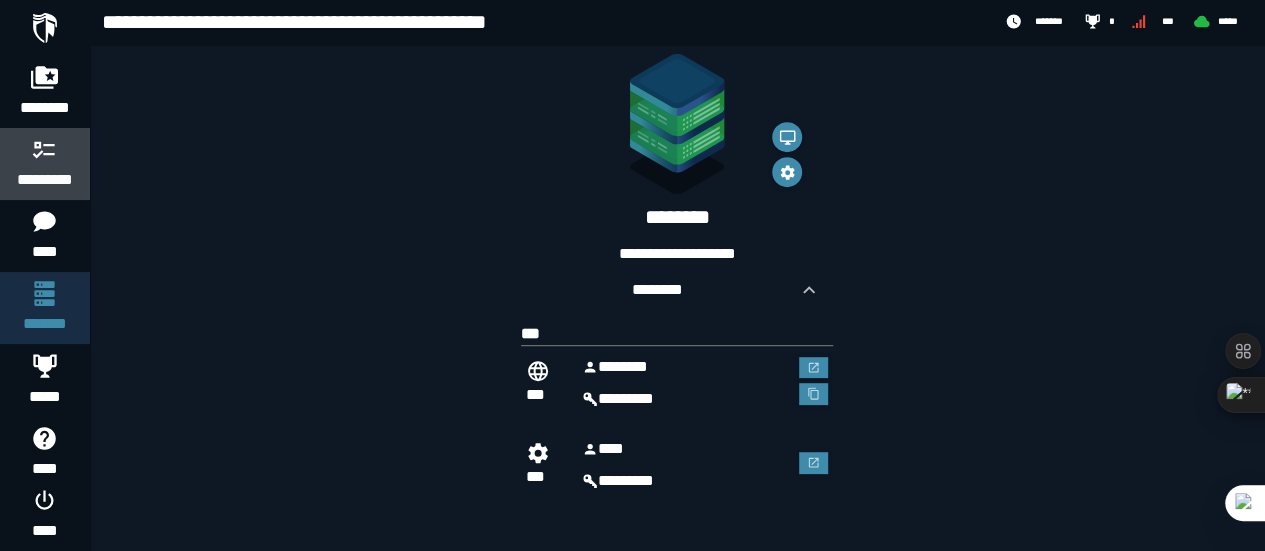 click on "*********" at bounding box center [45, 164] 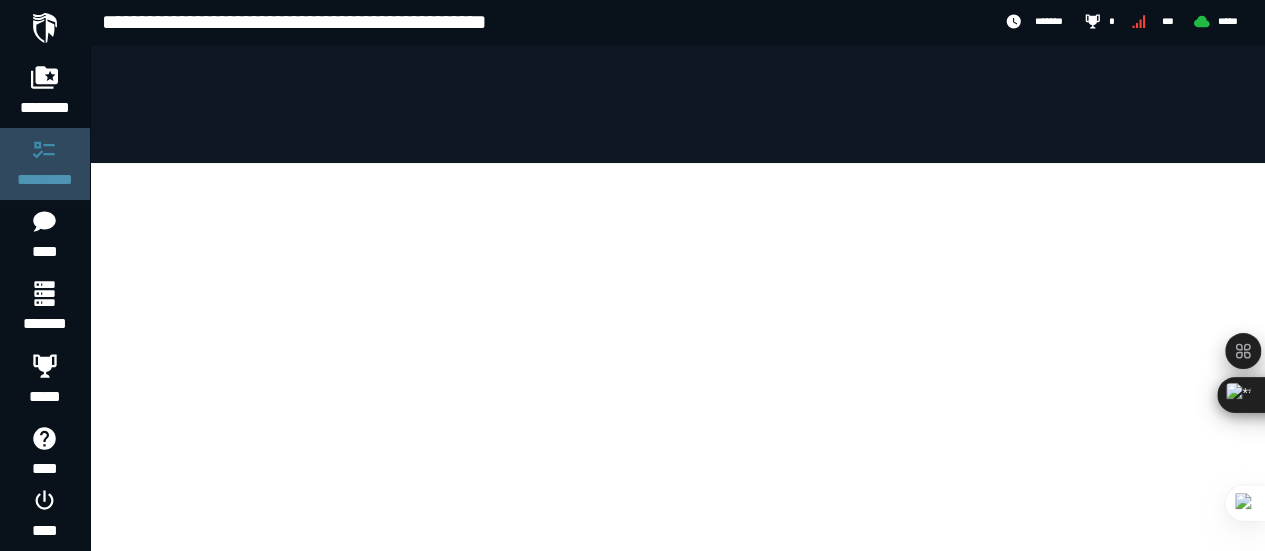 click at bounding box center (45, 149) 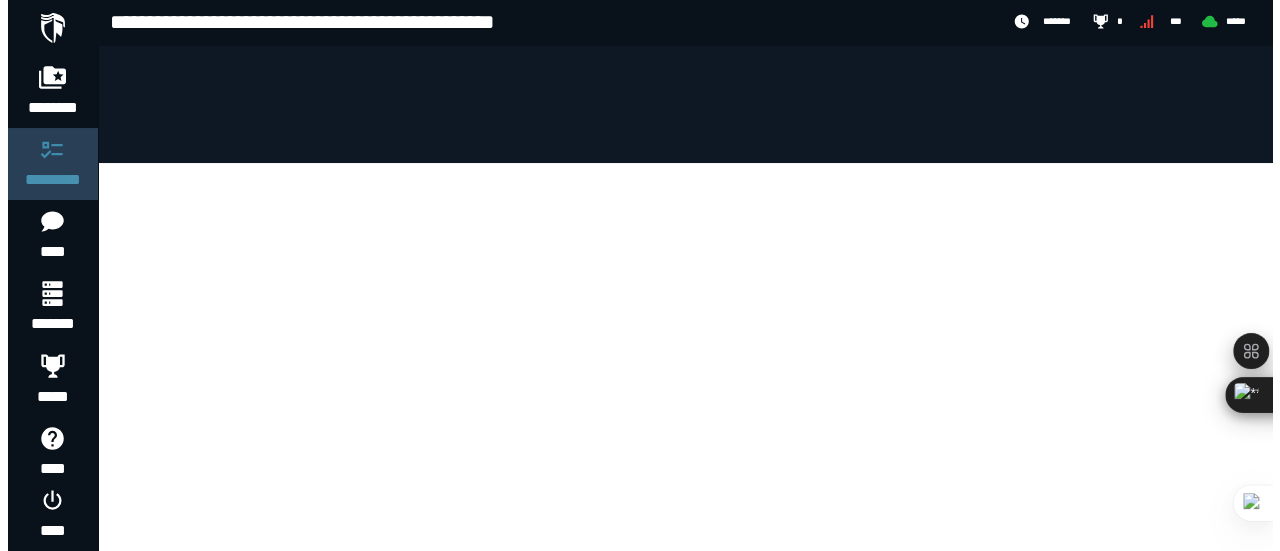 scroll, scrollTop: 0, scrollLeft: 0, axis: both 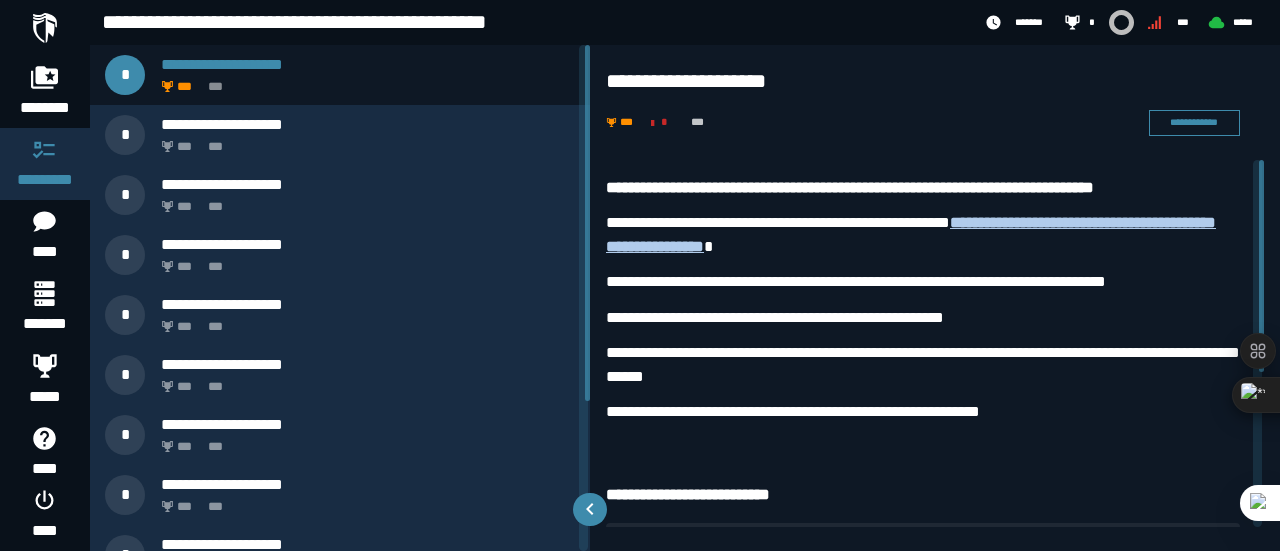 click on "**********" at bounding box center (923, 282) 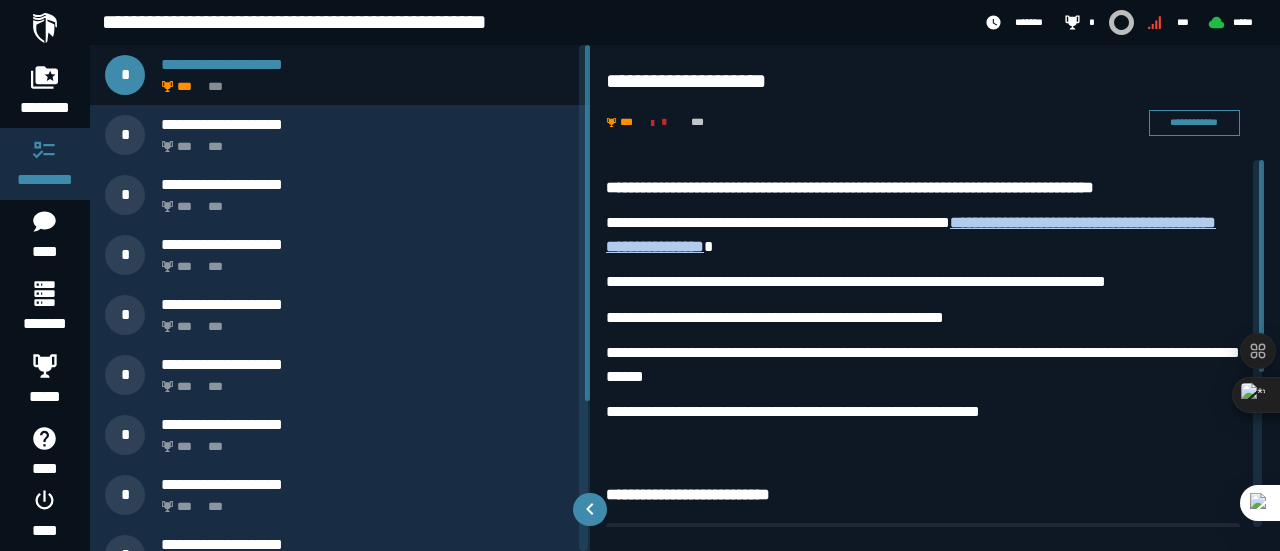 click on "**********" at bounding box center [923, 235] 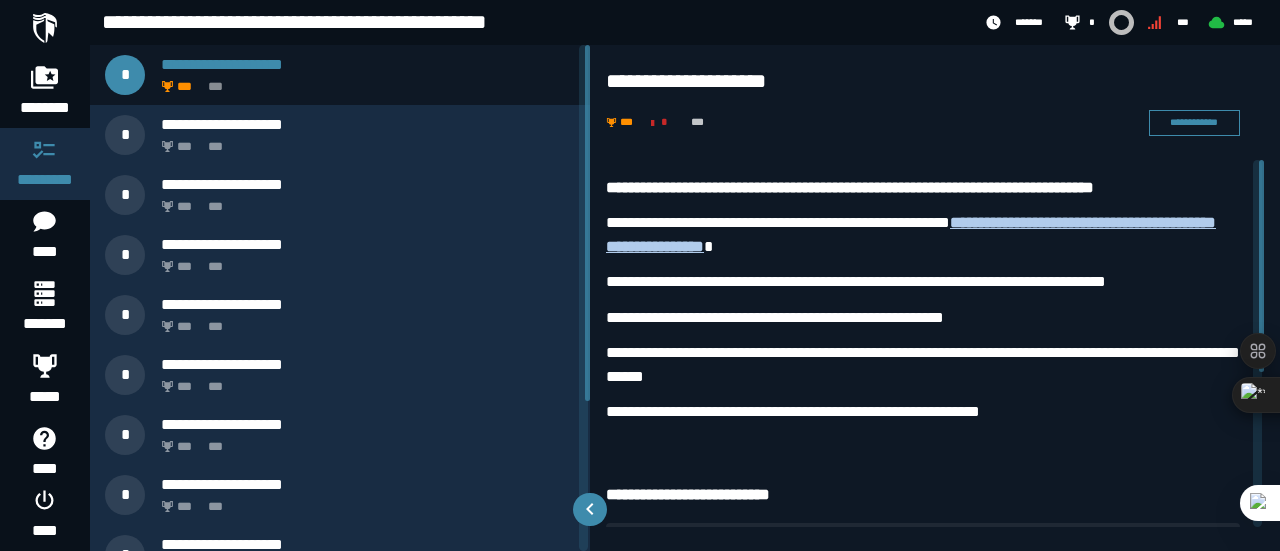 click on "**********" at bounding box center (935, 477) 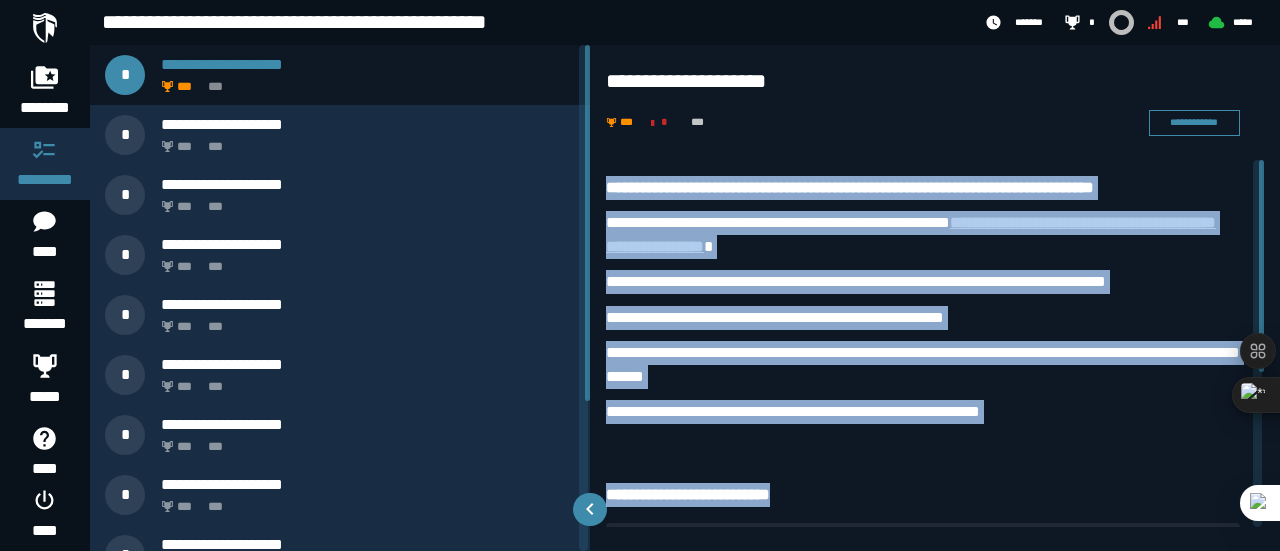 drag, startPoint x: 858, startPoint y: 507, endPoint x: 1264, endPoint y: 263, distance: 473.67923 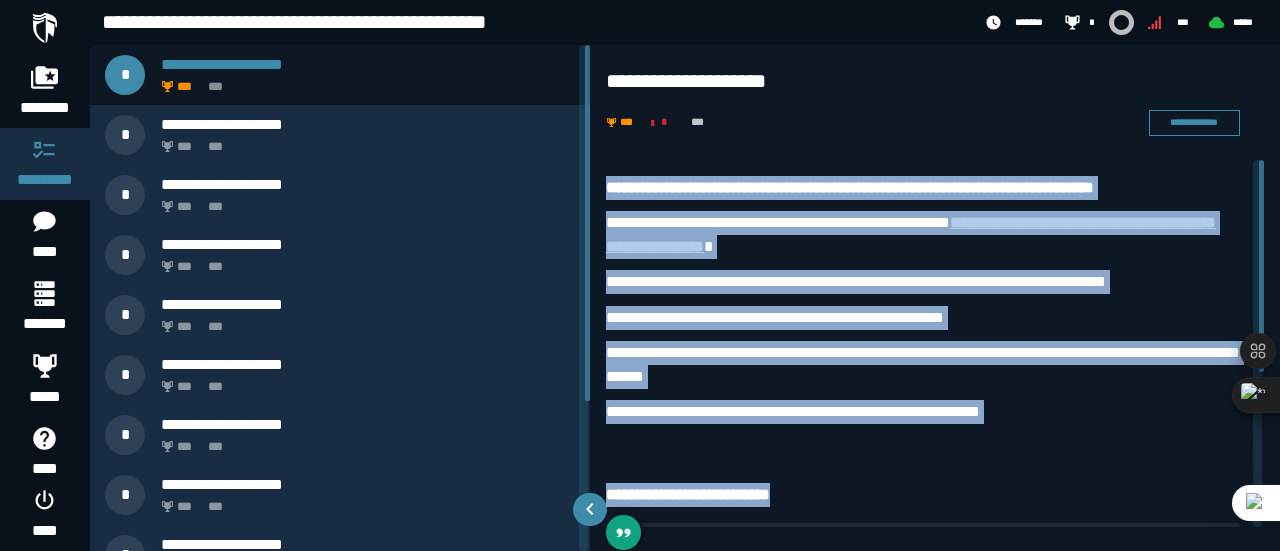 click on "**********" at bounding box center (923, 317) 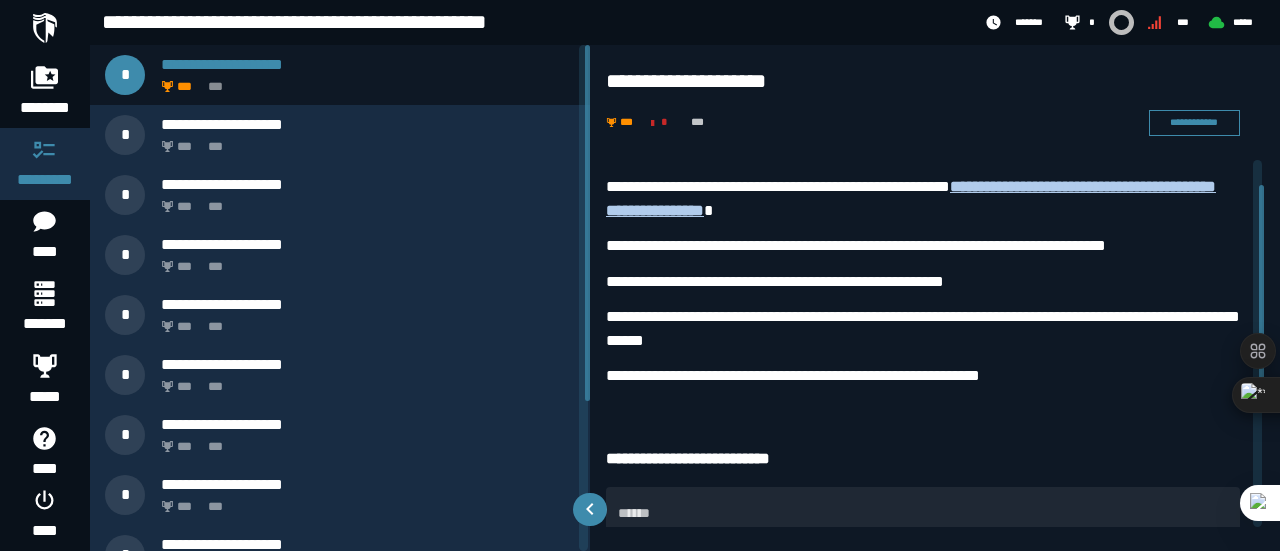 scroll, scrollTop: 43, scrollLeft: 0, axis: vertical 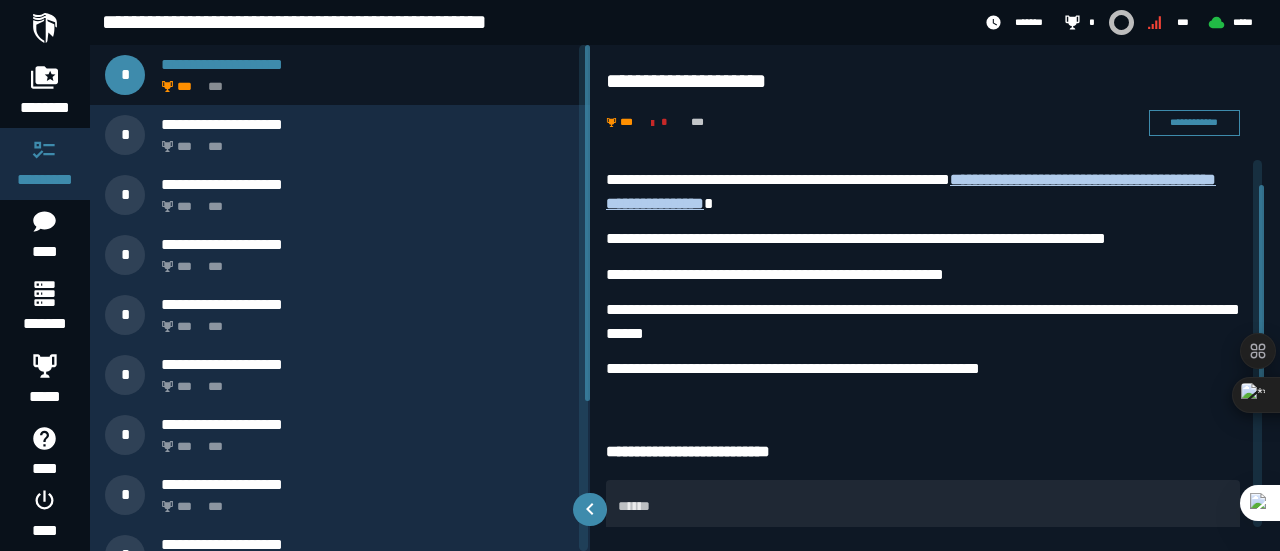 drag, startPoint x: 1261, startPoint y: 296, endPoint x: 1260, endPoint y: 323, distance: 27.018513 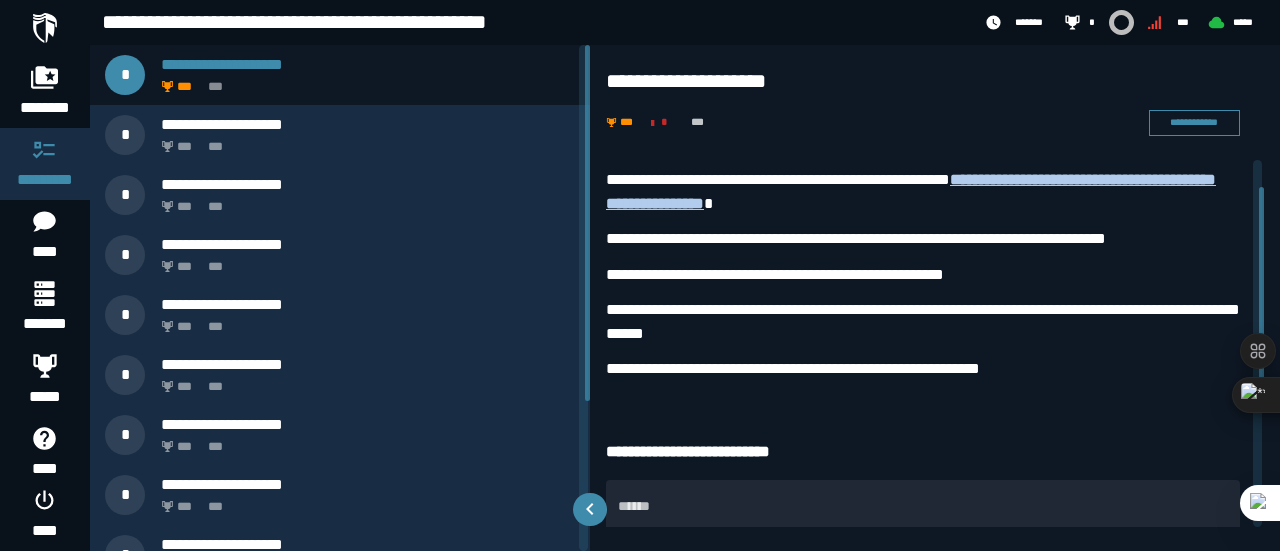 drag, startPoint x: 1260, startPoint y: 323, endPoint x: 1109, endPoint y: 465, distance: 207.28 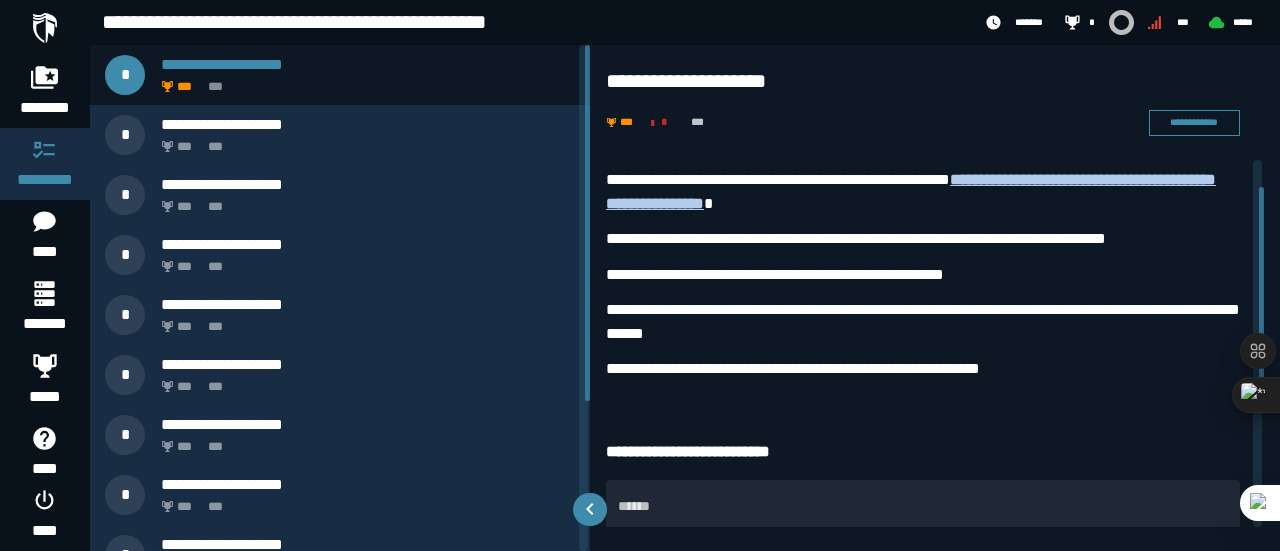 scroll, scrollTop: 70, scrollLeft: 0, axis: vertical 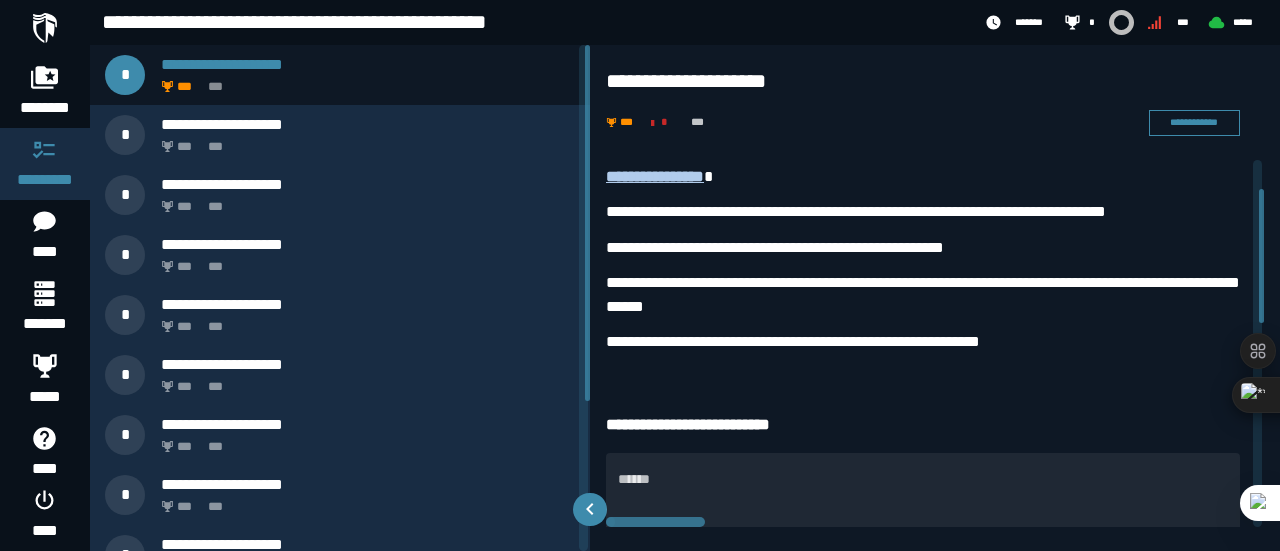 click on "**********" at bounding box center (640, 275) 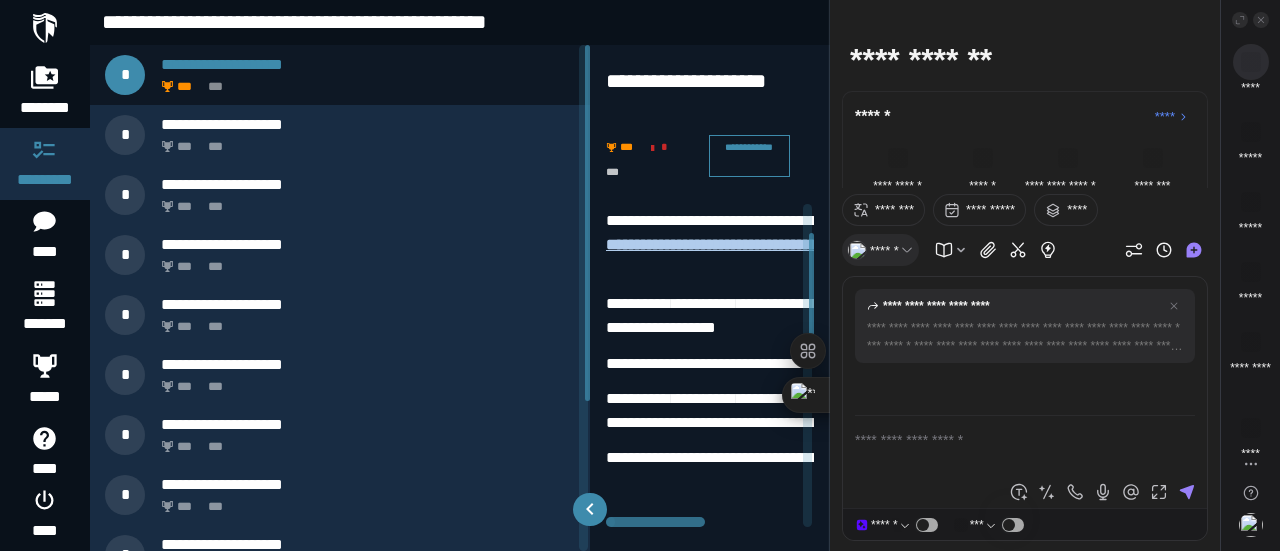 click on "**********" at bounding box center (698, 94) 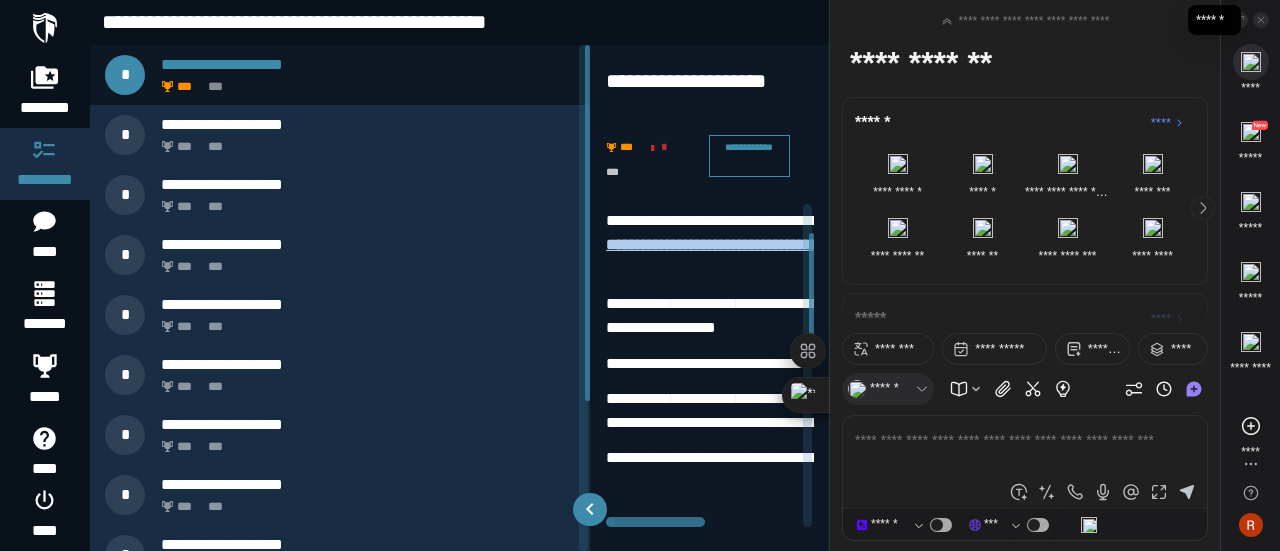 click 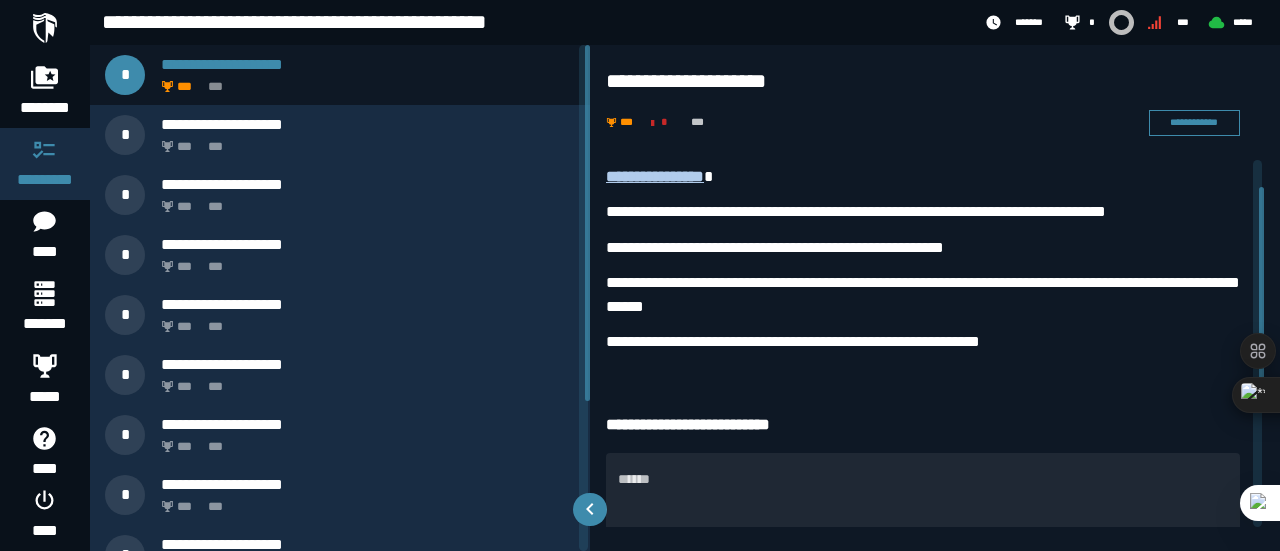 scroll, scrollTop: 46, scrollLeft: 0, axis: vertical 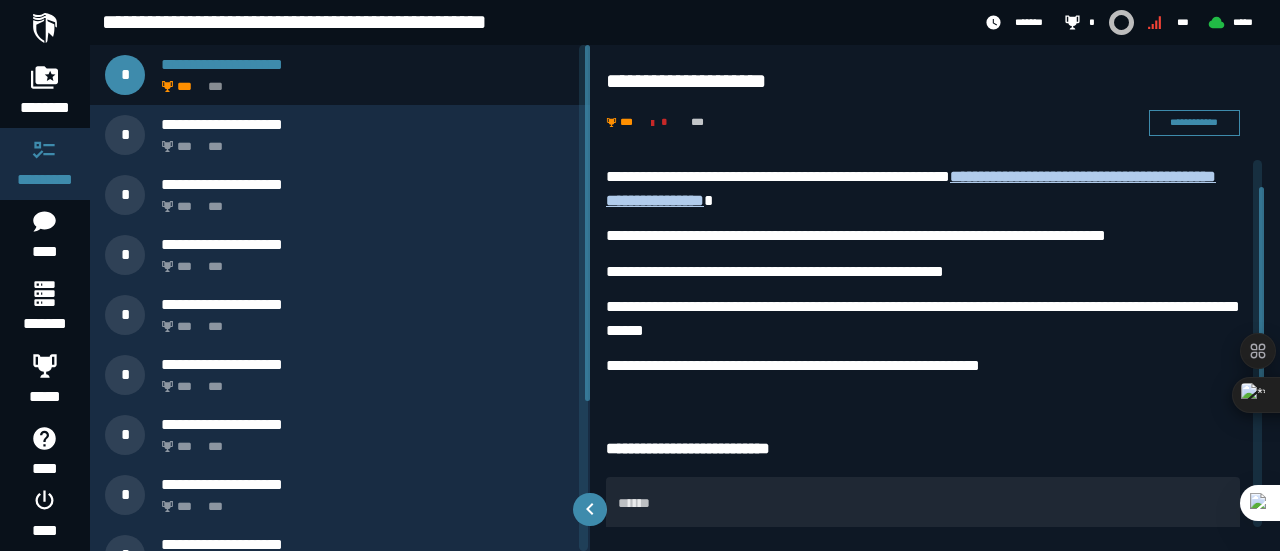 click on "**********" at bounding box center [935, 431] 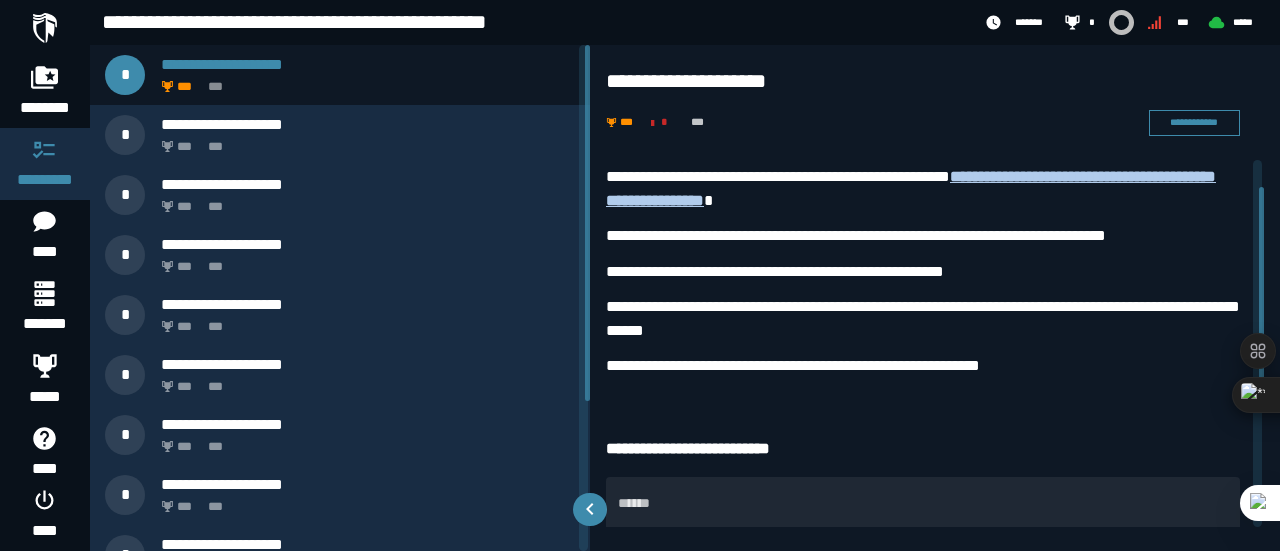 drag, startPoint x: 1263, startPoint y: 302, endPoint x: 1266, endPoint y: 257, distance: 45.099888 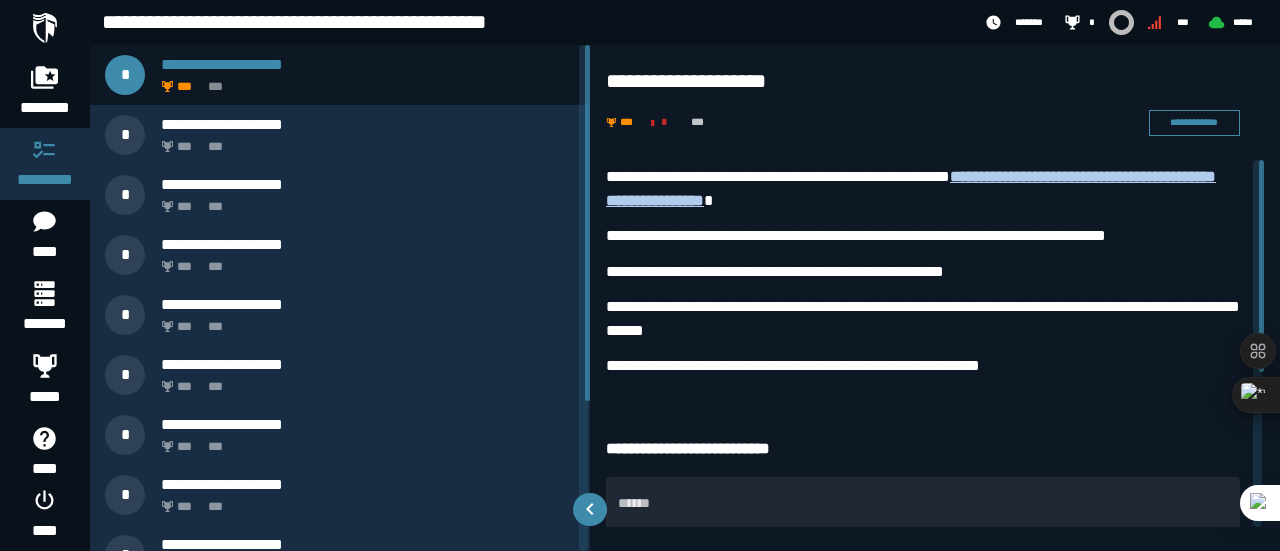 scroll, scrollTop: 0, scrollLeft: 0, axis: both 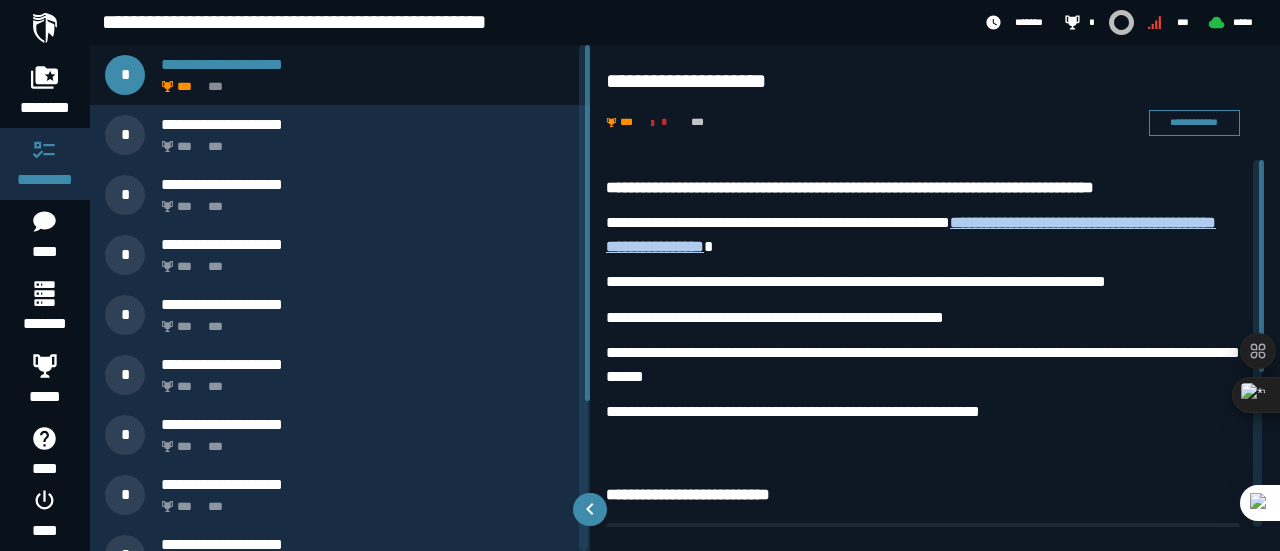 drag, startPoint x: 1261, startPoint y: 261, endPoint x: 656, endPoint y: 170, distance: 611.80554 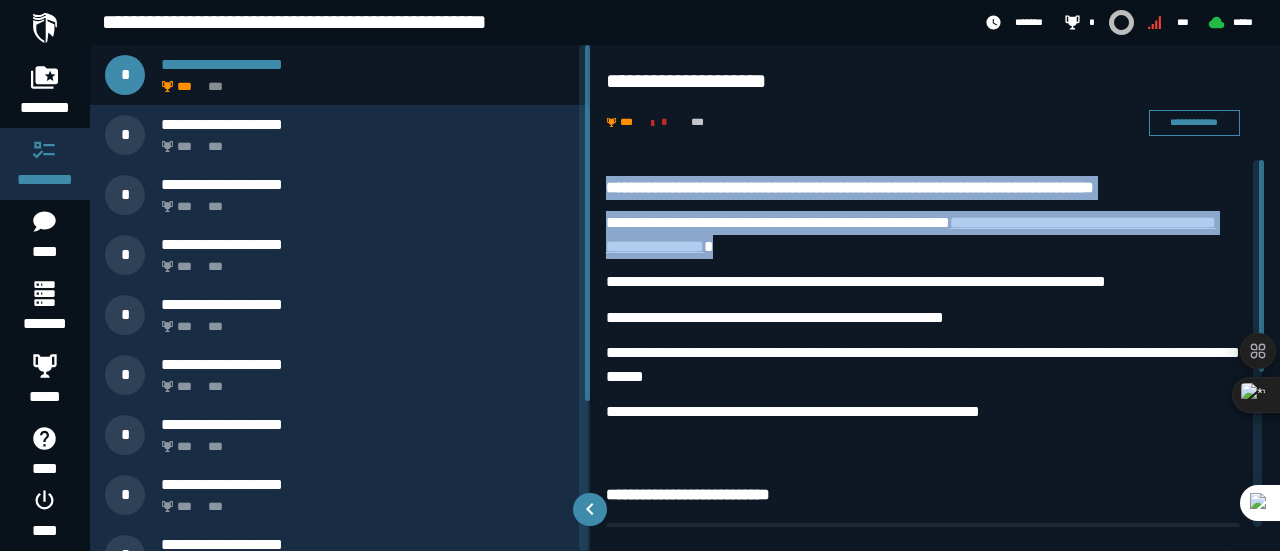drag, startPoint x: 607, startPoint y: 179, endPoint x: 1168, endPoint y: 236, distance: 563.8883 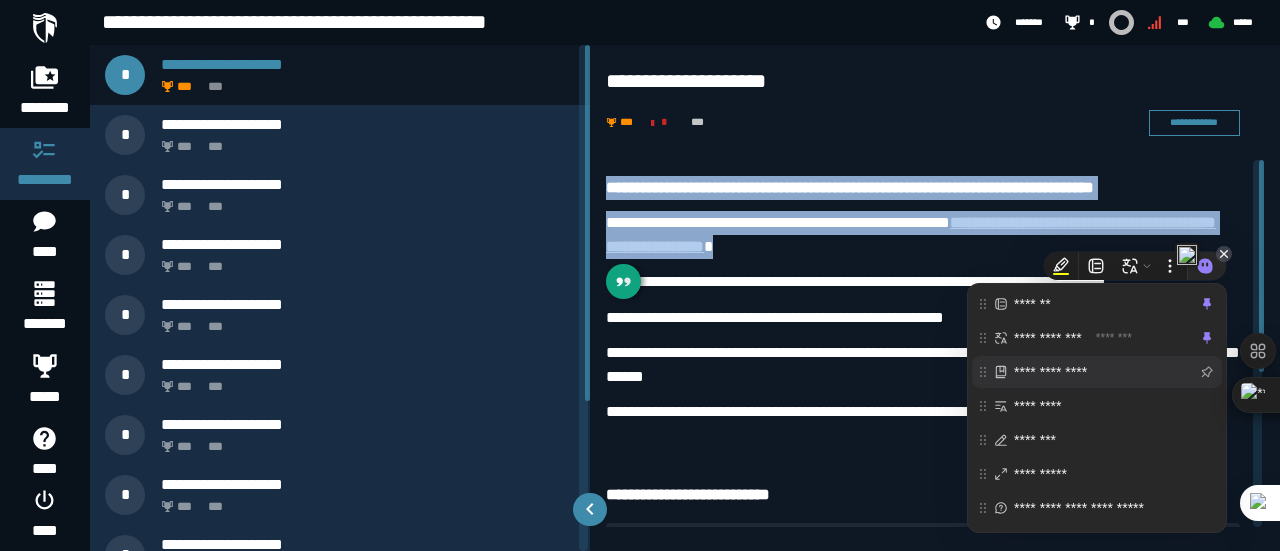click on "**********" at bounding box center (1102, 372) 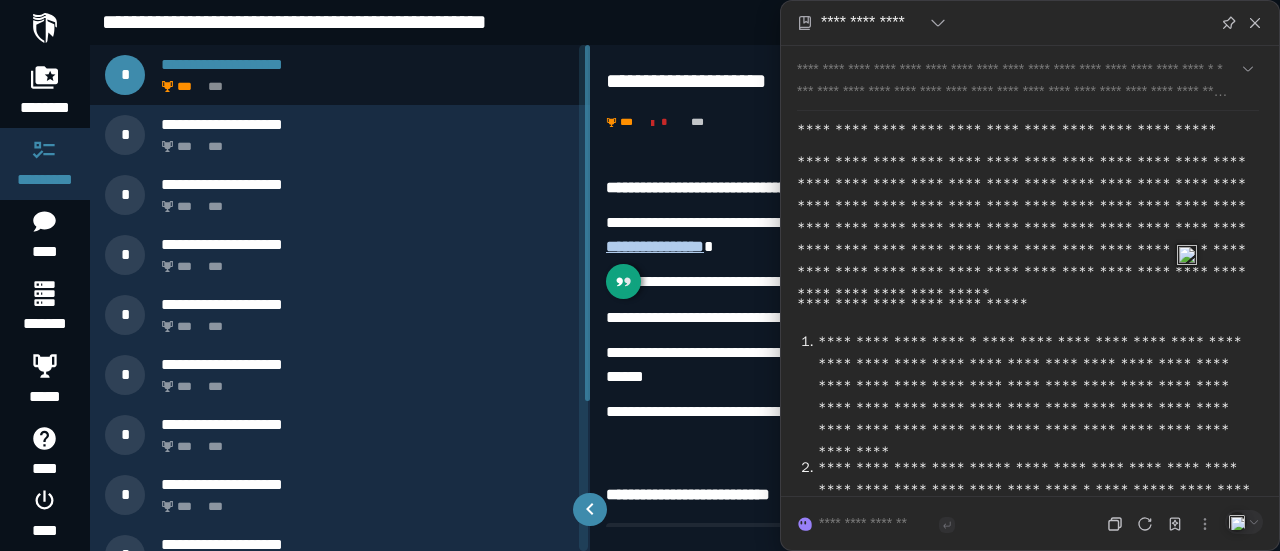 click on "**********" at bounding box center (1028, 271) 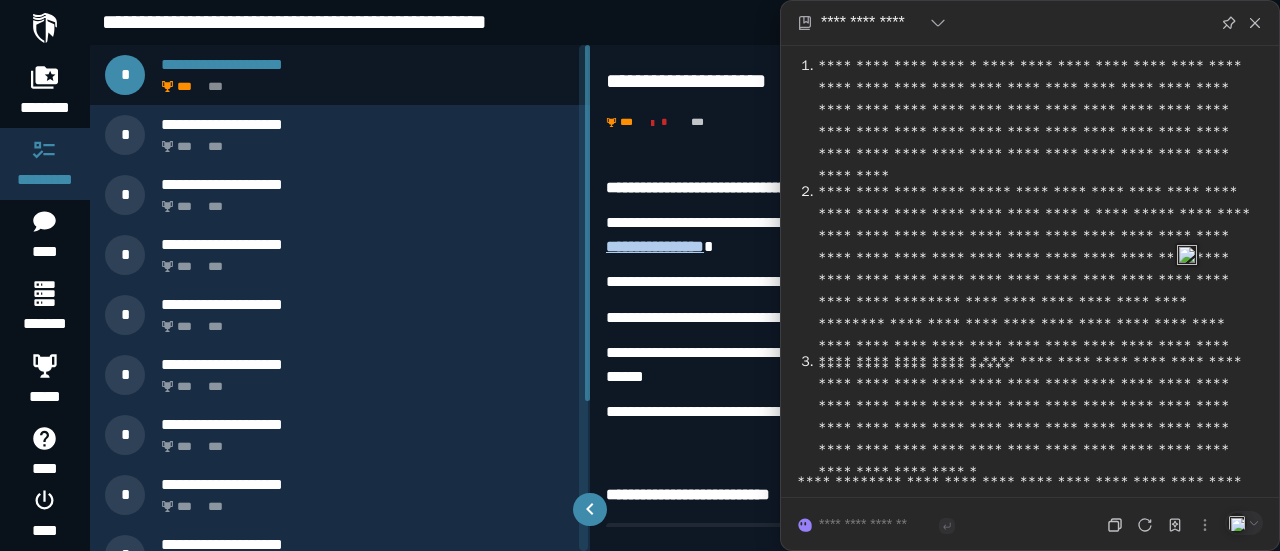 scroll, scrollTop: 280, scrollLeft: 0, axis: vertical 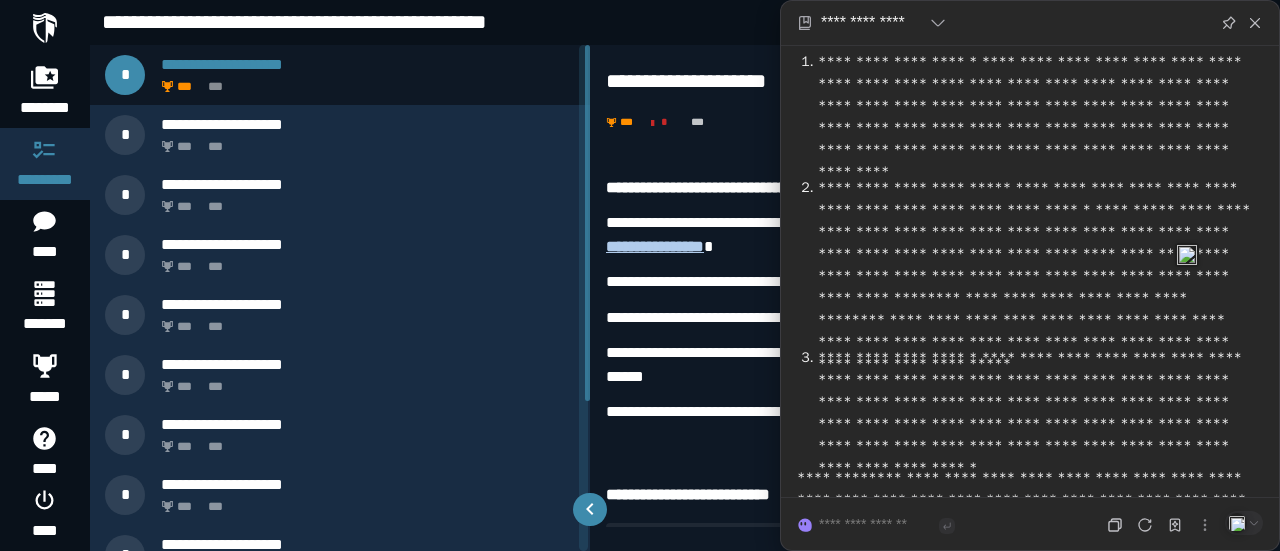 click on "**********" at bounding box center [1036, 402] 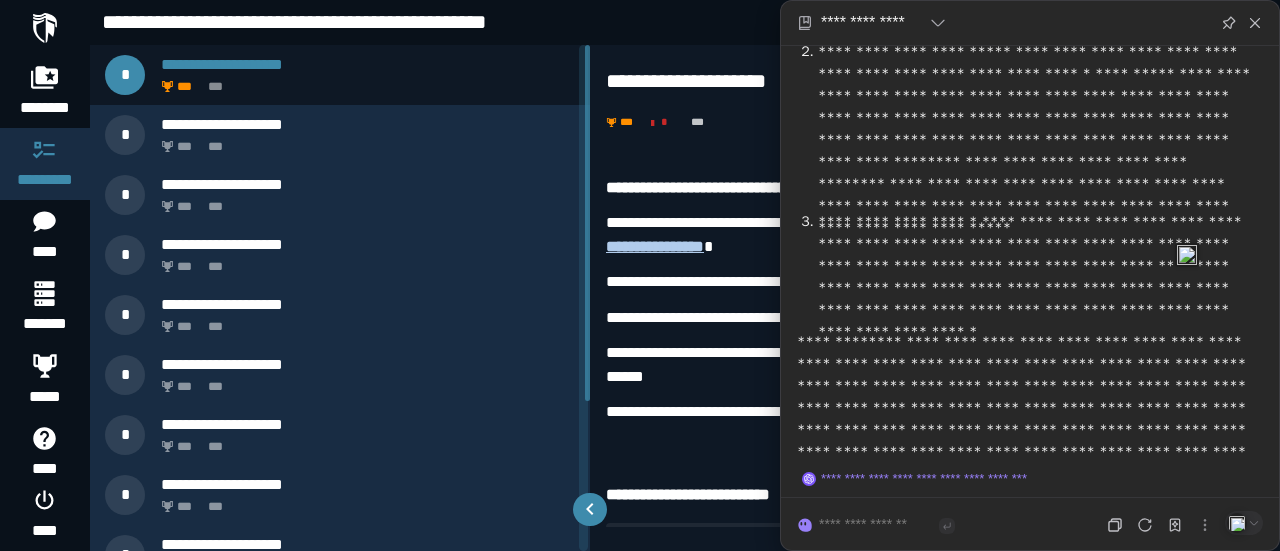 scroll, scrollTop: 417, scrollLeft: 0, axis: vertical 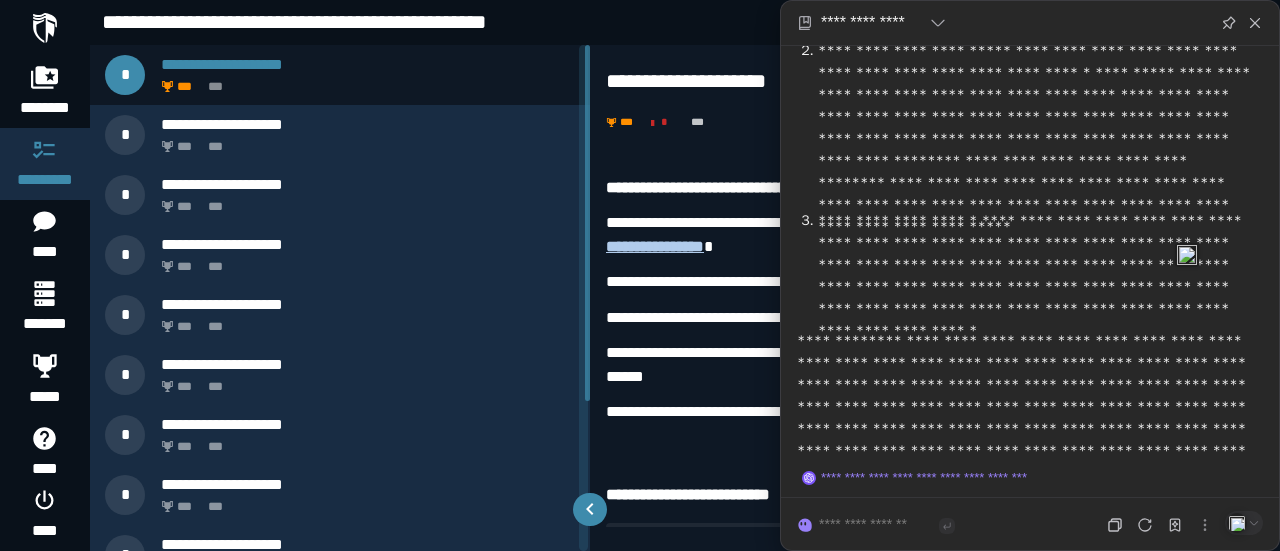 click on "**********" at bounding box center [935, 477] 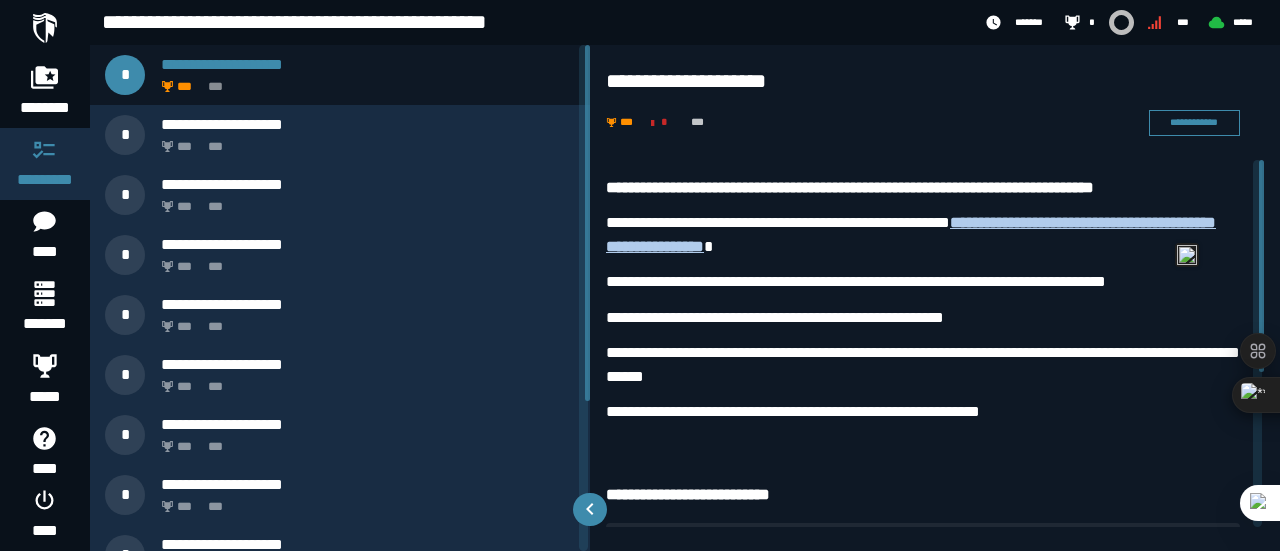 drag, startPoint x: 1262, startPoint y: 277, endPoint x: 1261, endPoint y: 291, distance: 14.035668 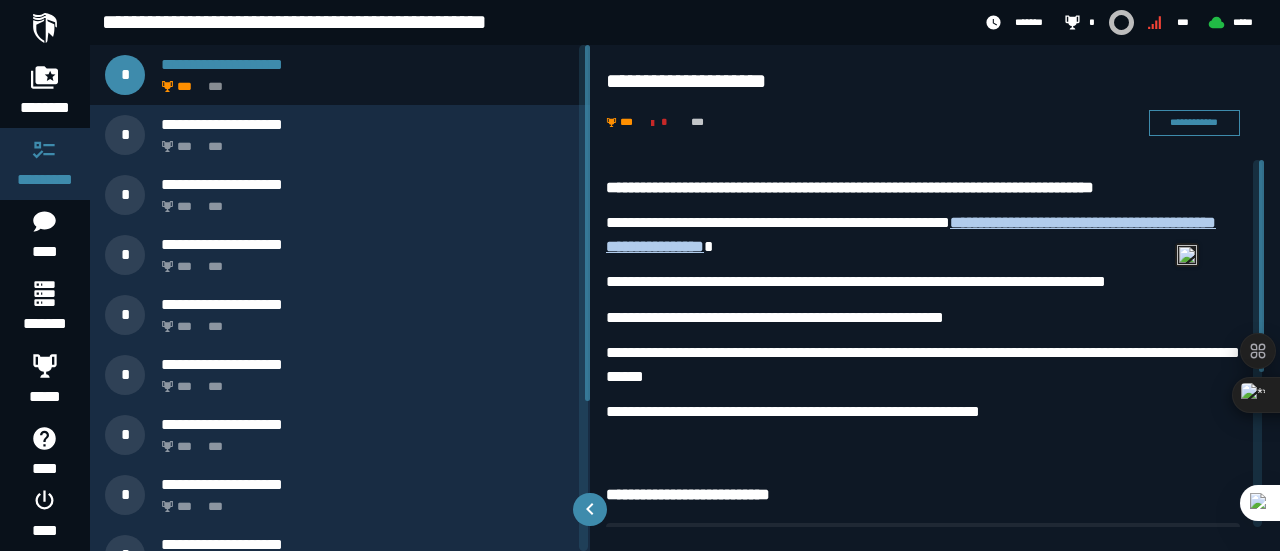 click on "**********" at bounding box center [640, 275] 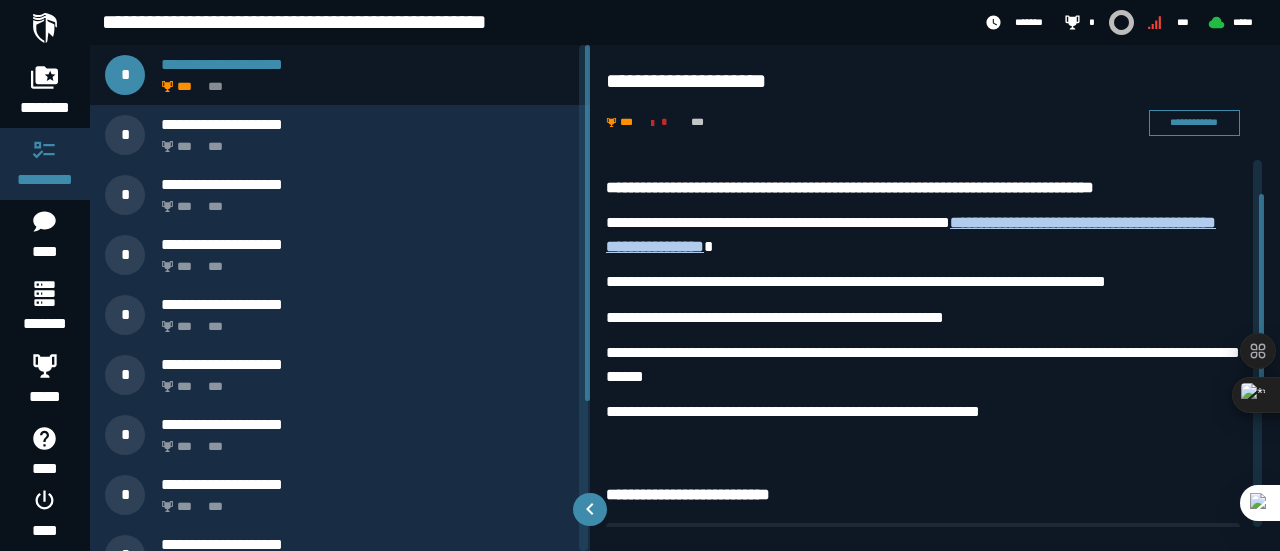 drag, startPoint x: 1261, startPoint y: 291, endPoint x: 676, endPoint y: 497, distance: 620.21045 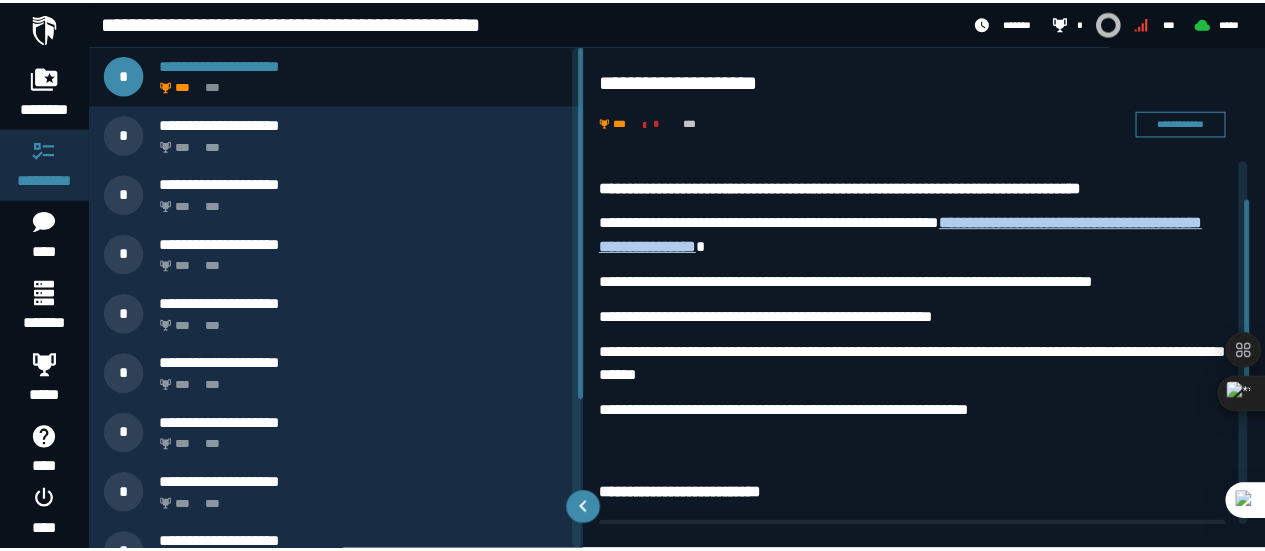 scroll, scrollTop: 67, scrollLeft: 0, axis: vertical 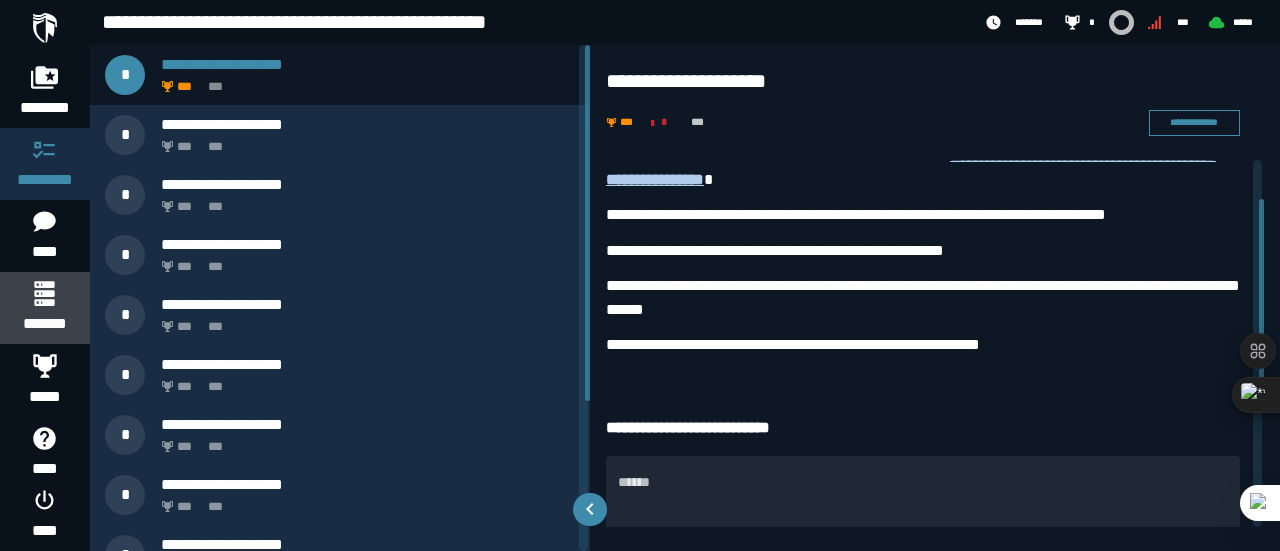 click at bounding box center (44, 293) 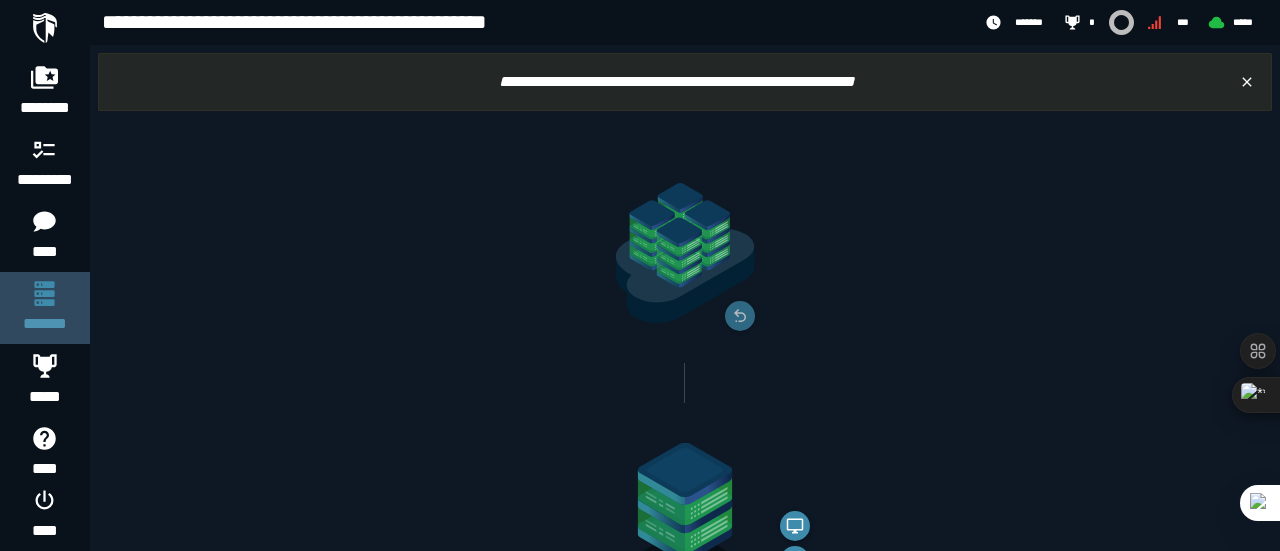 click 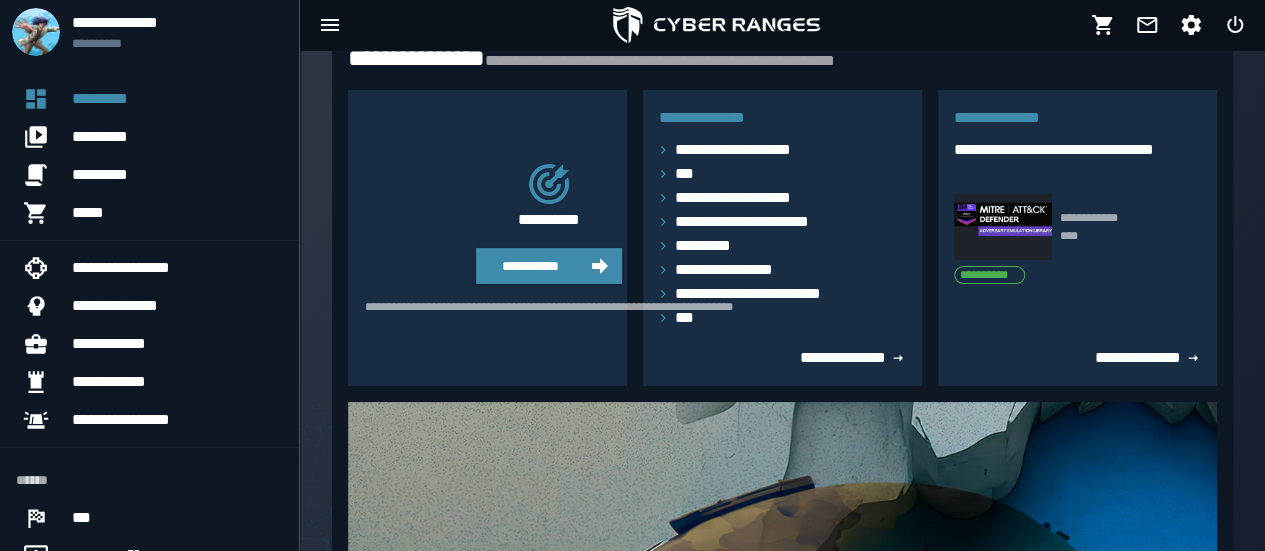 scroll, scrollTop: 326, scrollLeft: 0, axis: vertical 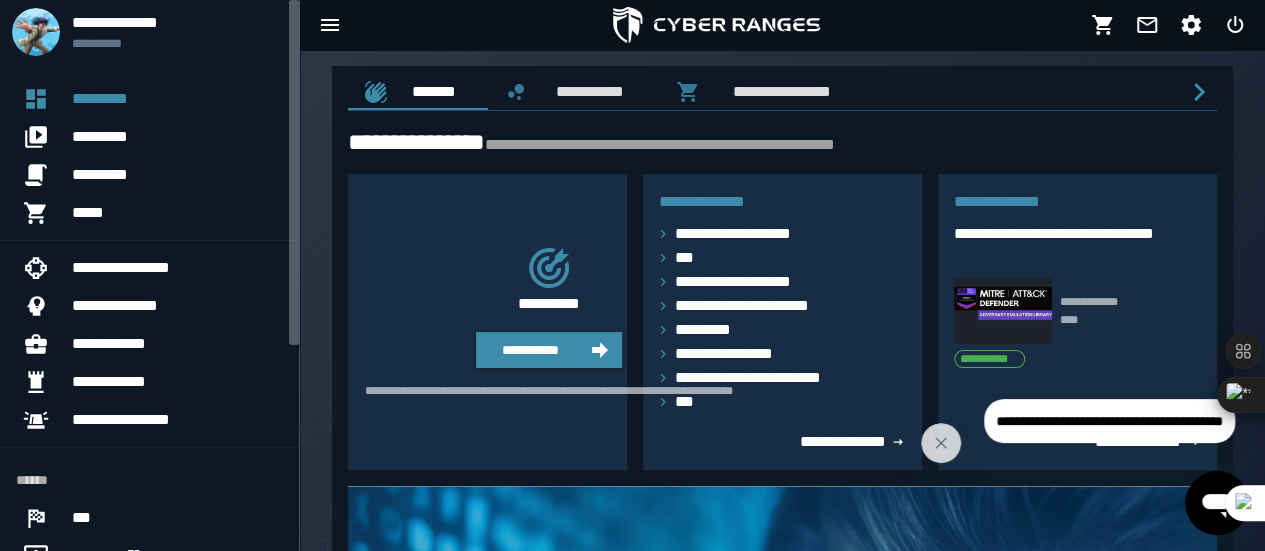 click 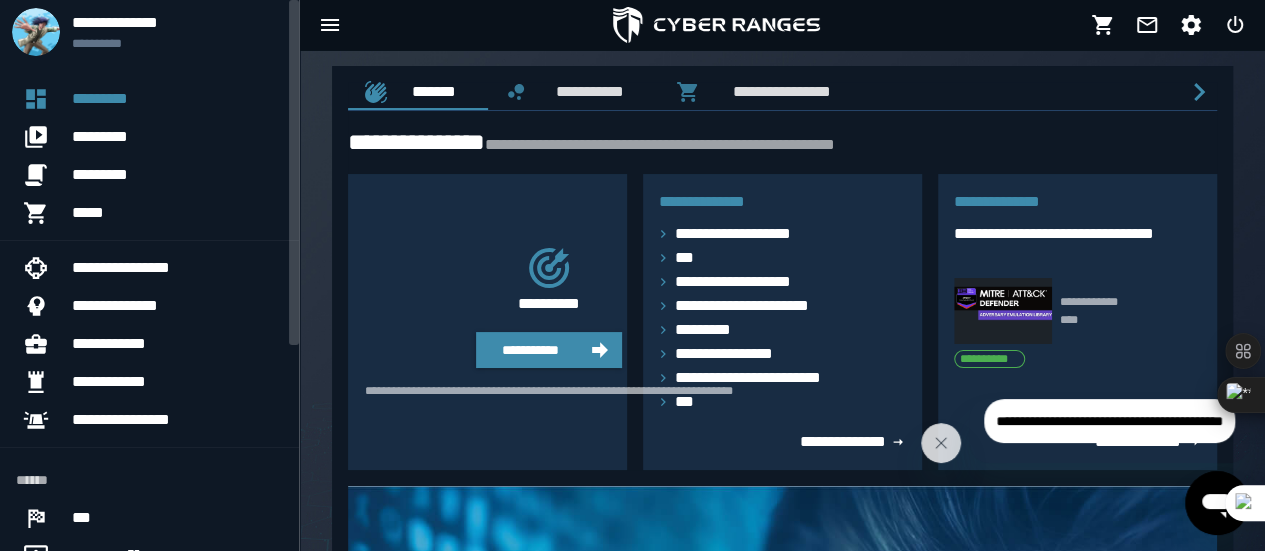 drag, startPoint x: 298, startPoint y: 298, endPoint x: 287, endPoint y: 305, distance: 13.038404 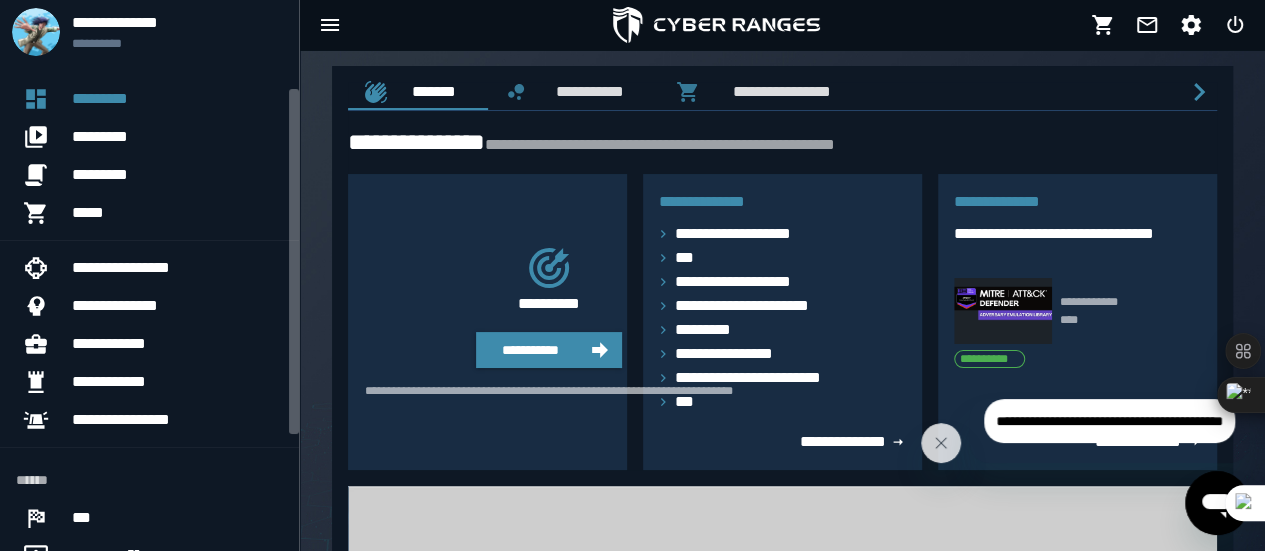 scroll, scrollTop: 142, scrollLeft: 0, axis: vertical 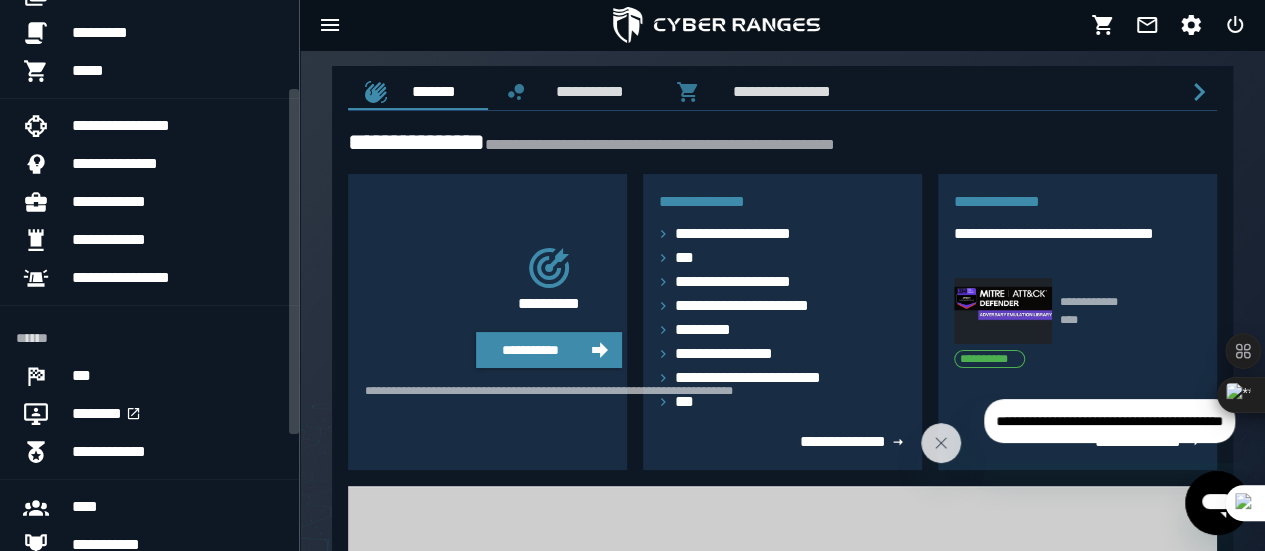 drag, startPoint x: 290, startPoint y: 251, endPoint x: 92, endPoint y: 521, distance: 334.81937 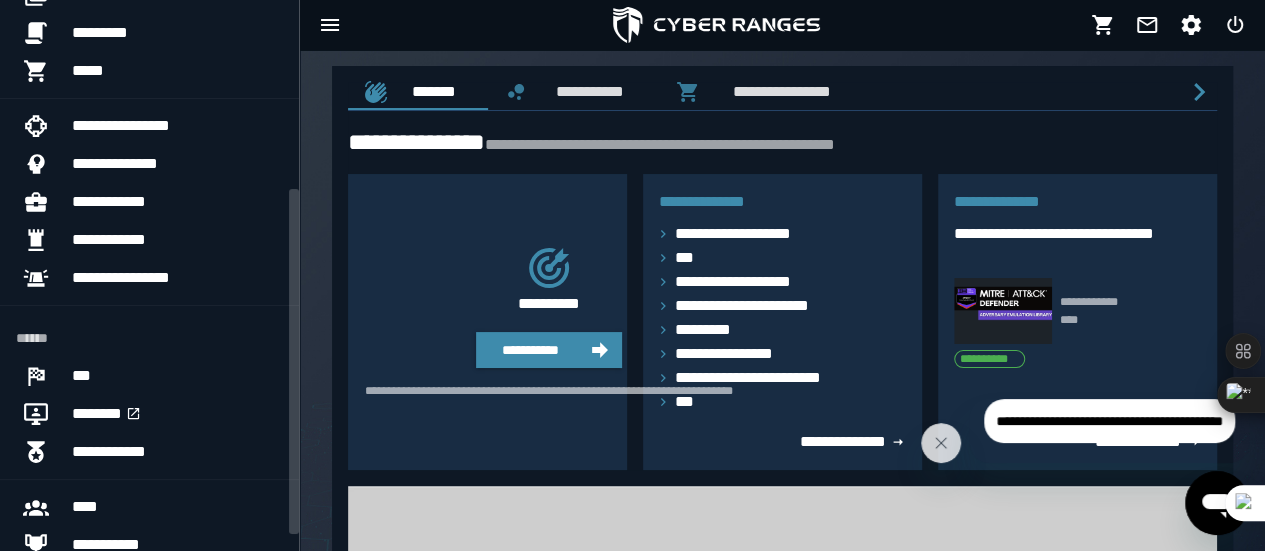 scroll, scrollTop: 301, scrollLeft: 0, axis: vertical 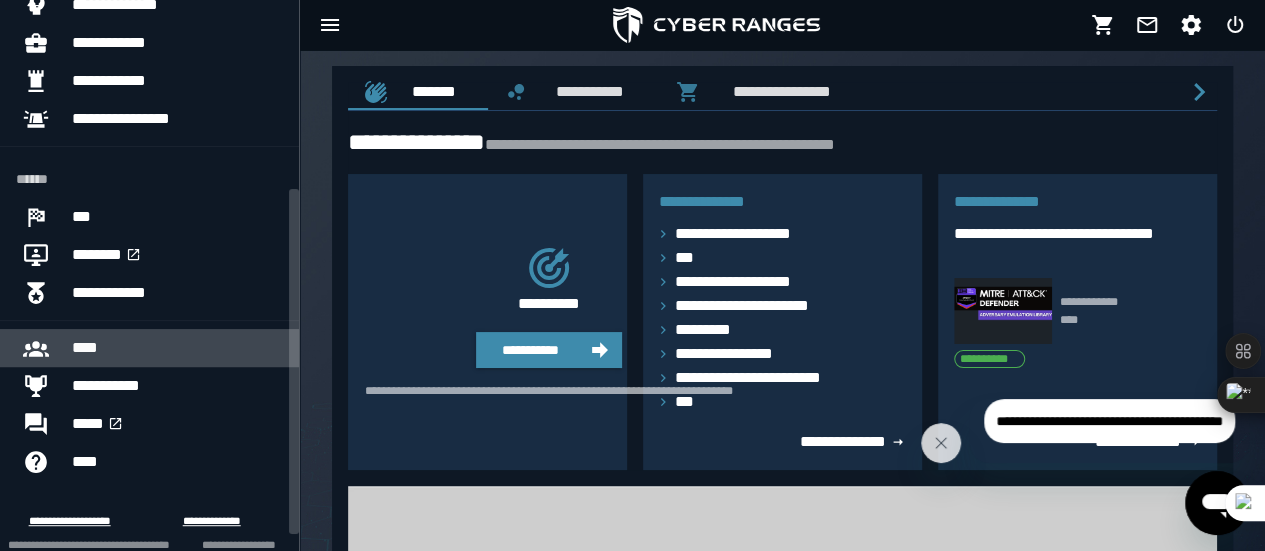 click on "****" at bounding box center (177, 348) 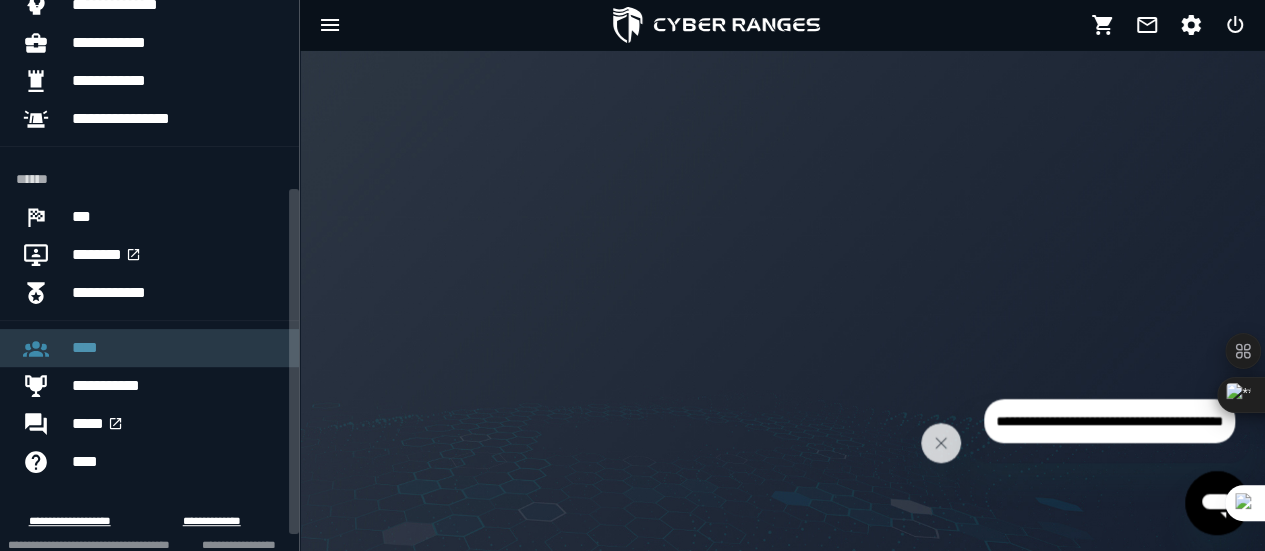 click on "****" at bounding box center [177, 348] 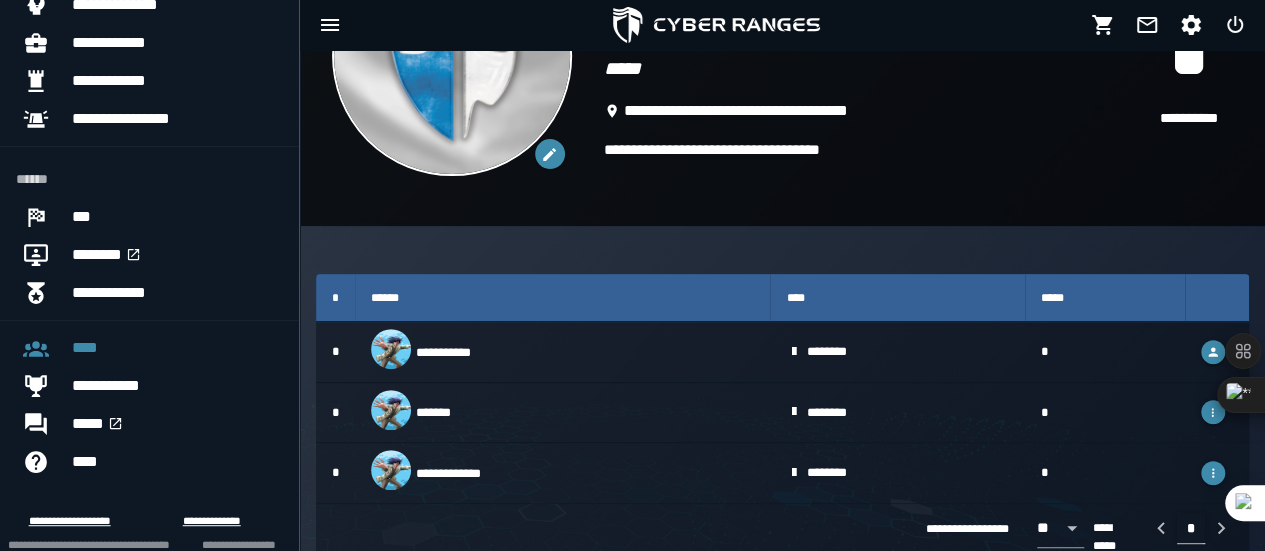 scroll, scrollTop: 0, scrollLeft: 0, axis: both 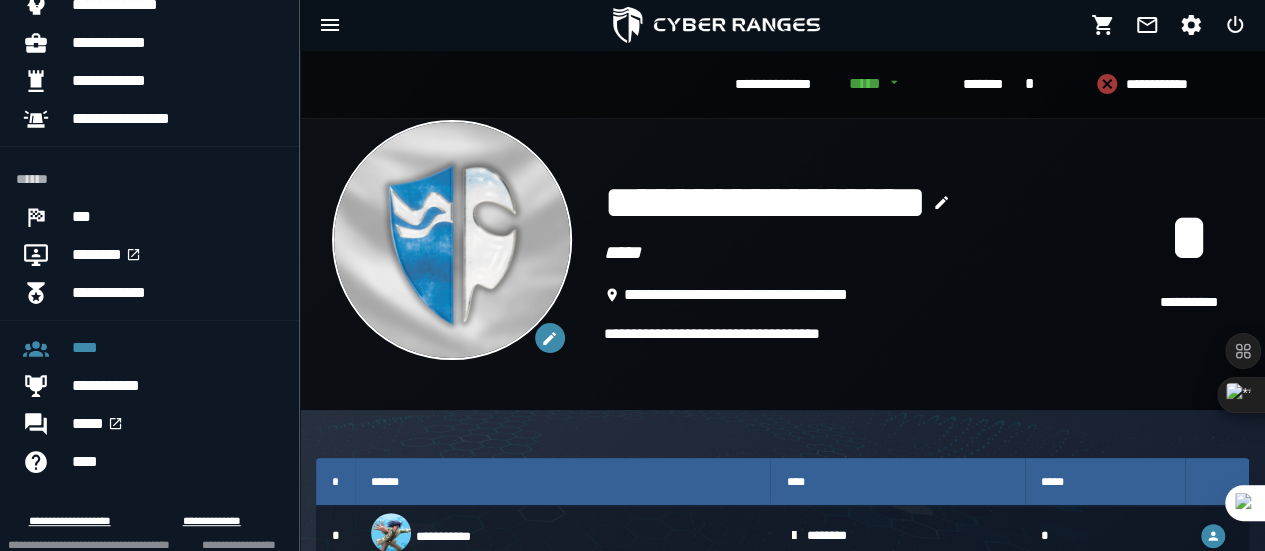 drag, startPoint x: 1239, startPoint y: 215, endPoint x: 1279, endPoint y: 387, distance: 176.58992 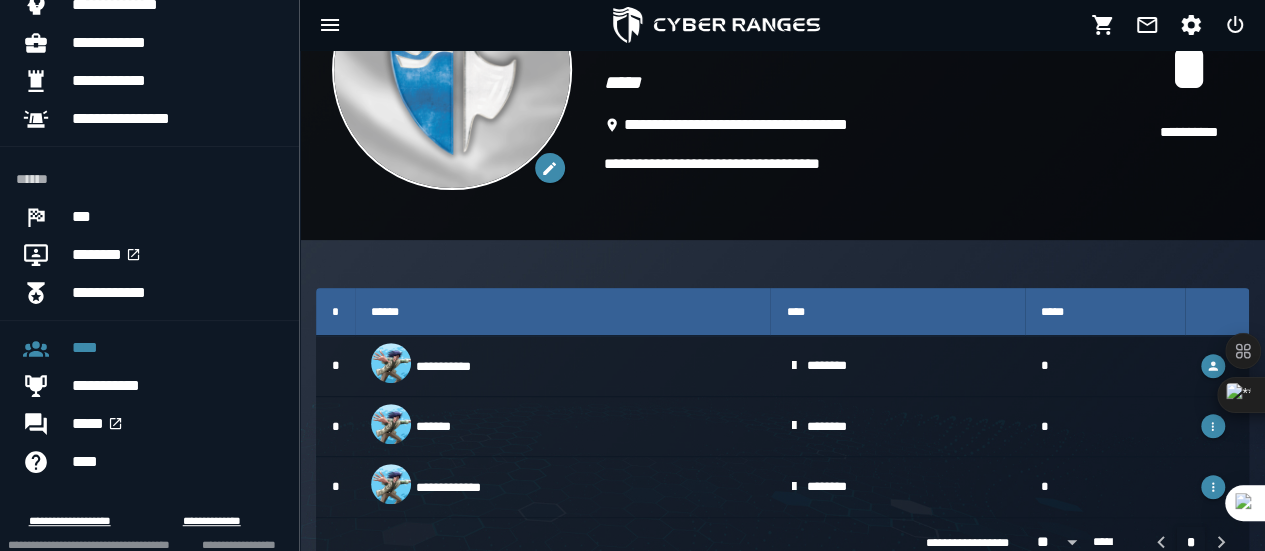 scroll, scrollTop: 184, scrollLeft: 0, axis: vertical 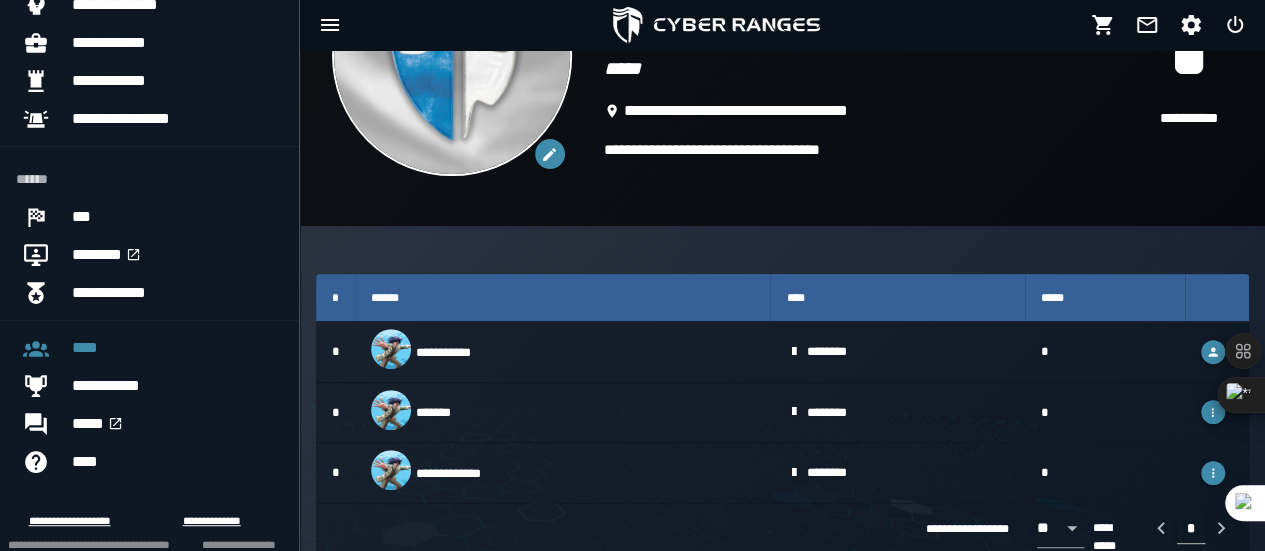 type on "**********" 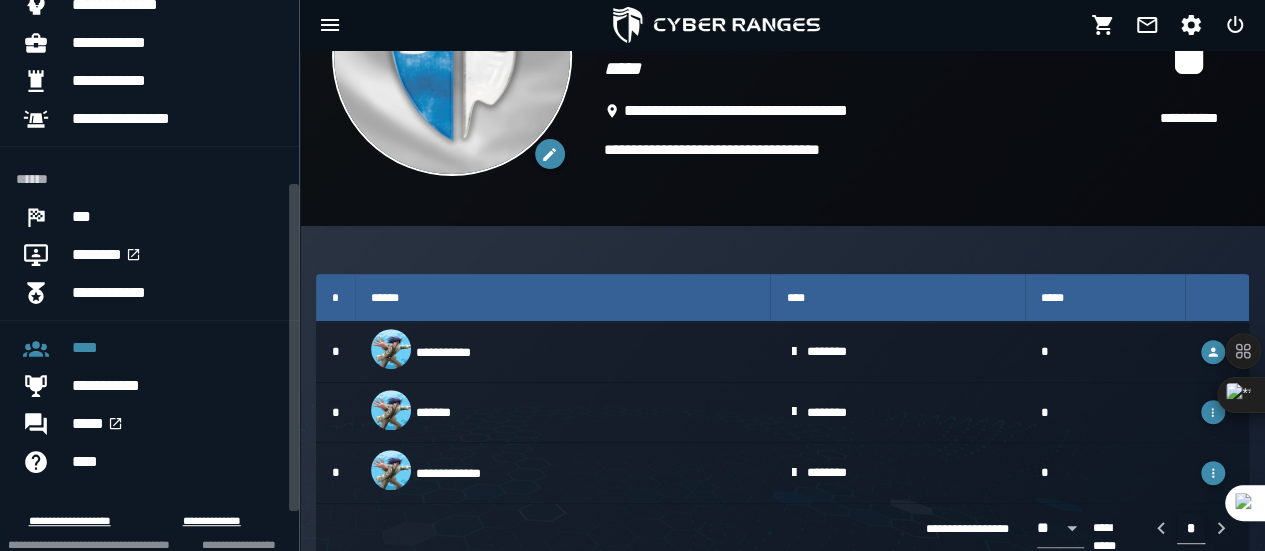 scroll, scrollTop: 0, scrollLeft: 0, axis: both 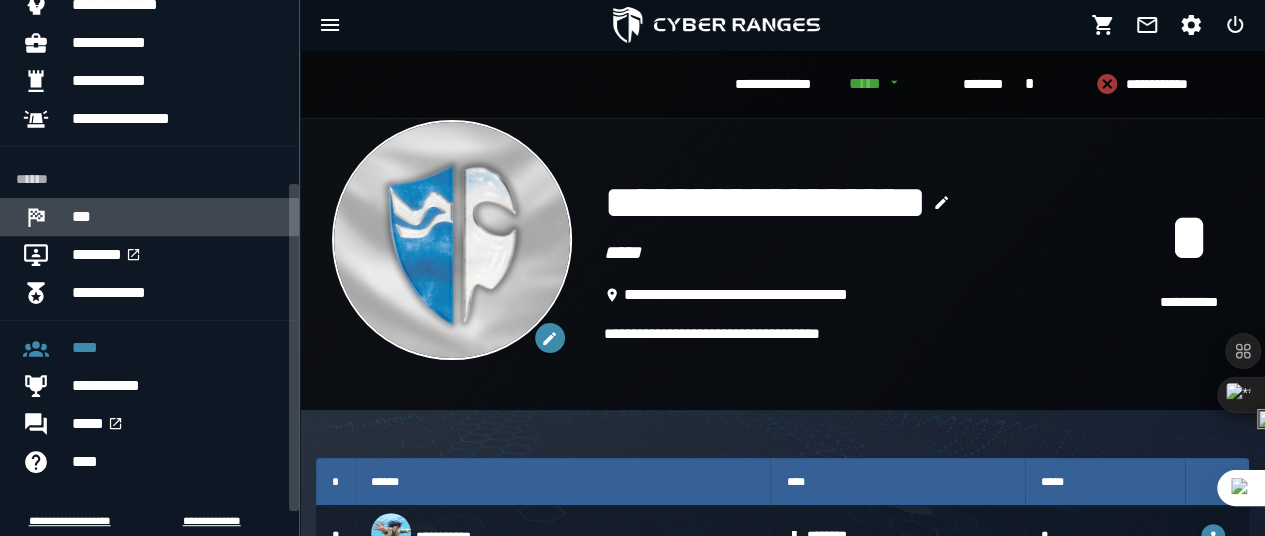 click on "***" at bounding box center (177, 217) 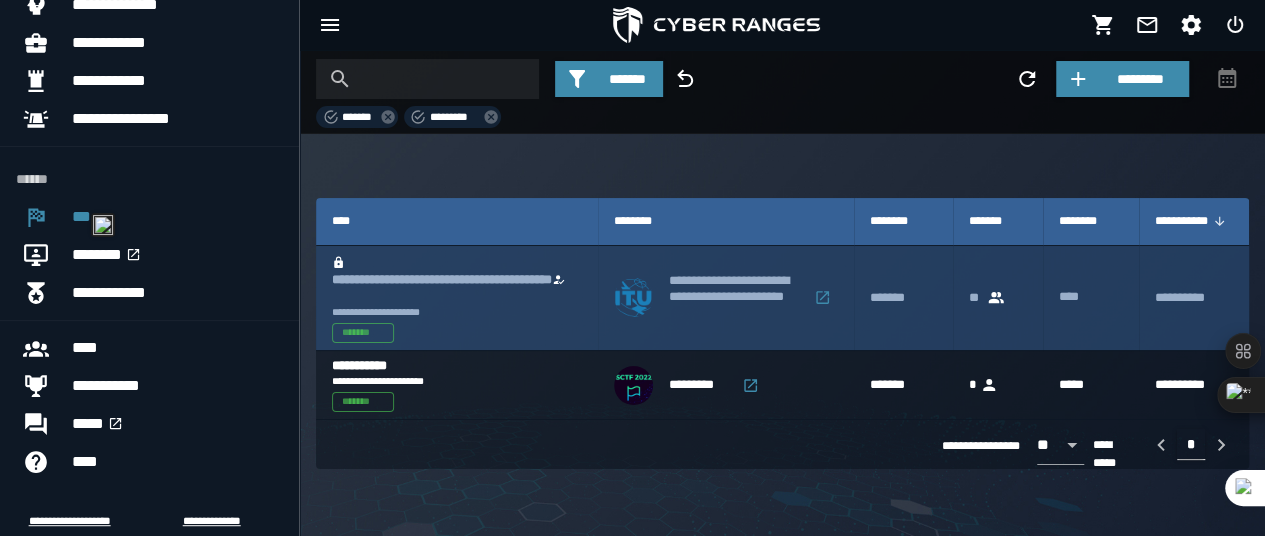 click on "**********" at bounding box center [736, 298] 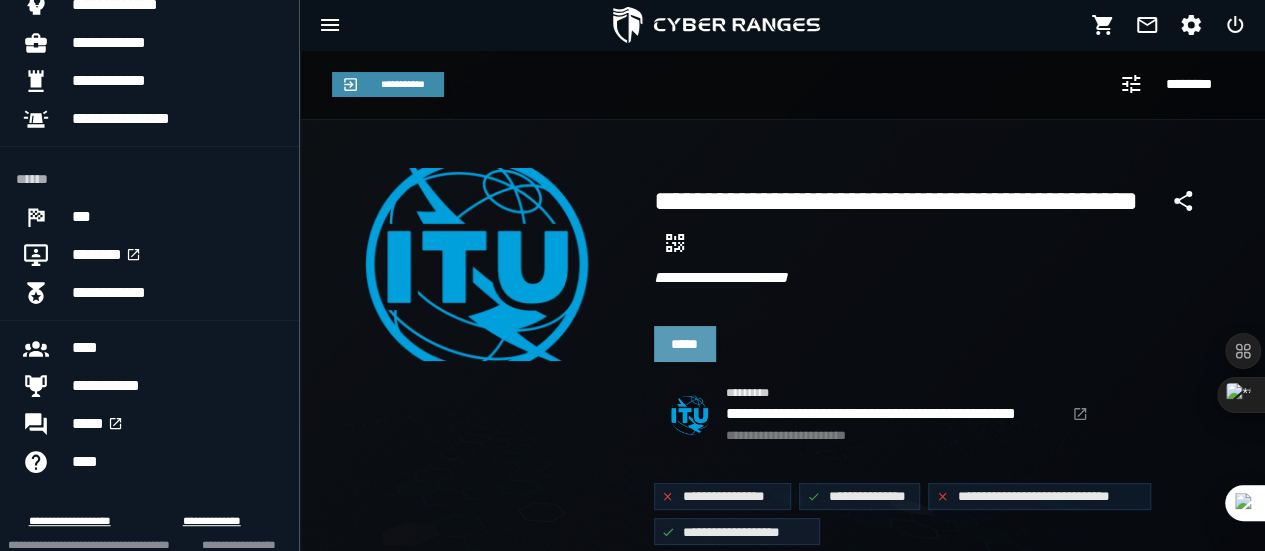 click on "*****" at bounding box center (685, 344) 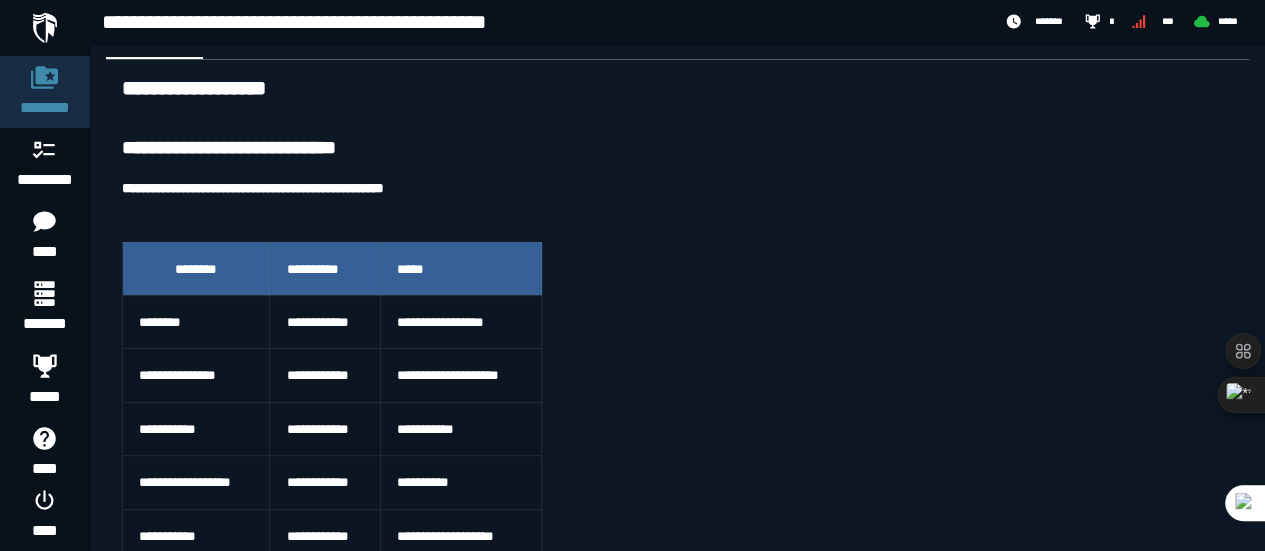 scroll, scrollTop: 14, scrollLeft: 0, axis: vertical 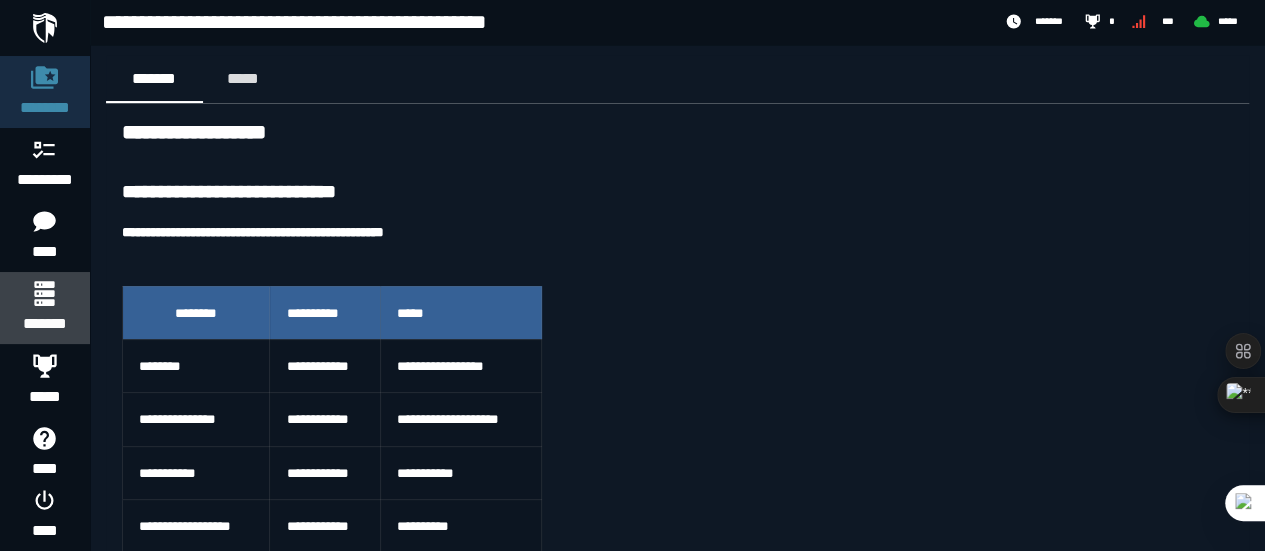 click on "*******" at bounding box center [44, 324] 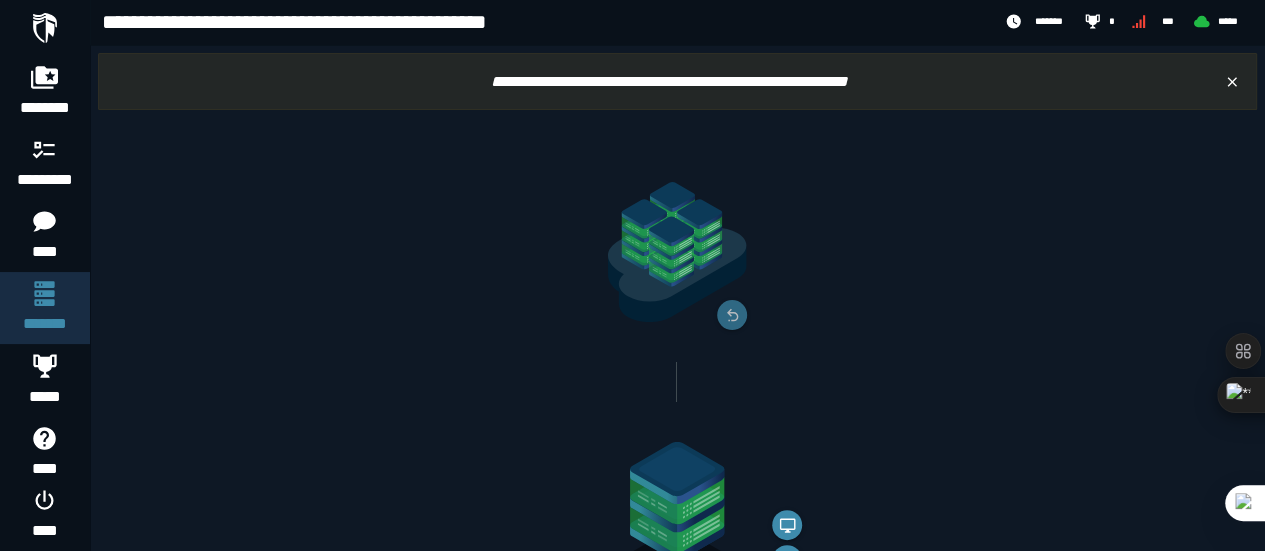 scroll, scrollTop: 196, scrollLeft: 0, axis: vertical 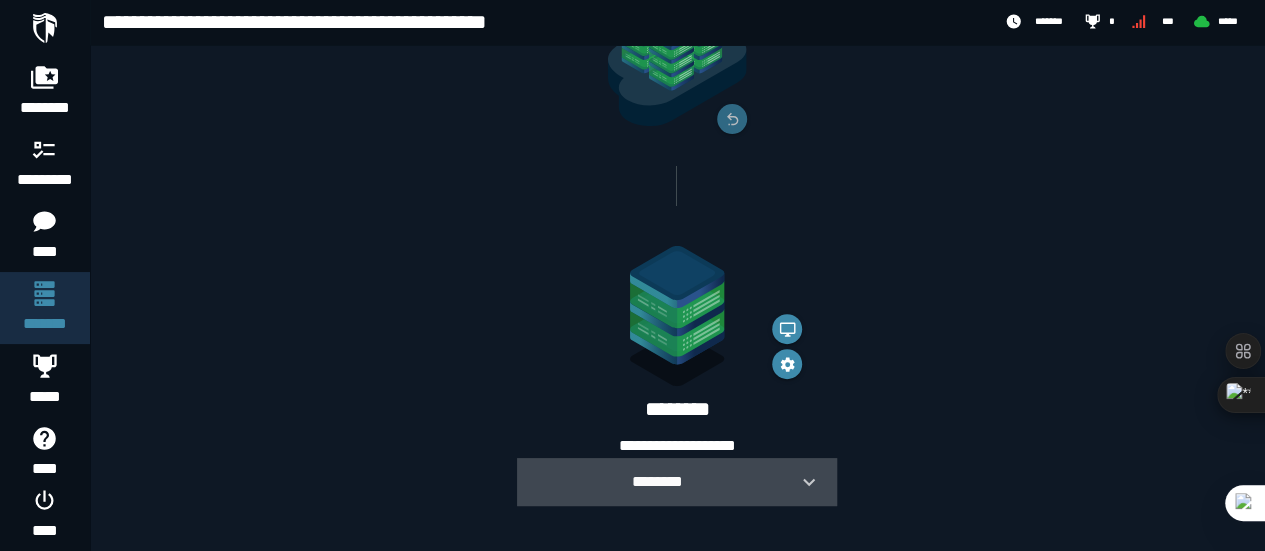 click 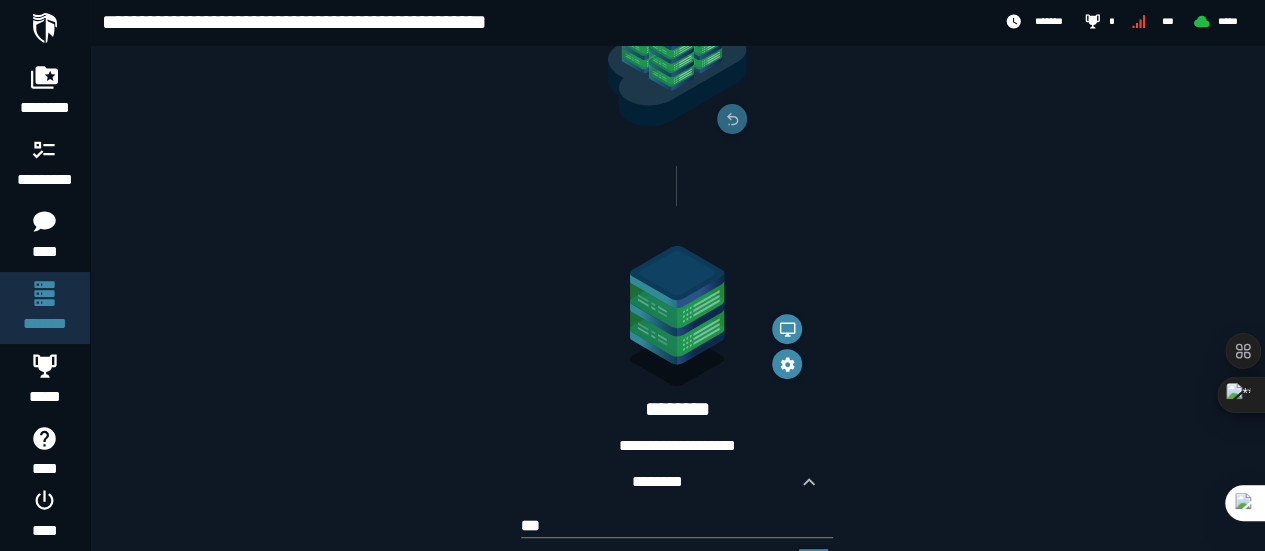 scroll, scrollTop: 388, scrollLeft: 0, axis: vertical 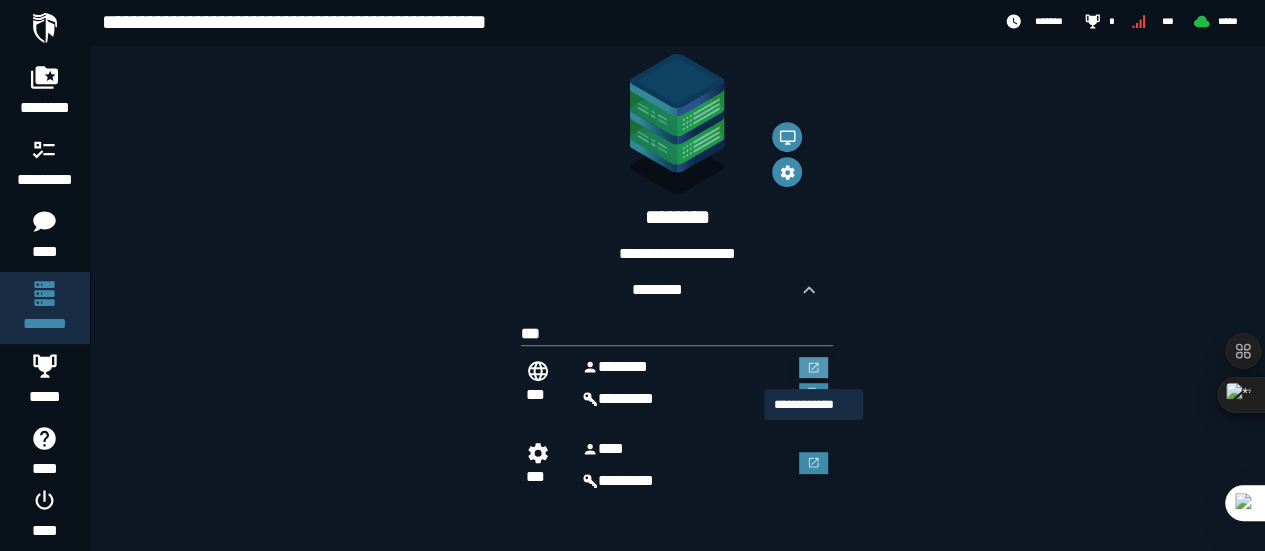 click 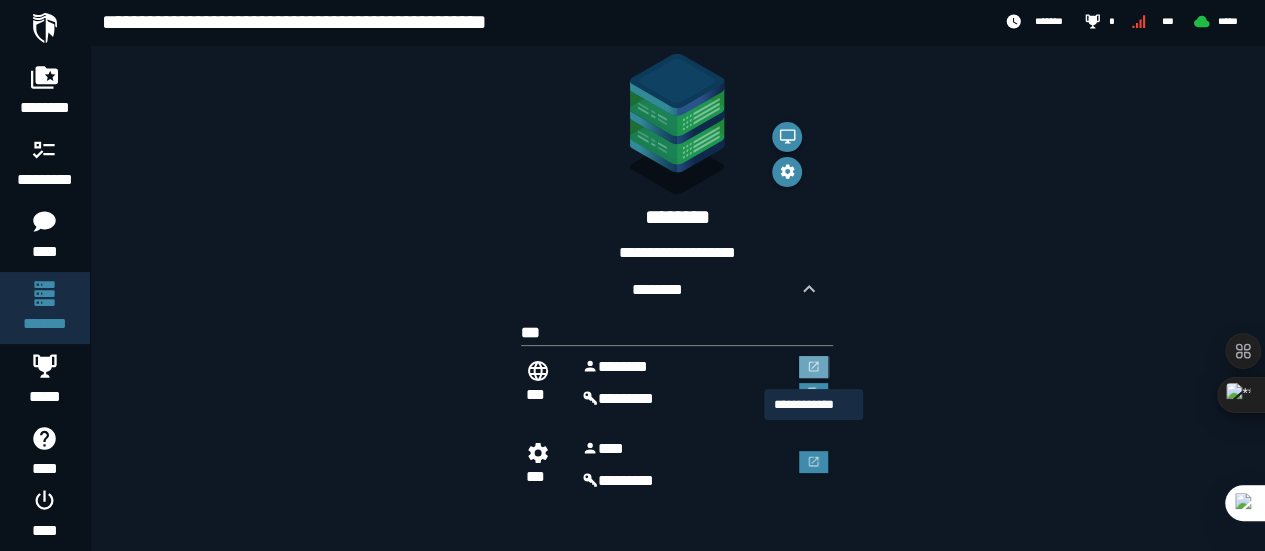 scroll, scrollTop: 0, scrollLeft: 0, axis: both 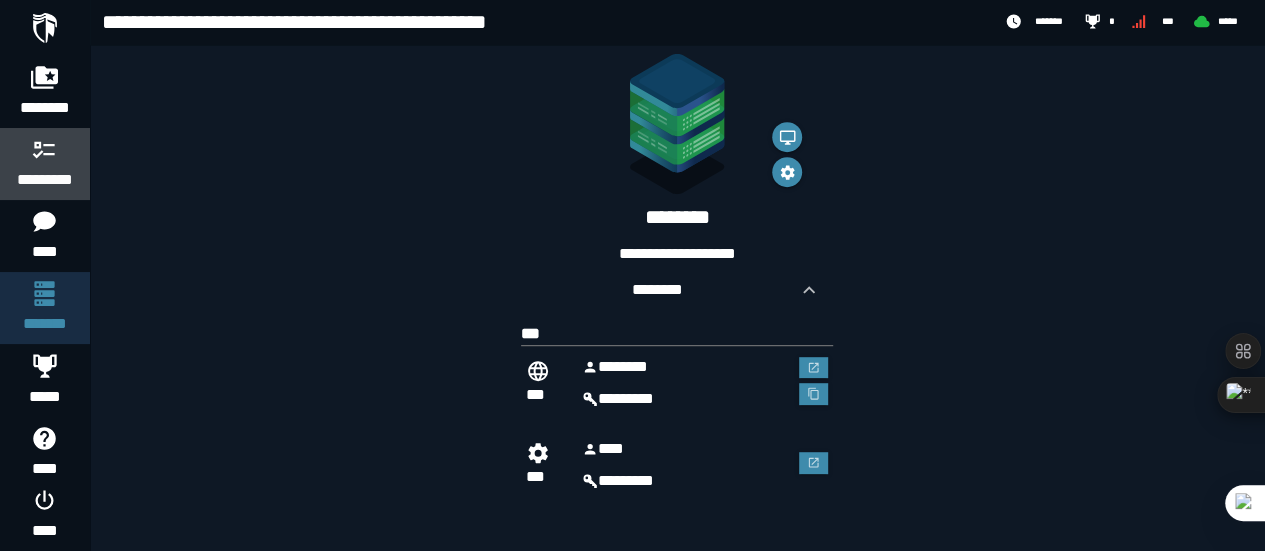 click on "*********" at bounding box center [45, 180] 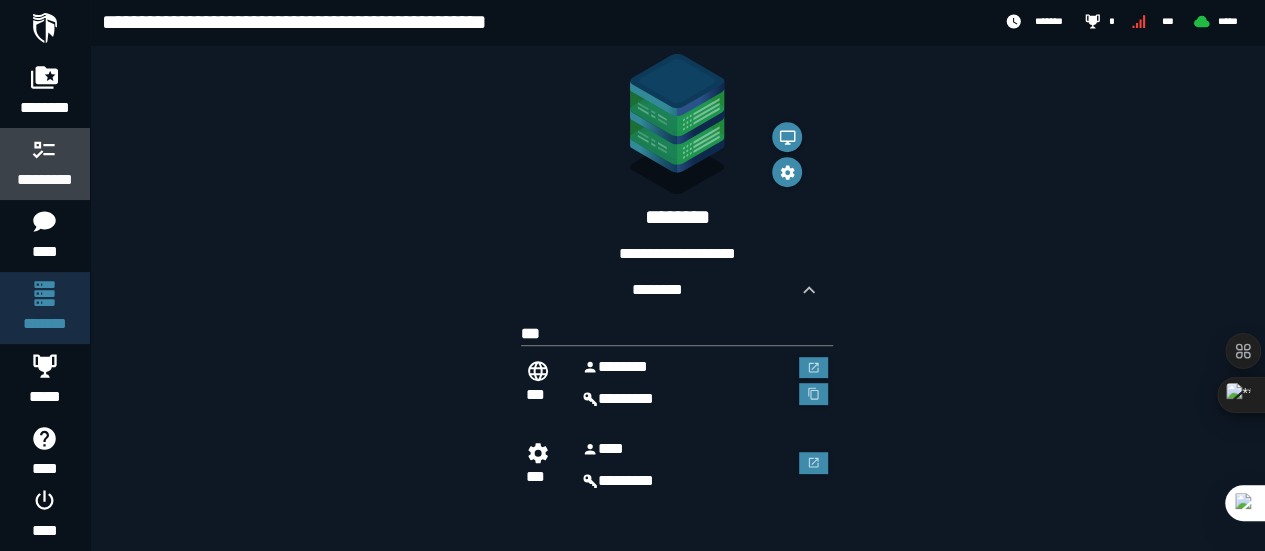 click on "*********" at bounding box center (45, 180) 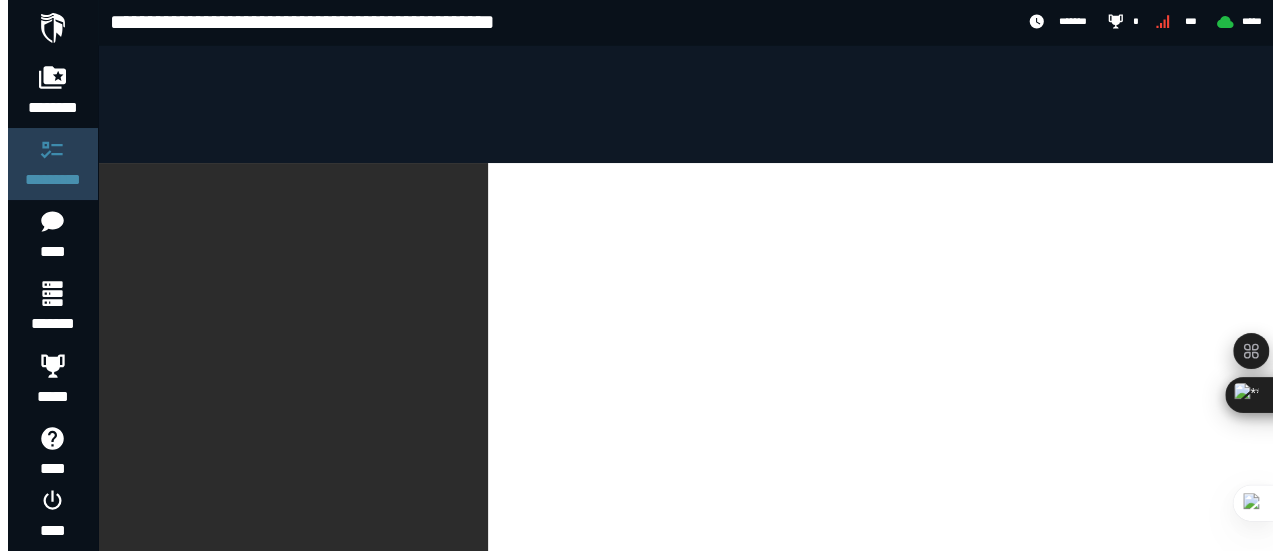scroll, scrollTop: 0, scrollLeft: 0, axis: both 